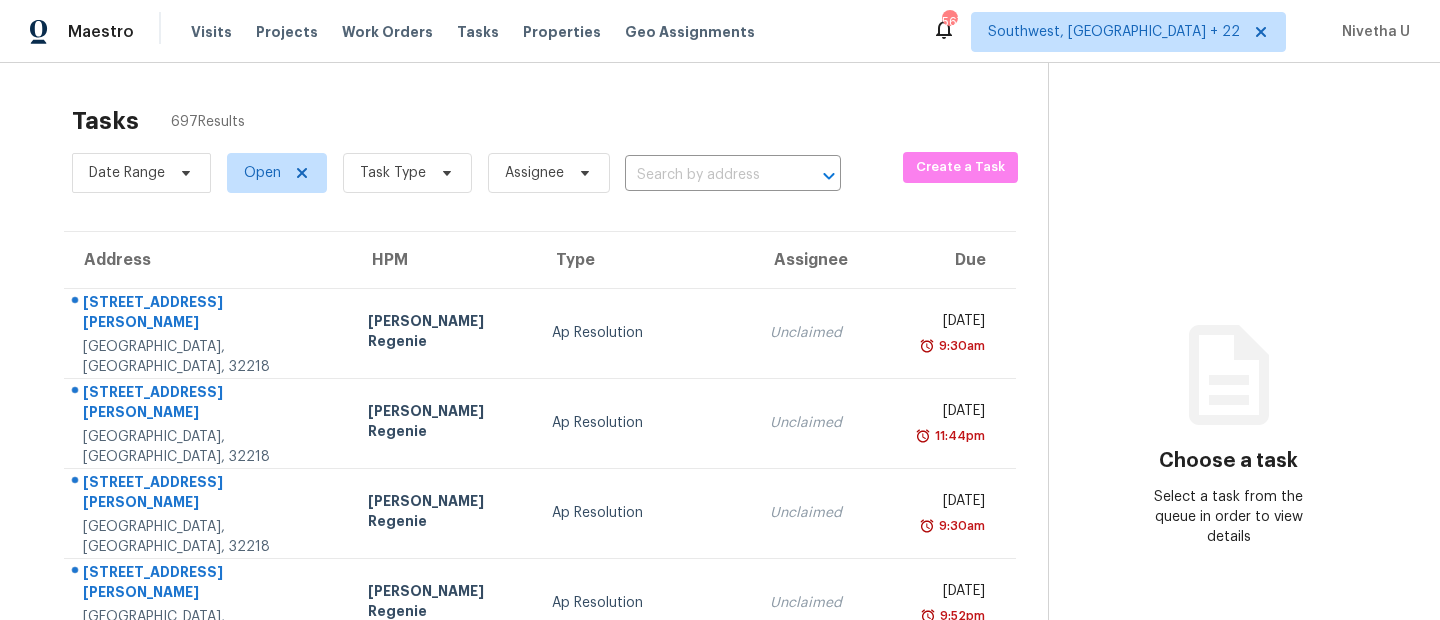 scroll, scrollTop: 0, scrollLeft: 0, axis: both 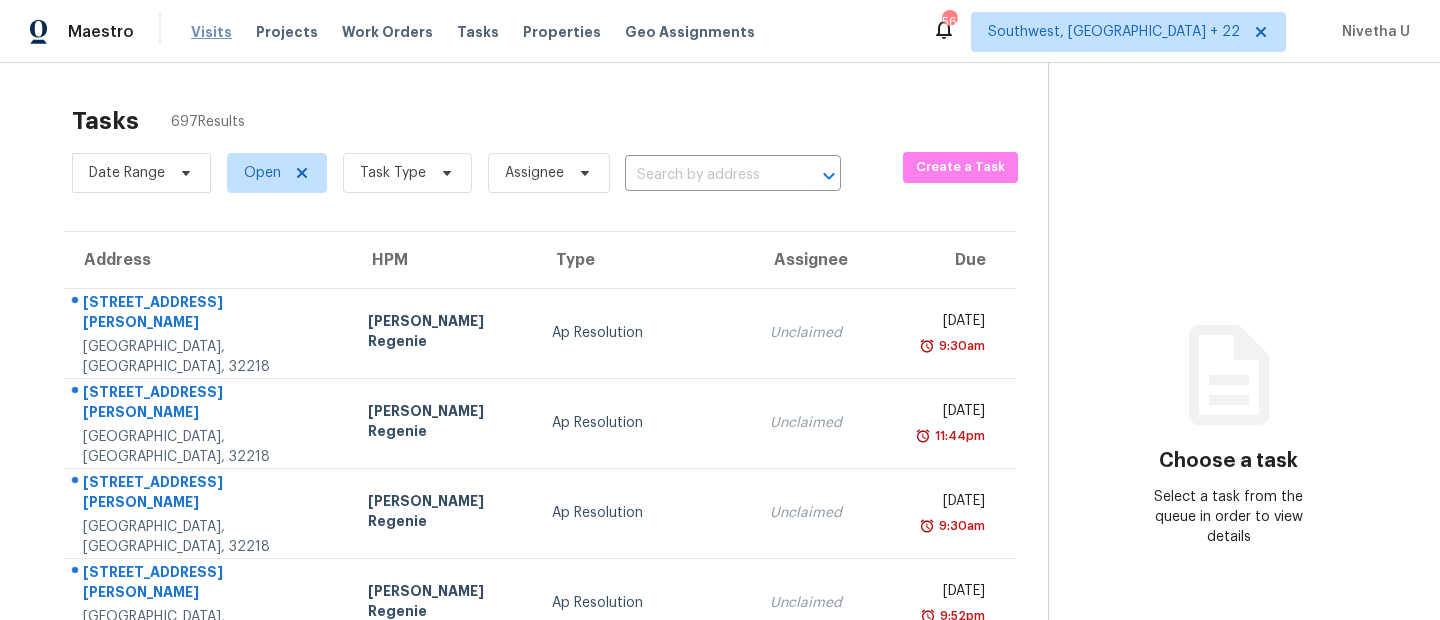 click on "Visits" at bounding box center (211, 32) 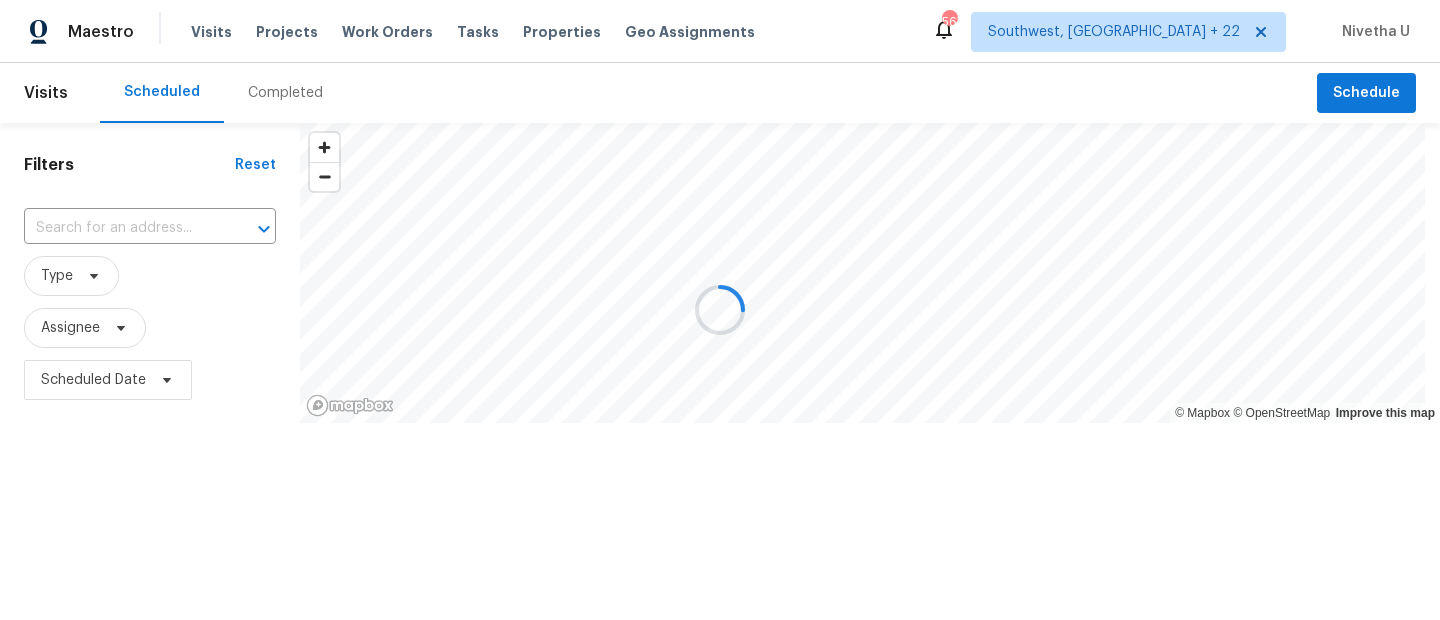 click at bounding box center (720, 310) 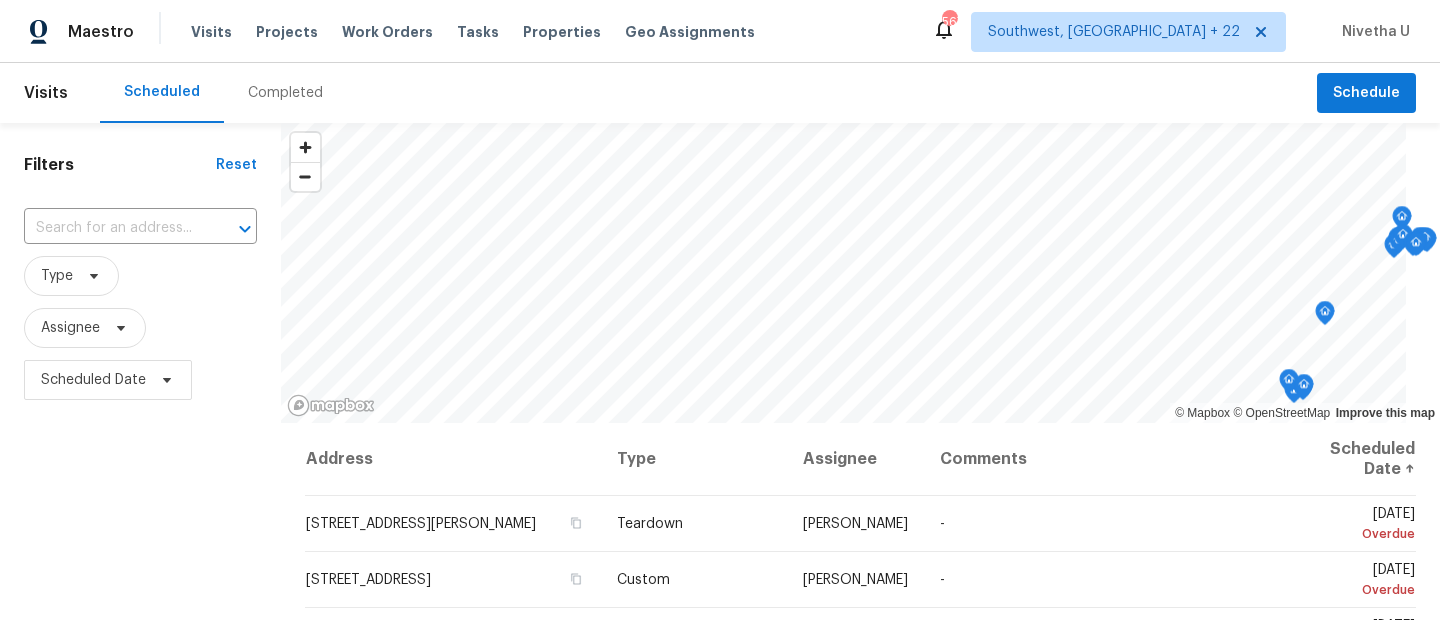click on "Completed" at bounding box center [285, 93] 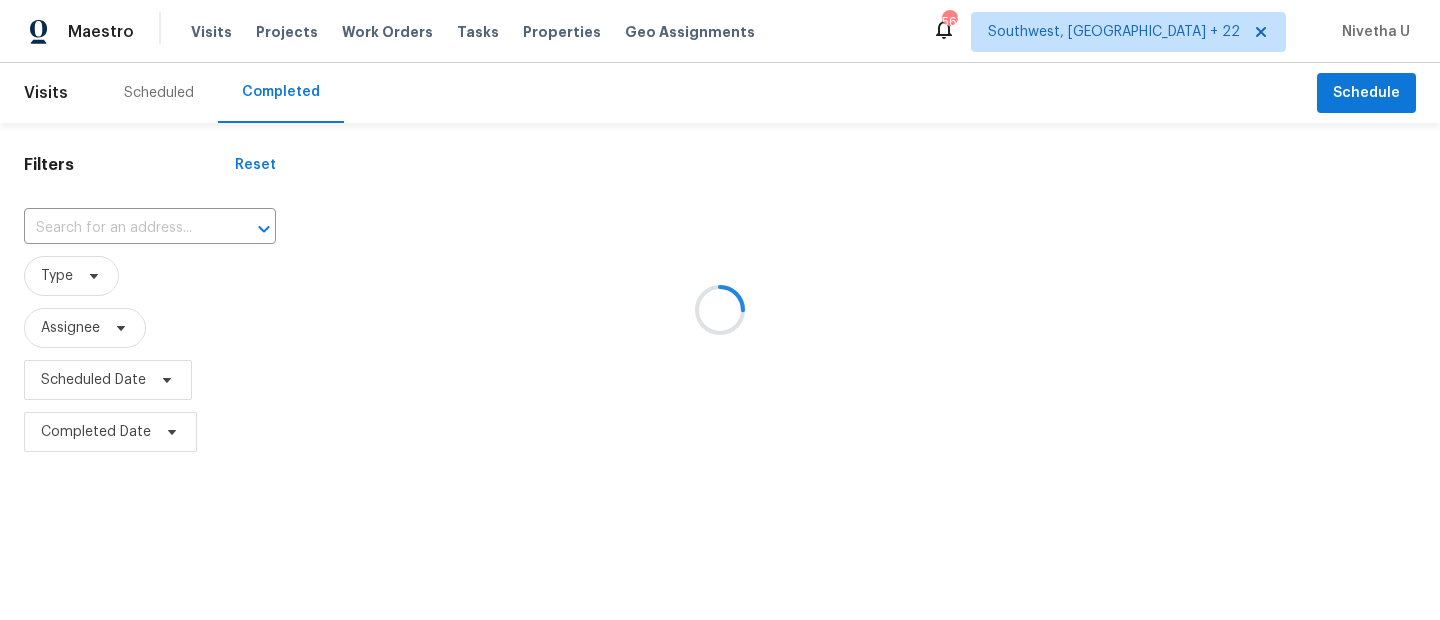 click at bounding box center (720, 310) 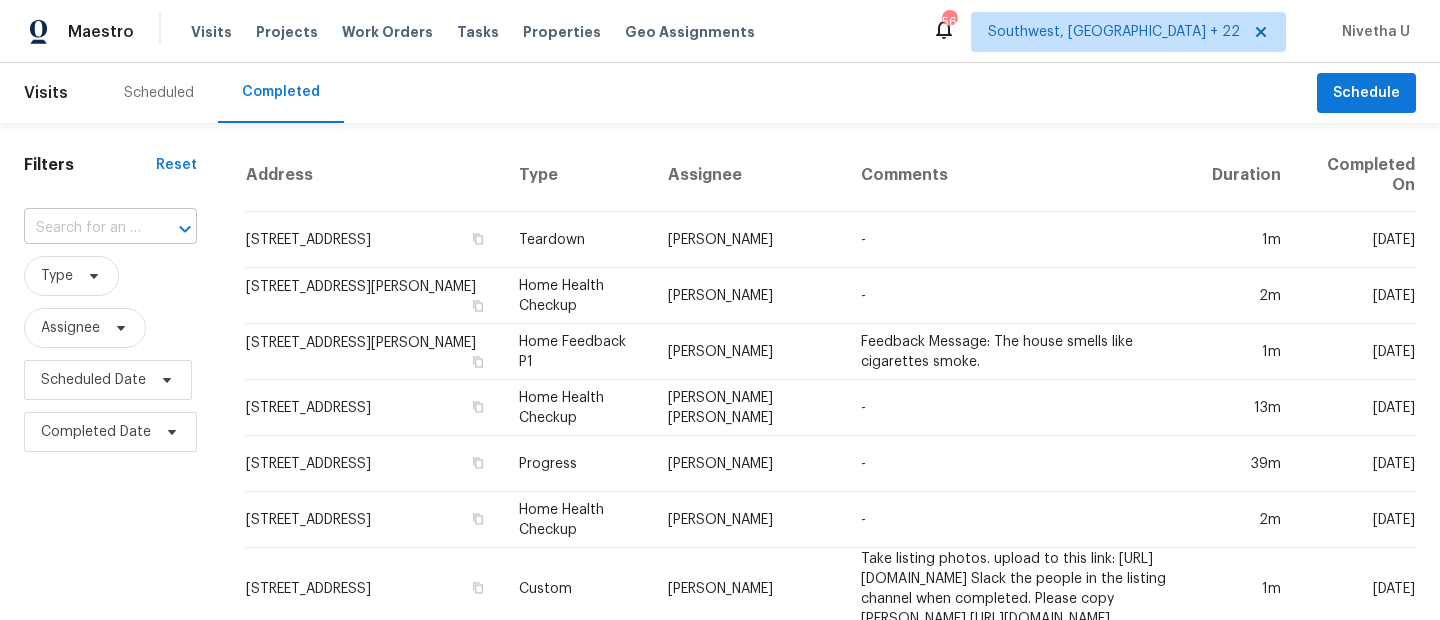click at bounding box center (82, 228) 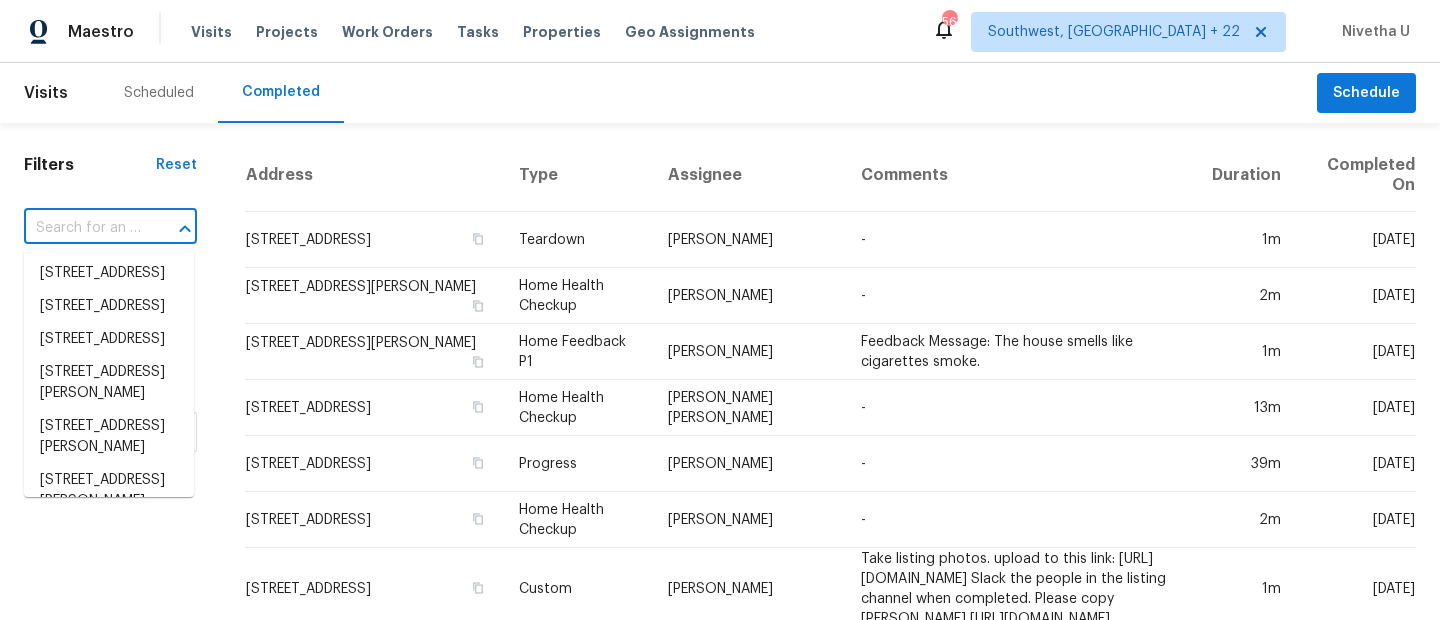 paste on "[STREET_ADDRESS][PERSON_NAME][US_STATE]" 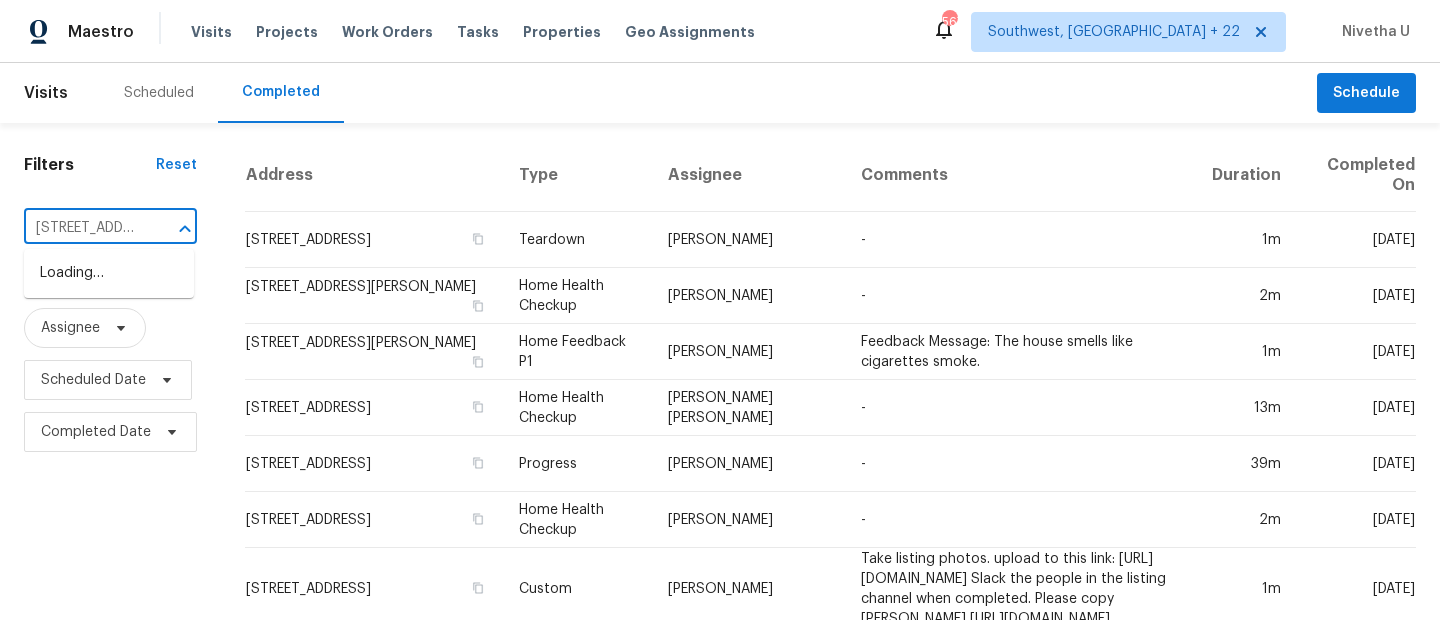 scroll, scrollTop: 0, scrollLeft: 224, axis: horizontal 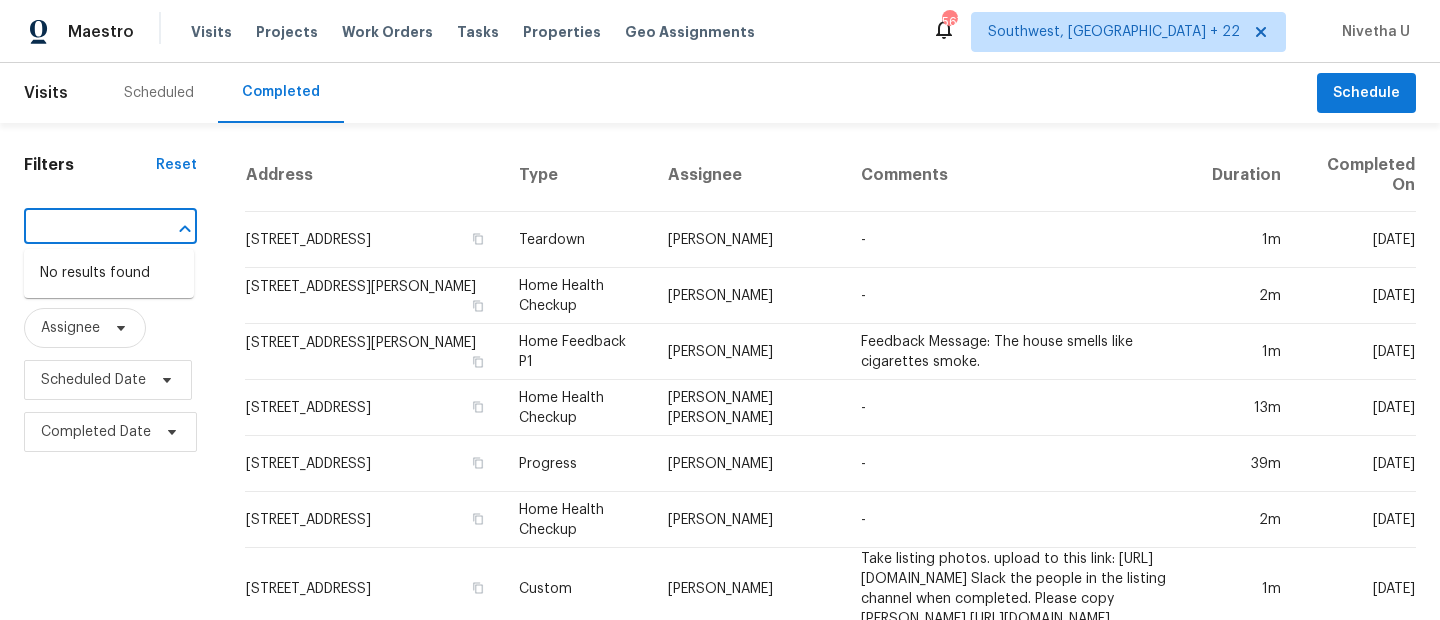 type on "[STREET_ADDRESS][PERSON_NAME][US_STATE]" 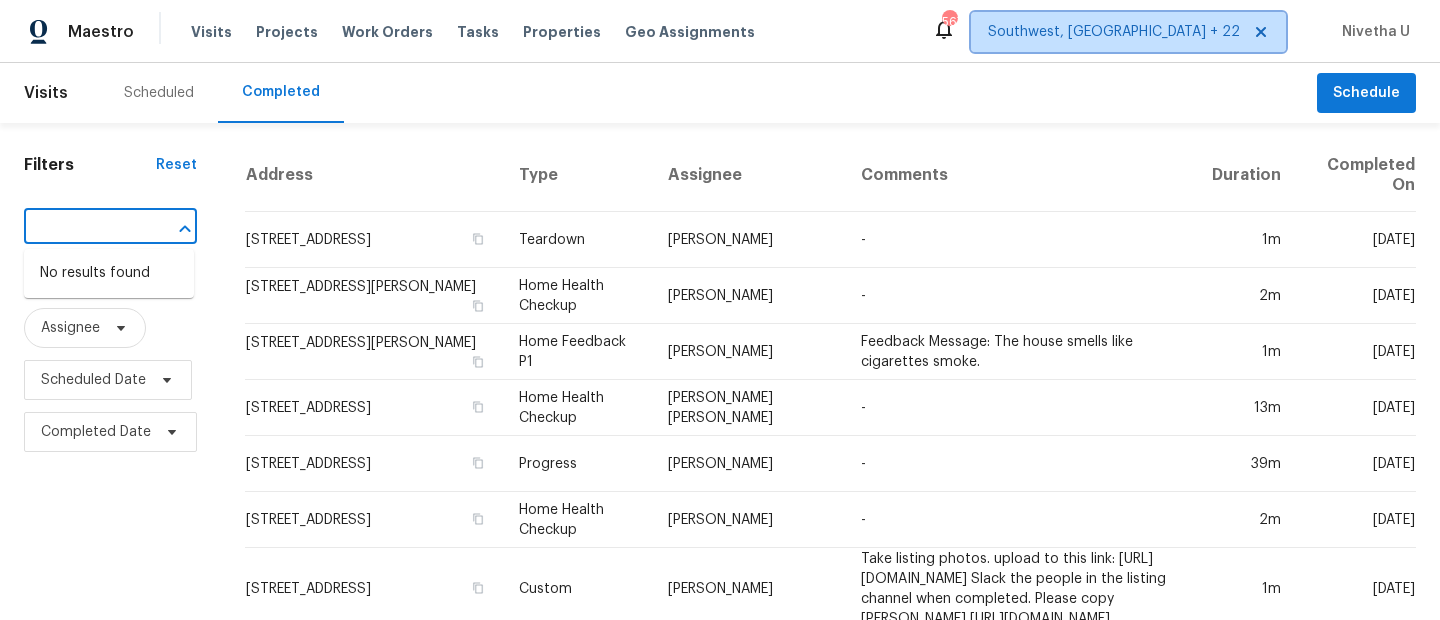 type 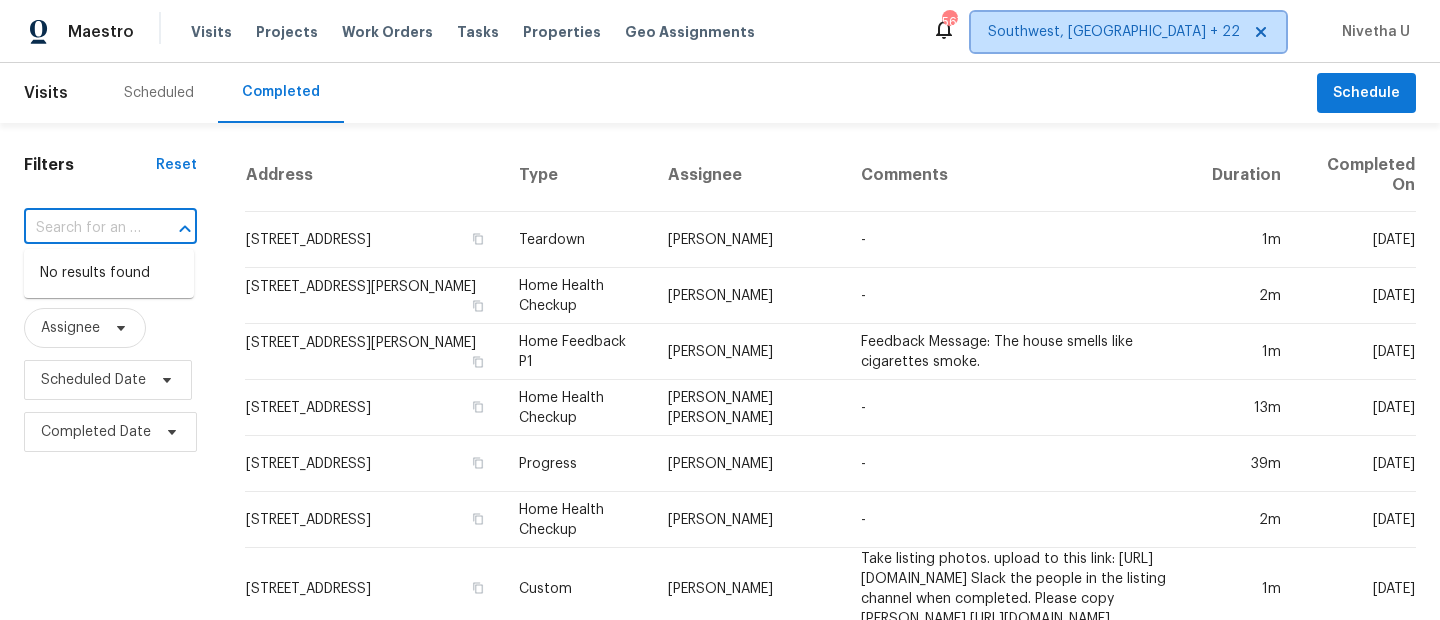 click on "Southwest, [GEOGRAPHIC_DATA] + 22" at bounding box center (1114, 32) 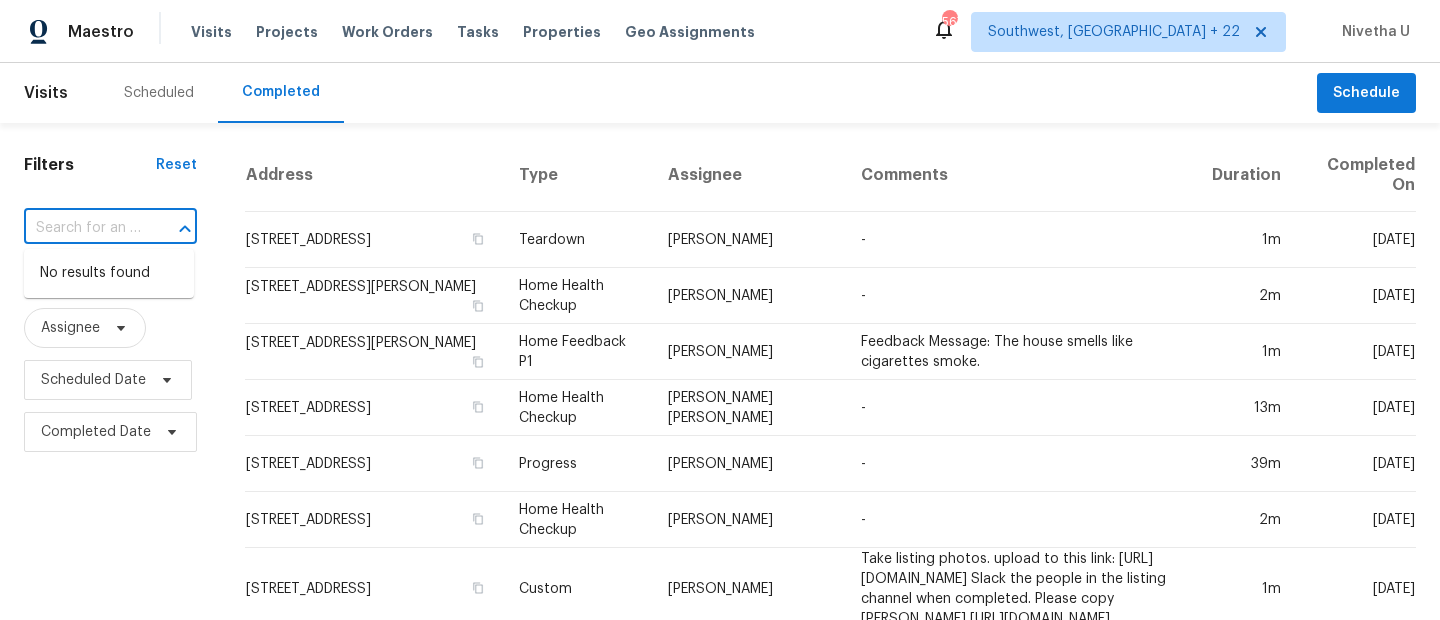 scroll, scrollTop: 0, scrollLeft: 0, axis: both 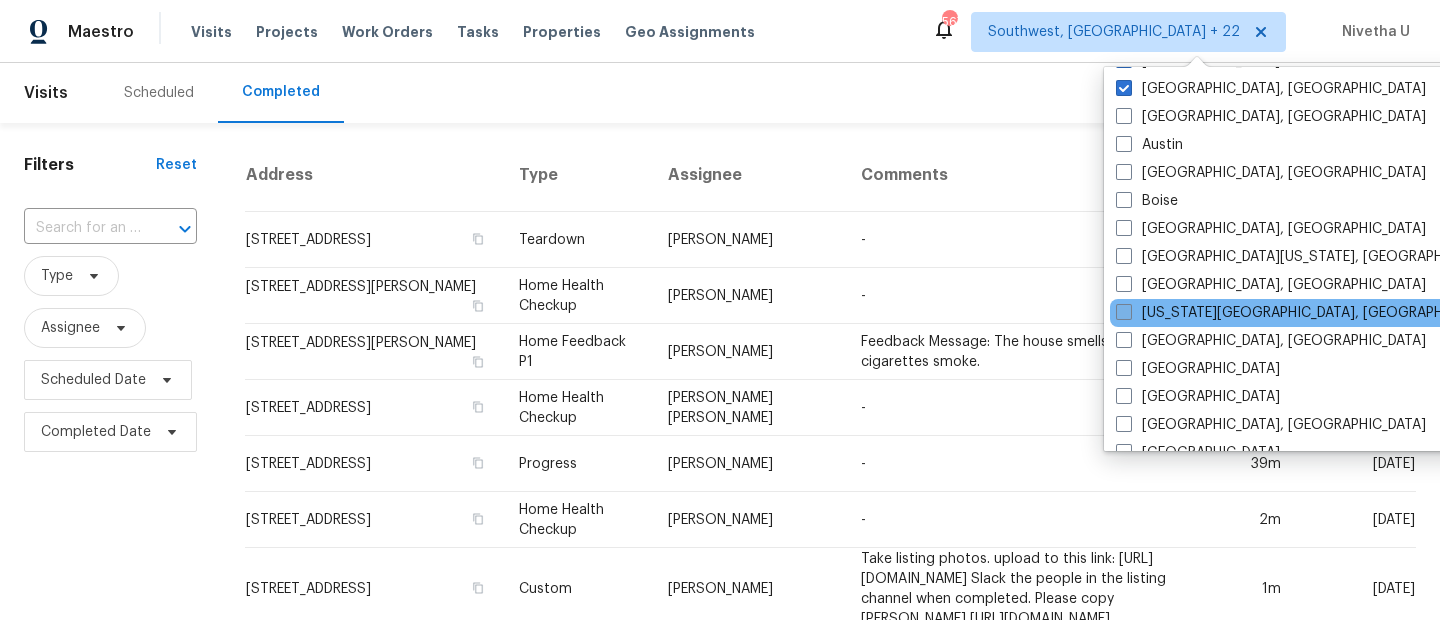 click on "[US_STATE][GEOGRAPHIC_DATA], [GEOGRAPHIC_DATA]" at bounding box center [1308, 313] 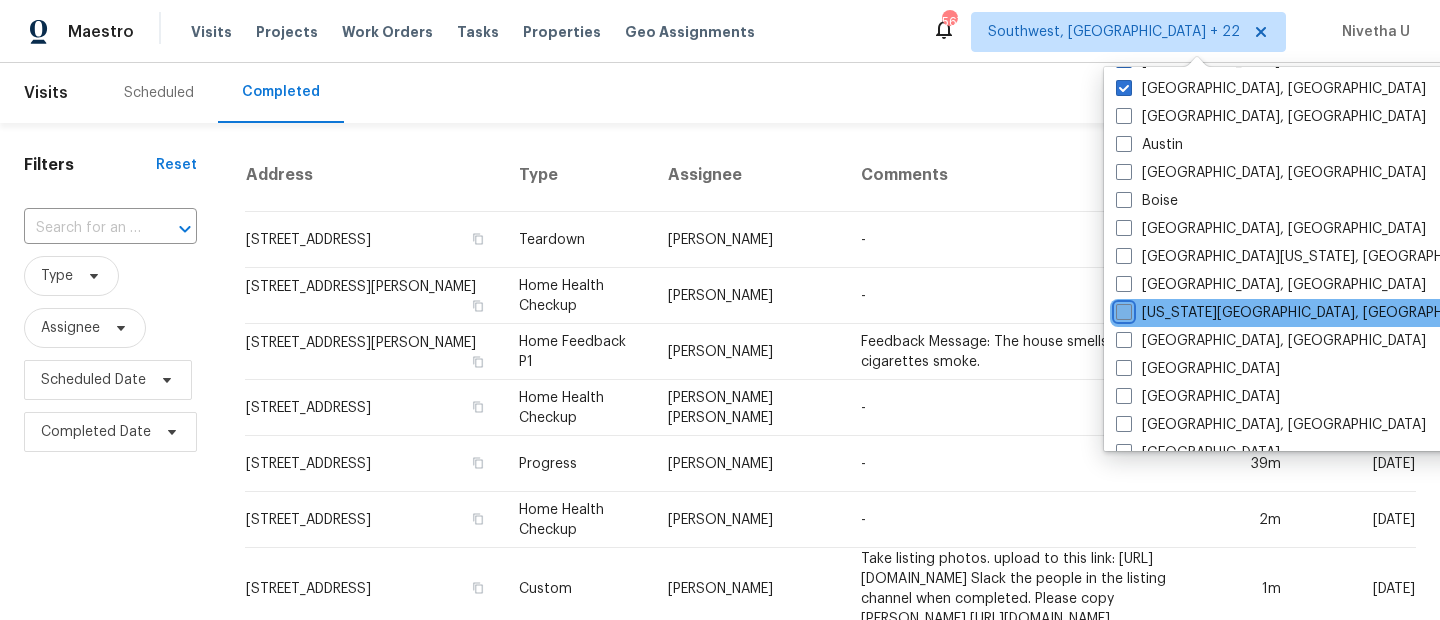 click on "[US_STATE][GEOGRAPHIC_DATA], [GEOGRAPHIC_DATA]" at bounding box center [1122, 309] 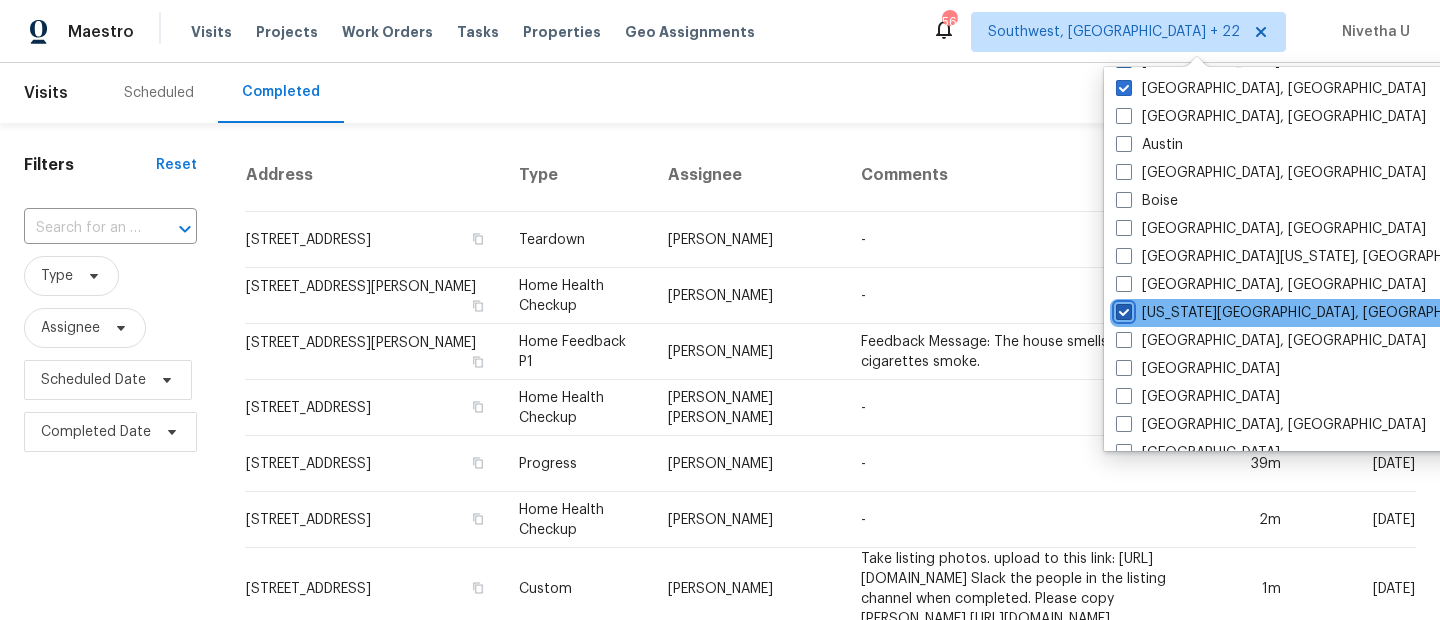 checkbox on "true" 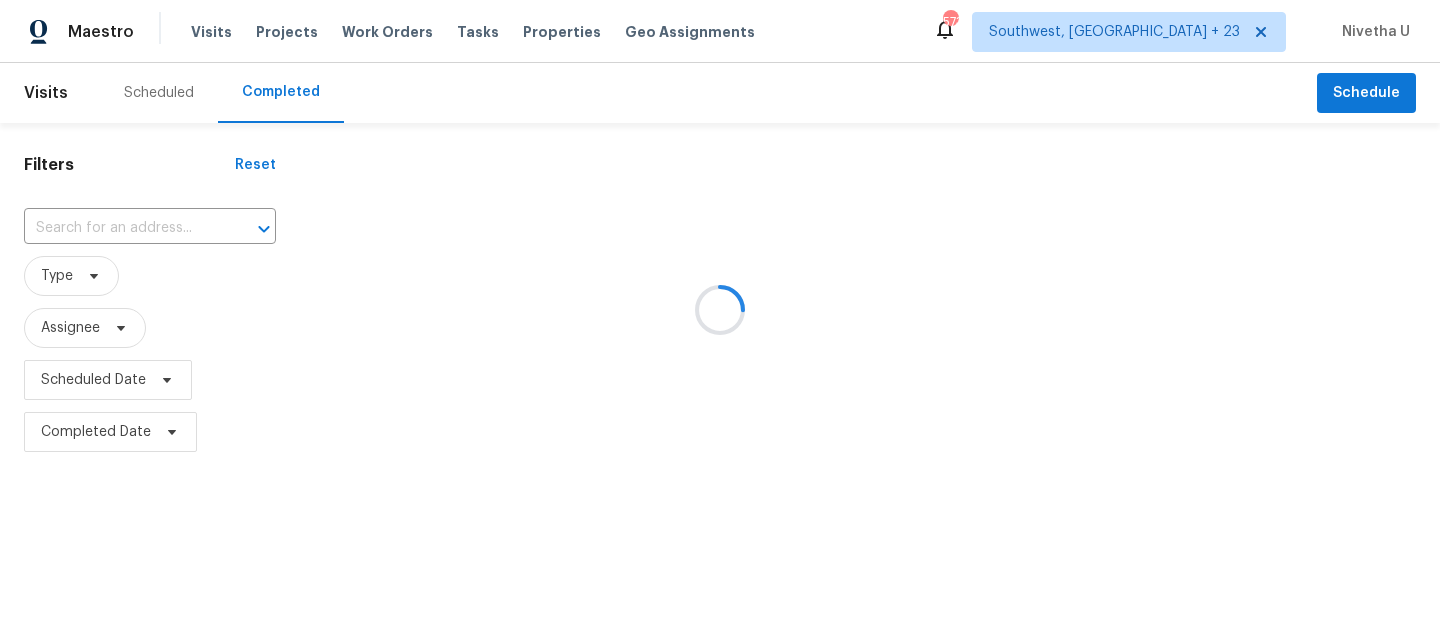 click at bounding box center [720, 310] 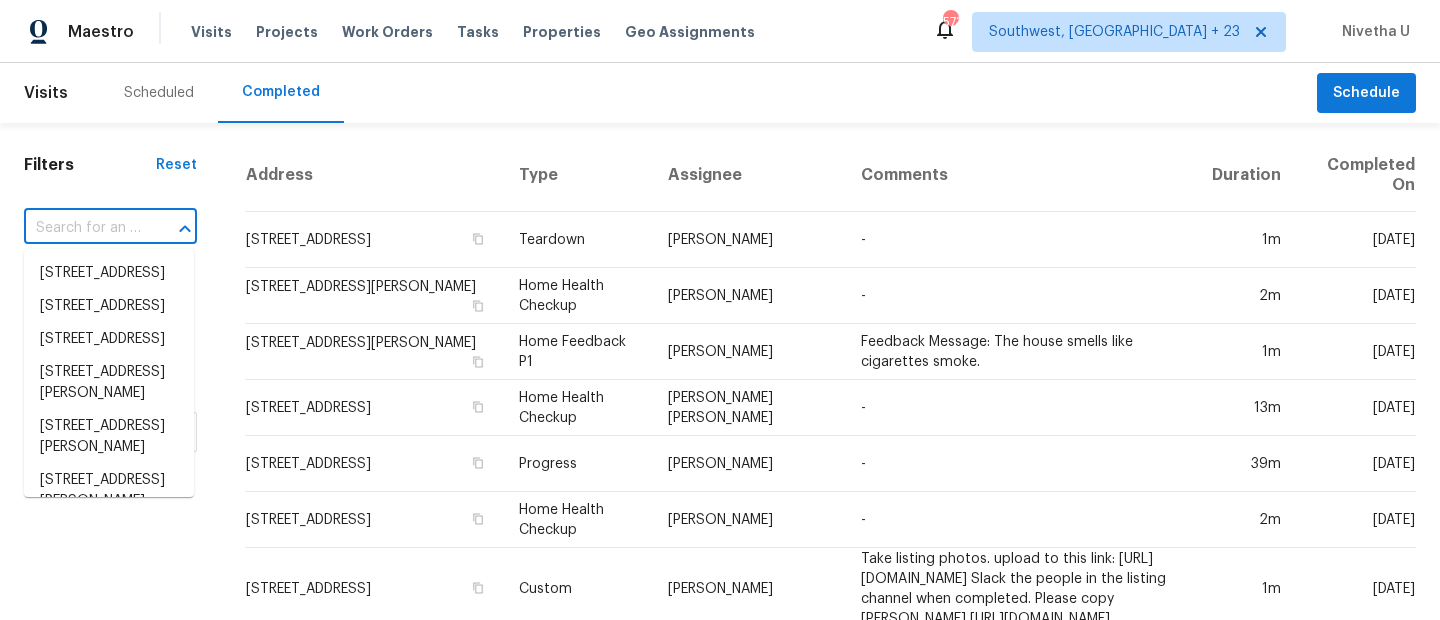 click at bounding box center (82, 228) 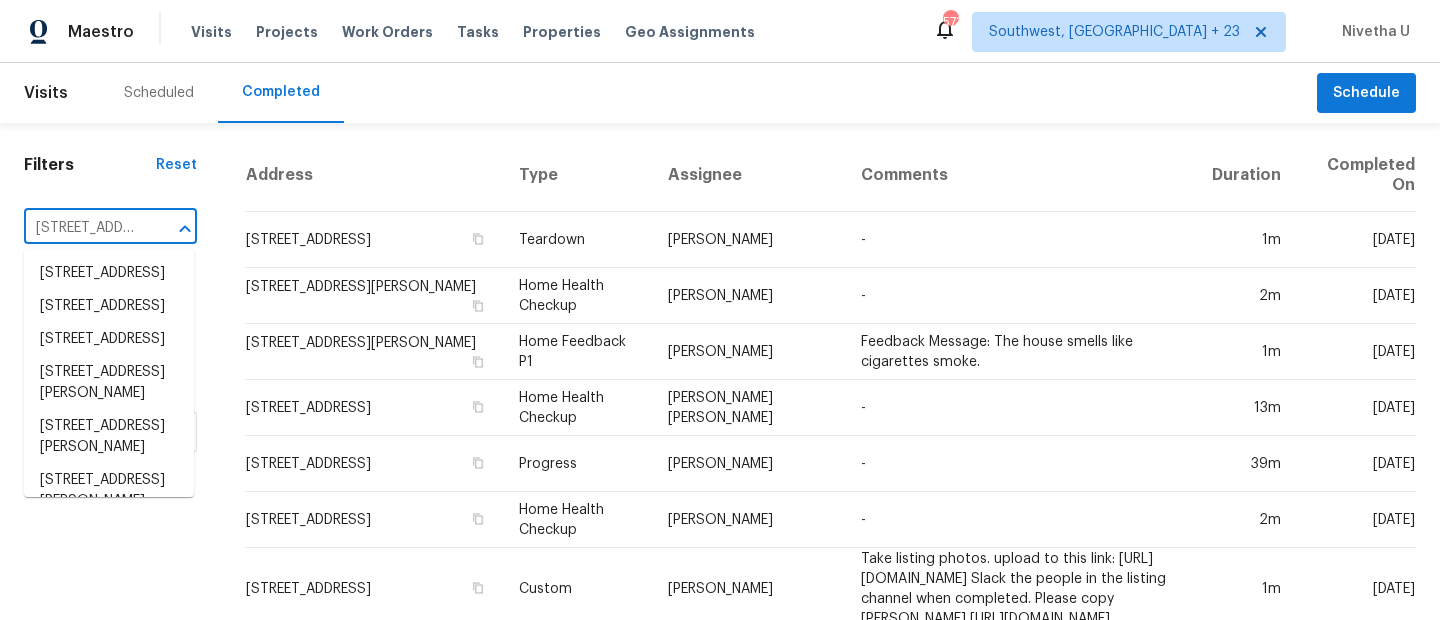 scroll, scrollTop: 0, scrollLeft: 224, axis: horizontal 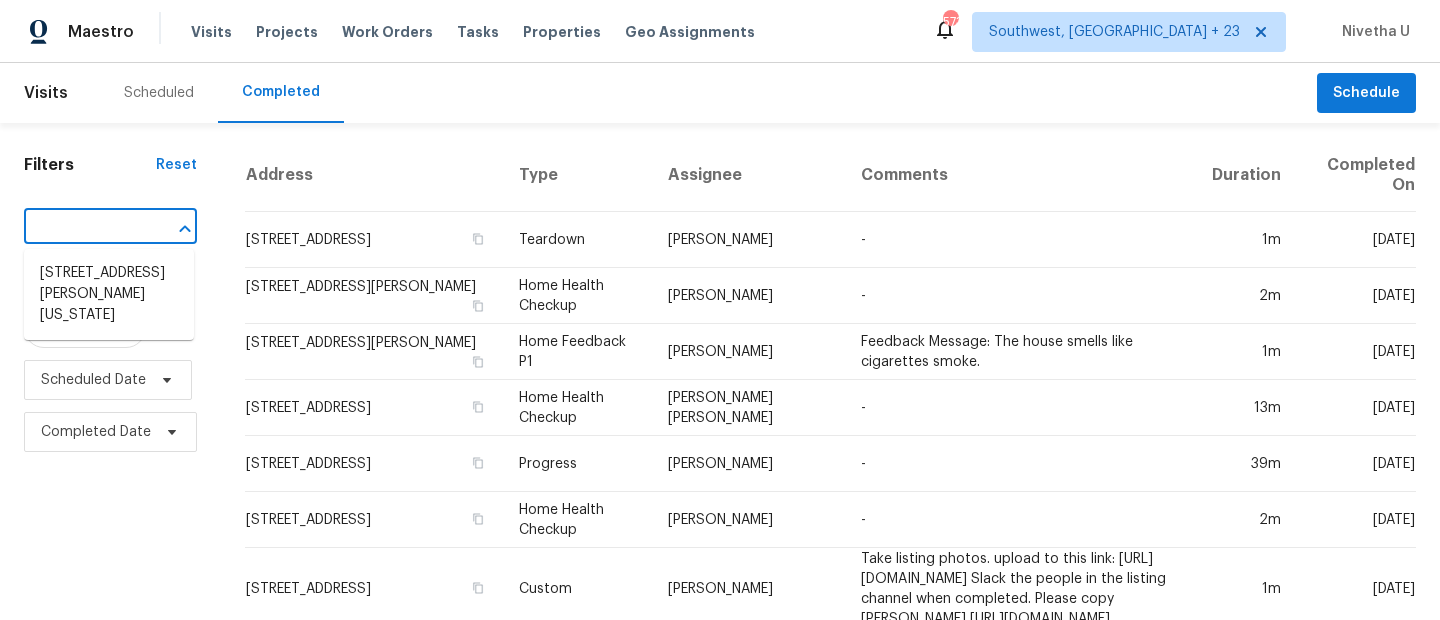drag, startPoint x: 70, startPoint y: 235, endPoint x: 187, endPoint y: 235, distance: 117 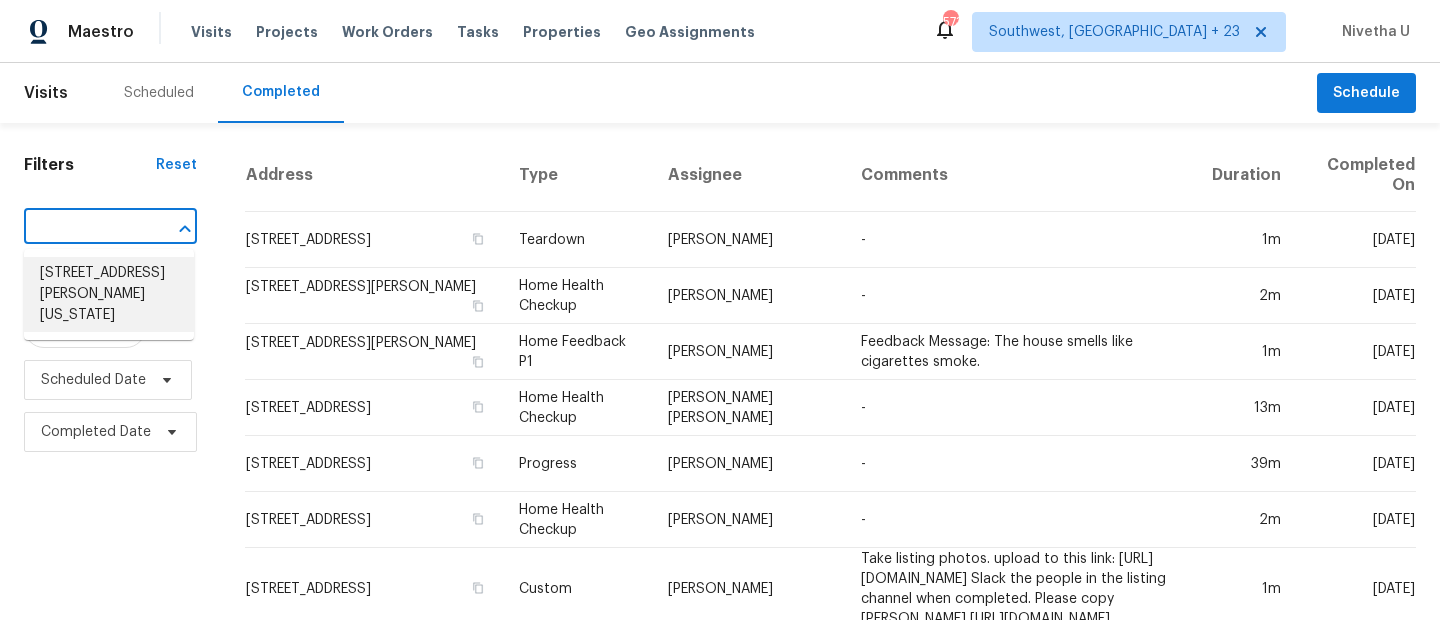 click on "[STREET_ADDRESS][PERSON_NAME][US_STATE]" at bounding box center (109, 294) 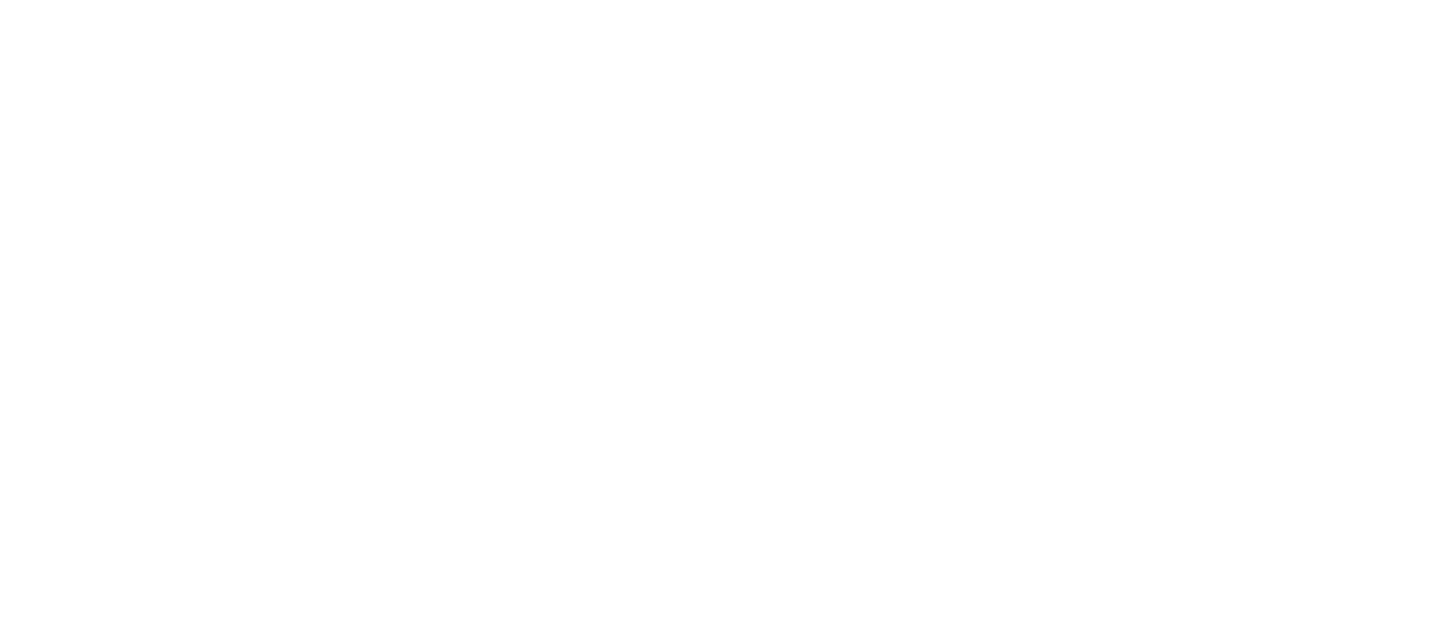scroll, scrollTop: 0, scrollLeft: 0, axis: both 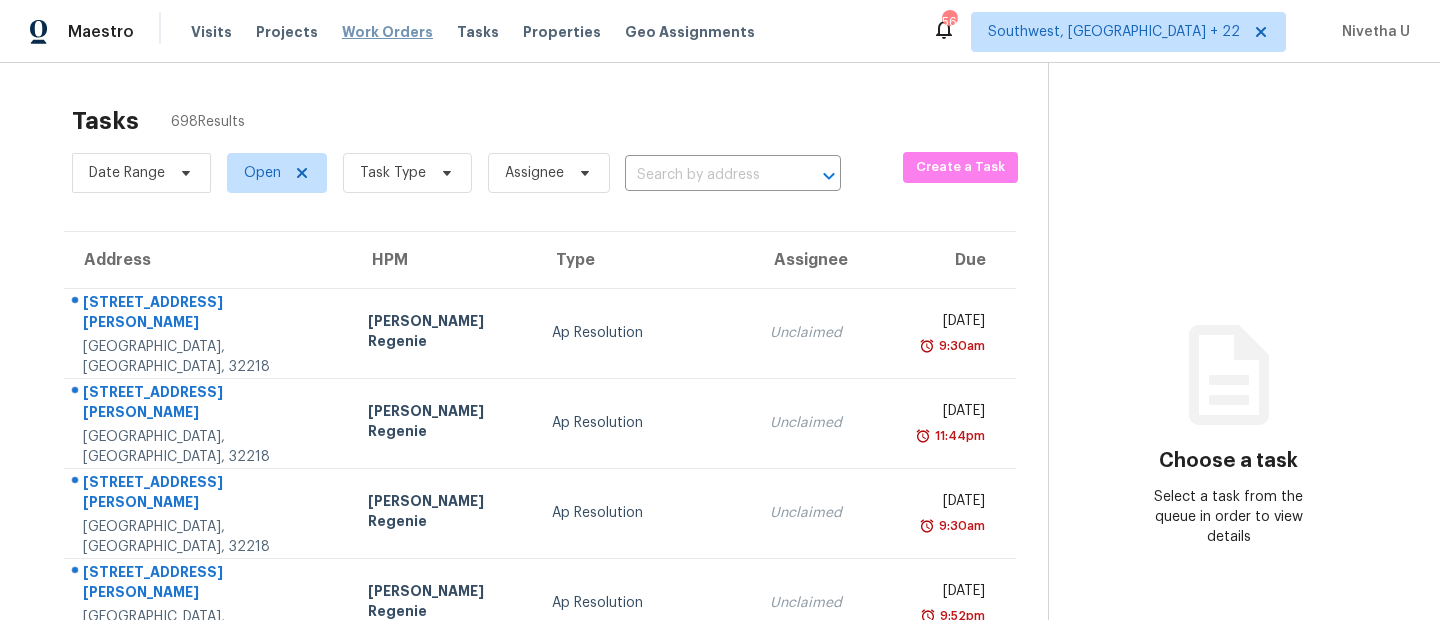 click on "Work Orders" at bounding box center [387, 32] 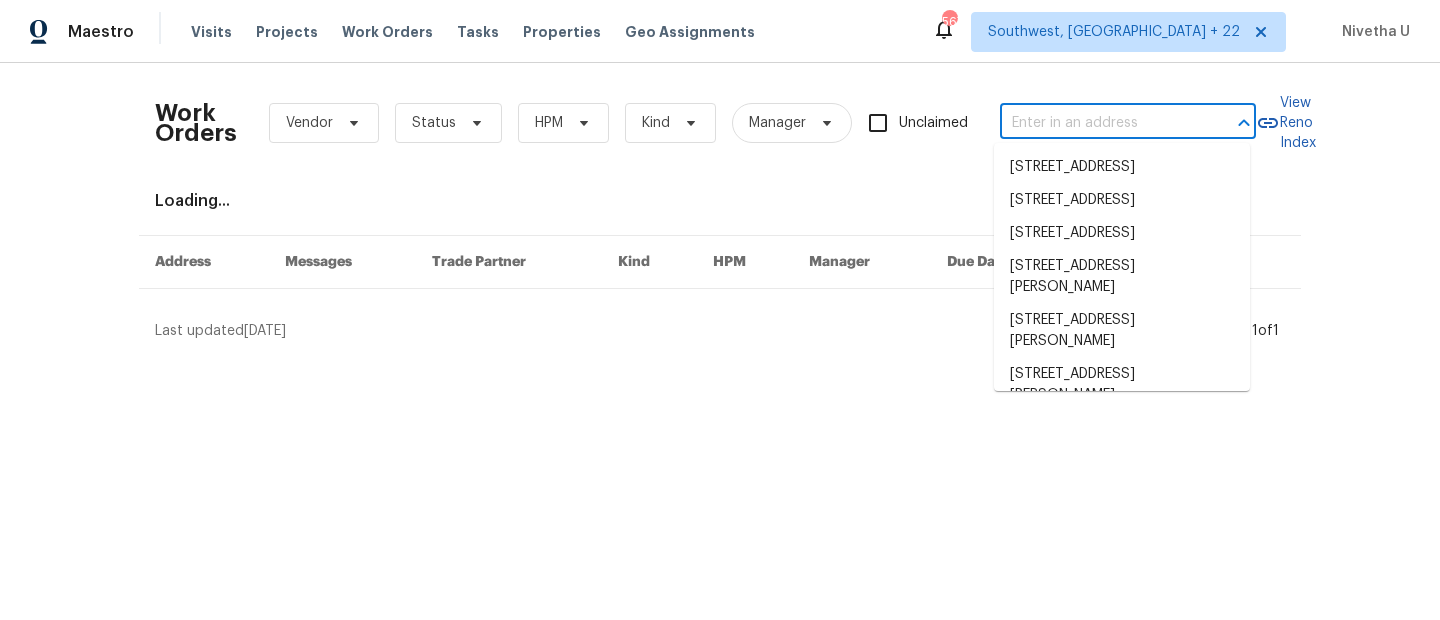 click at bounding box center [1100, 123] 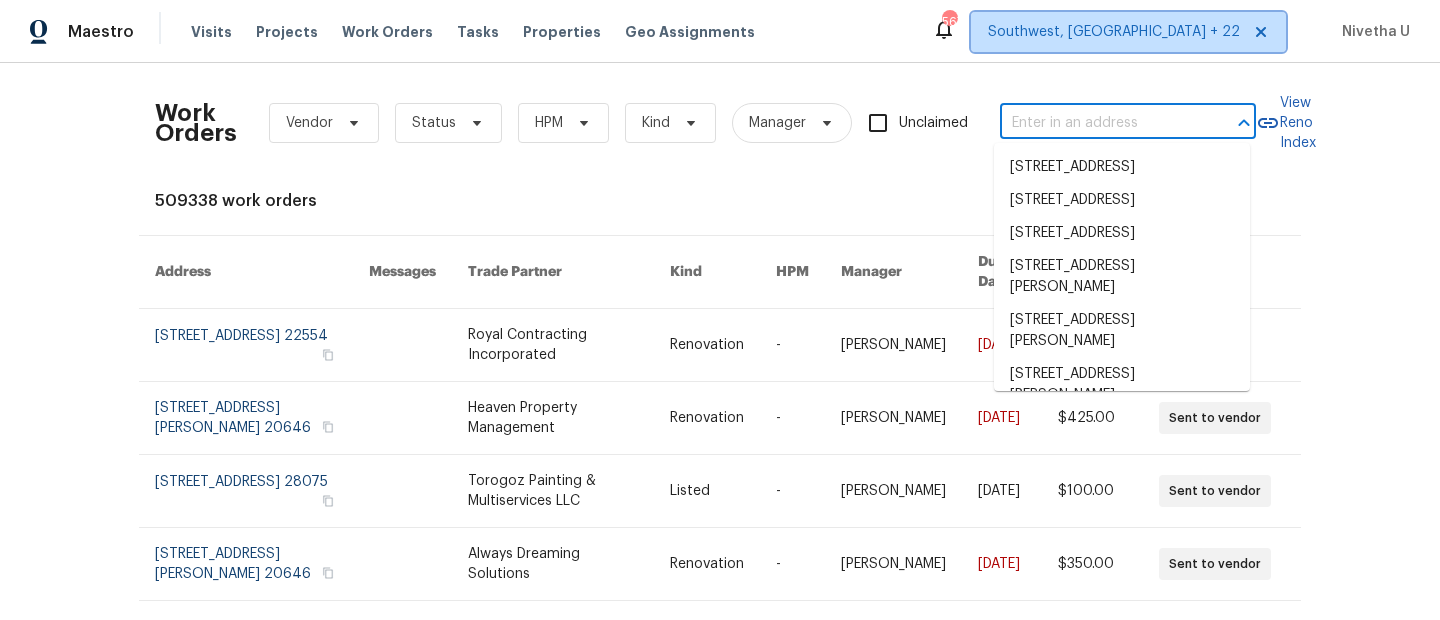 click on "Southwest, [GEOGRAPHIC_DATA] + 22" at bounding box center [1114, 32] 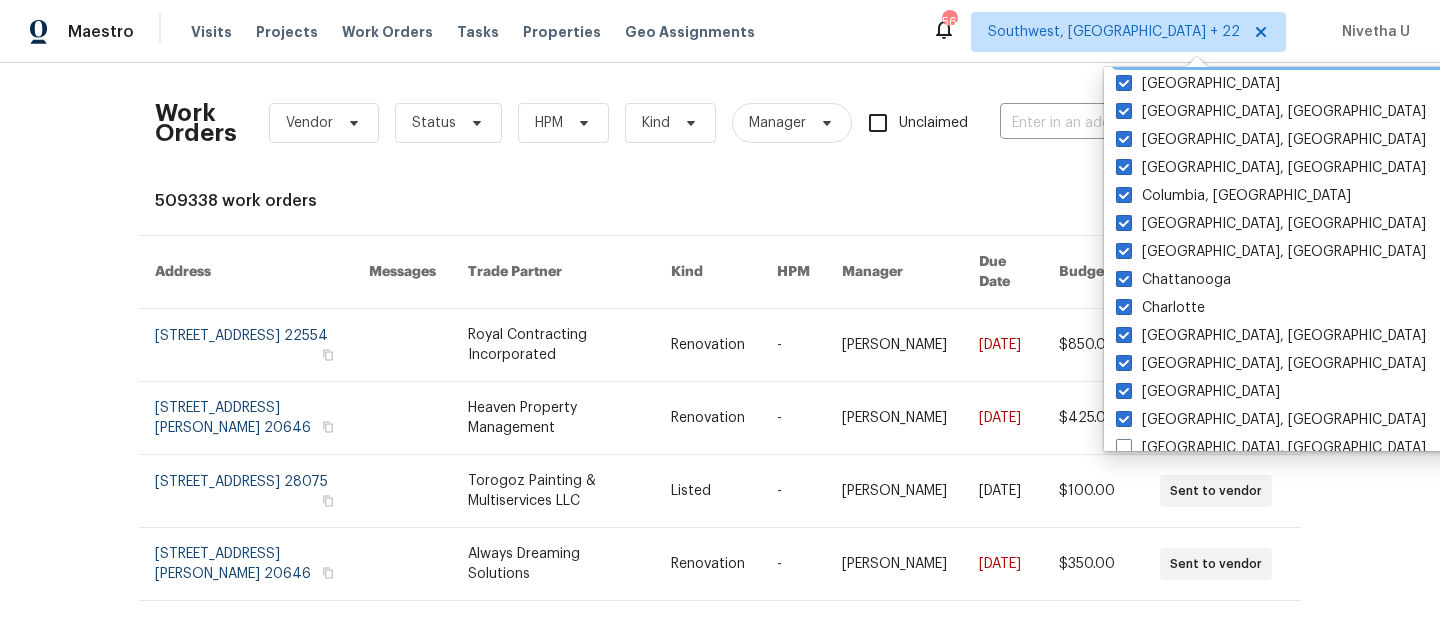 scroll, scrollTop: 680, scrollLeft: 0, axis: vertical 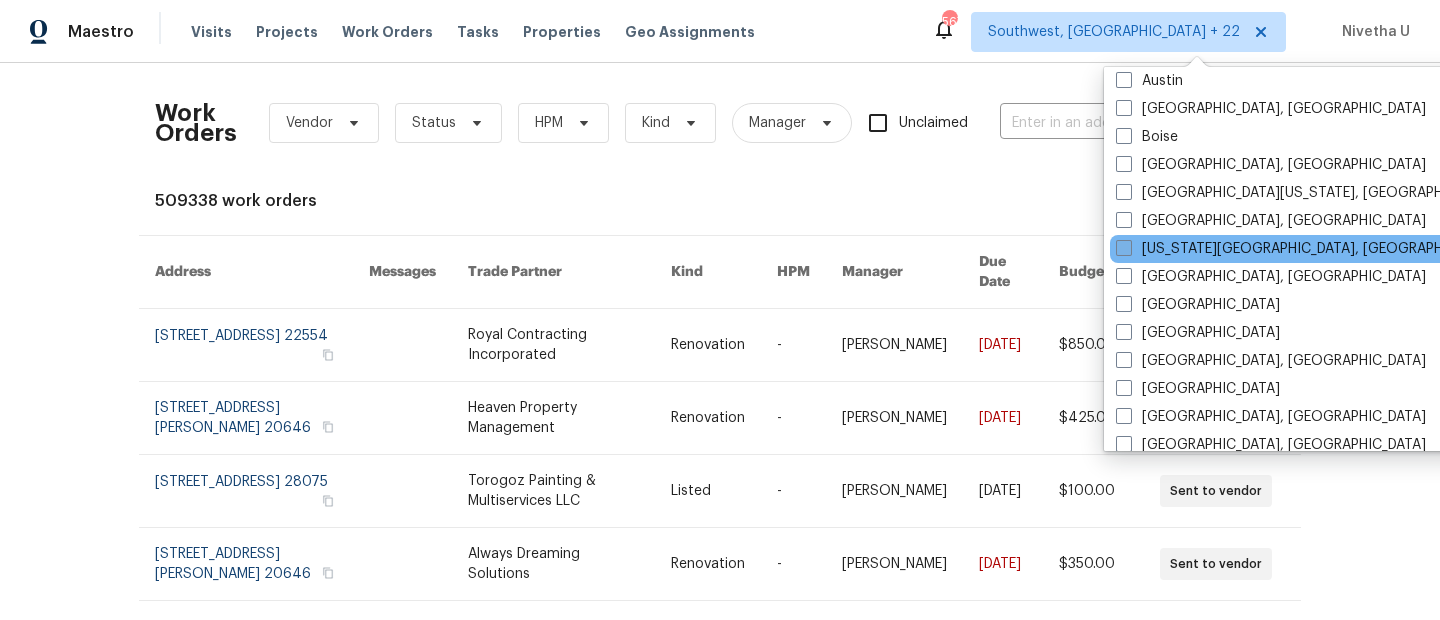 click on "[US_STATE][GEOGRAPHIC_DATA], [GEOGRAPHIC_DATA]" at bounding box center (1308, 249) 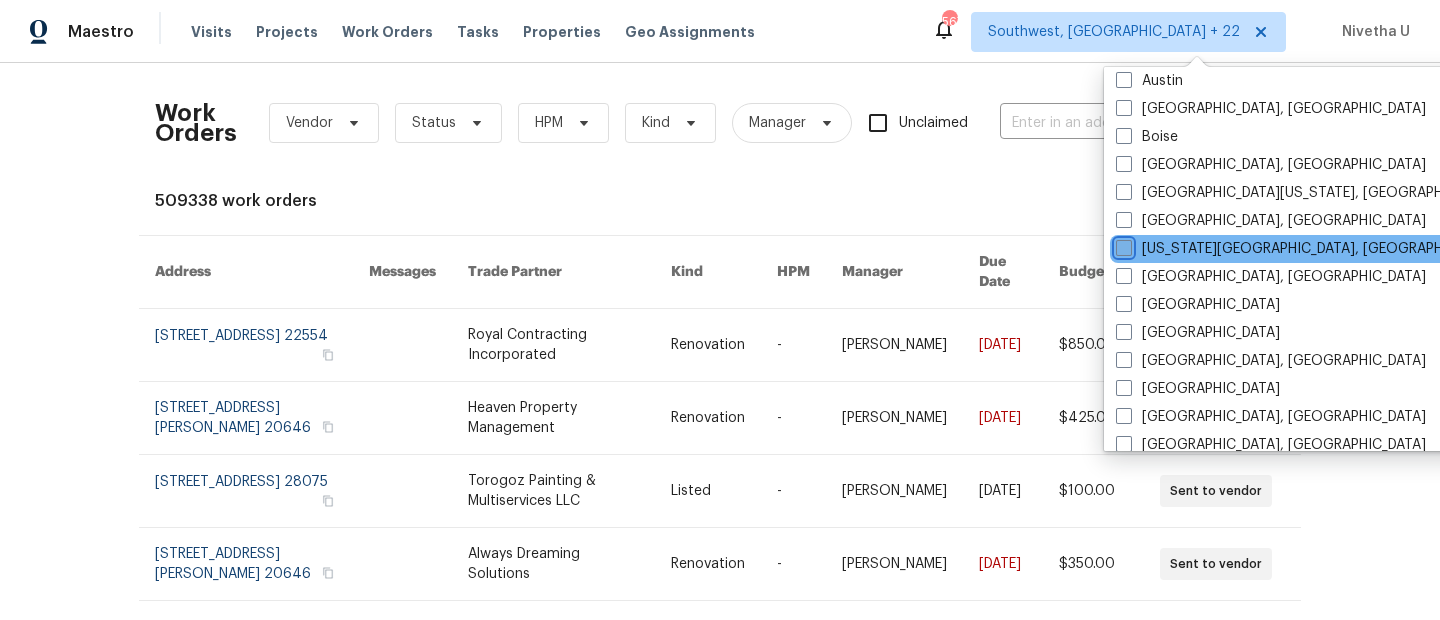 click on "[US_STATE][GEOGRAPHIC_DATA], [GEOGRAPHIC_DATA]" at bounding box center [1122, 245] 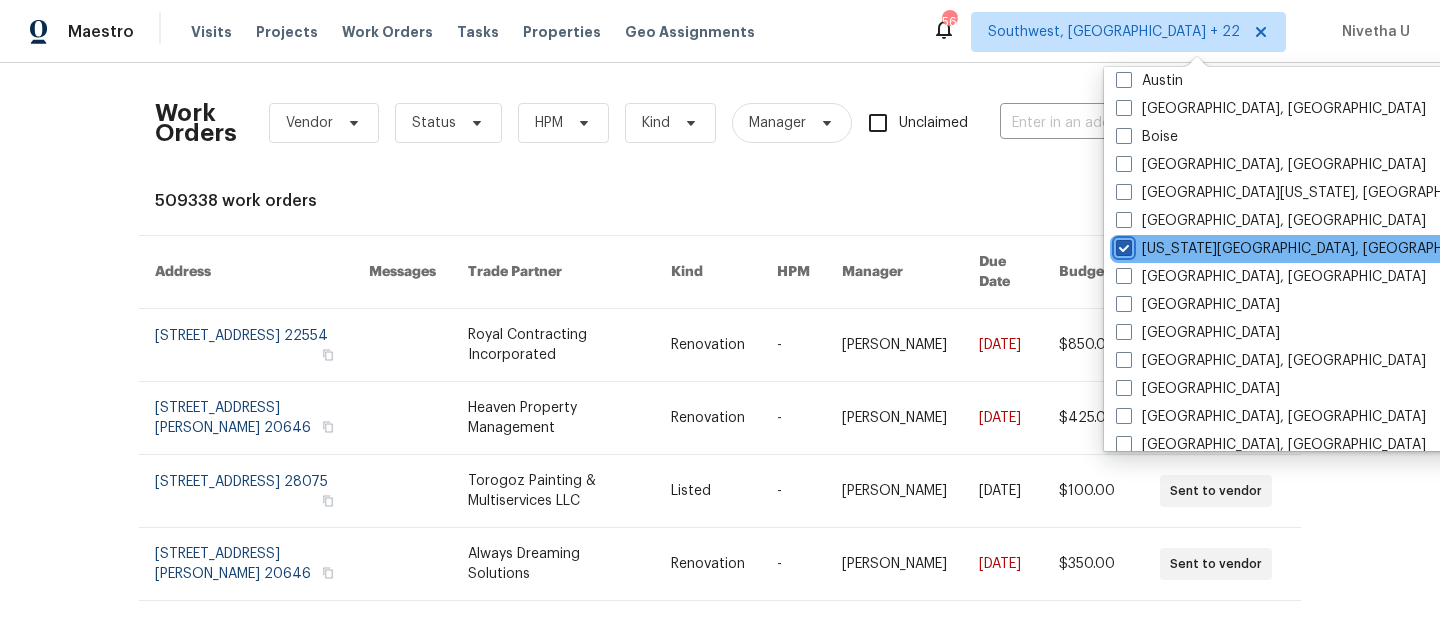 checkbox on "true" 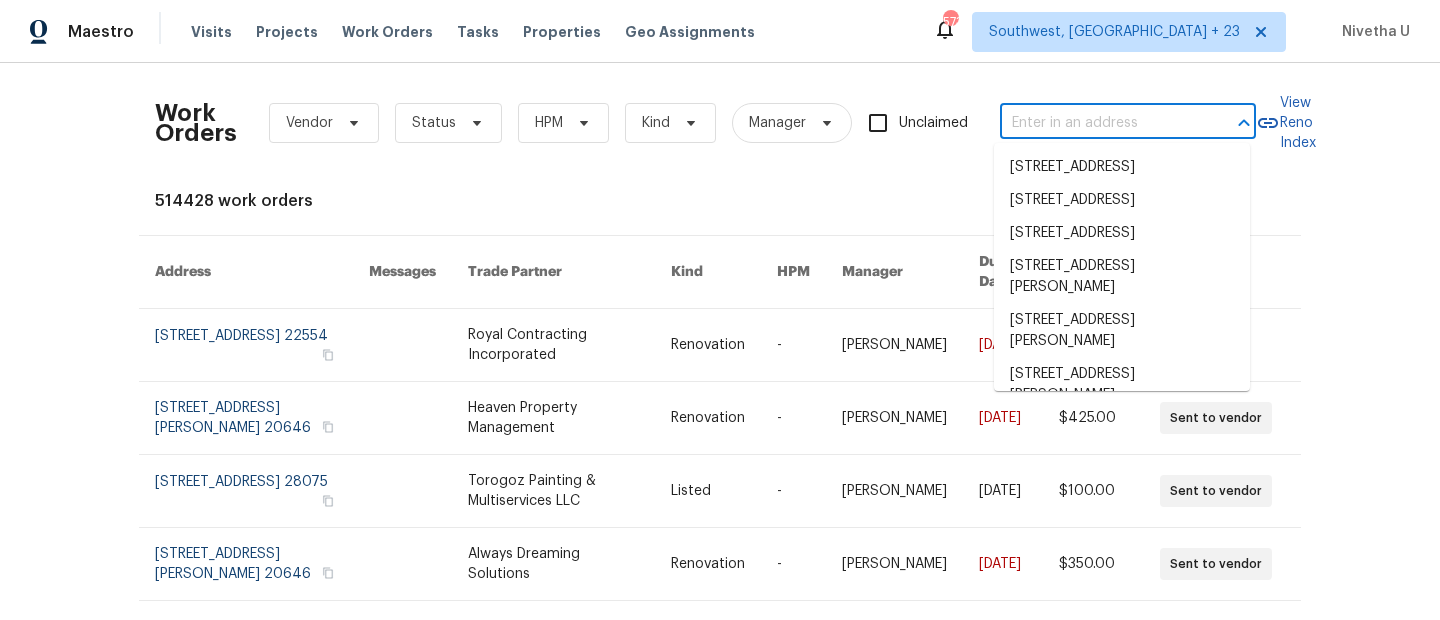 click at bounding box center [1100, 123] 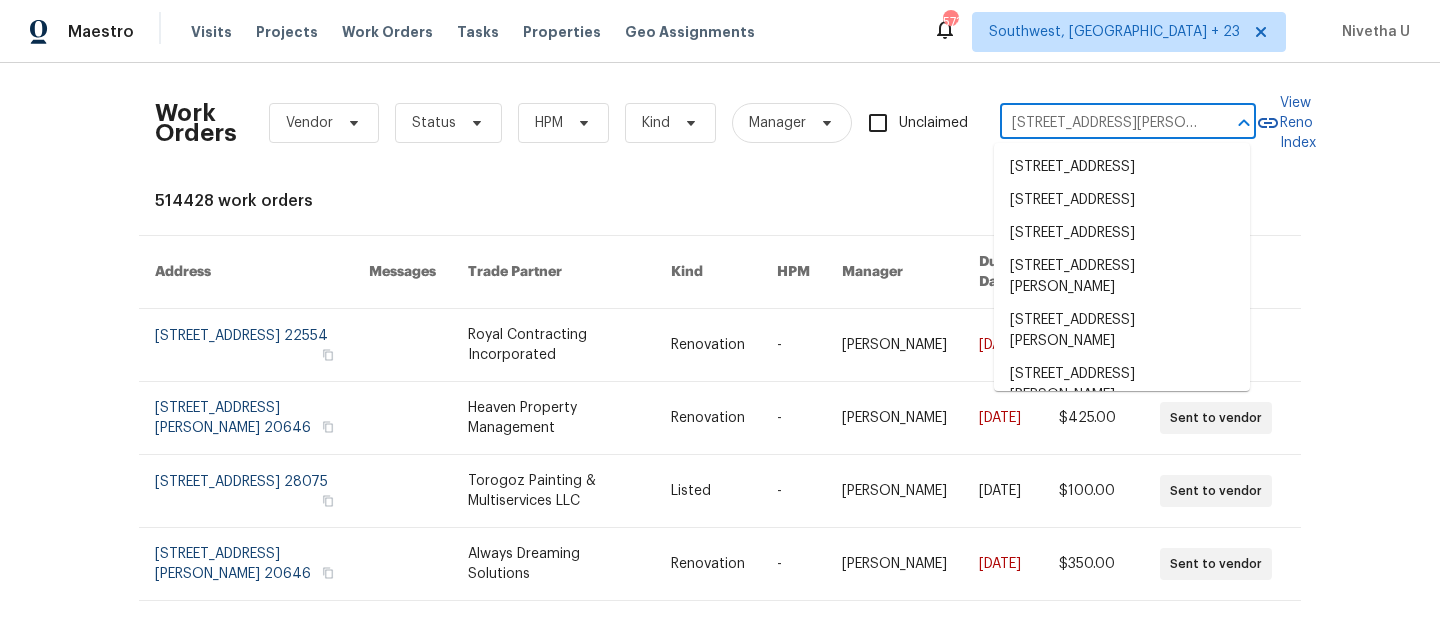 scroll, scrollTop: 0, scrollLeft: 139, axis: horizontal 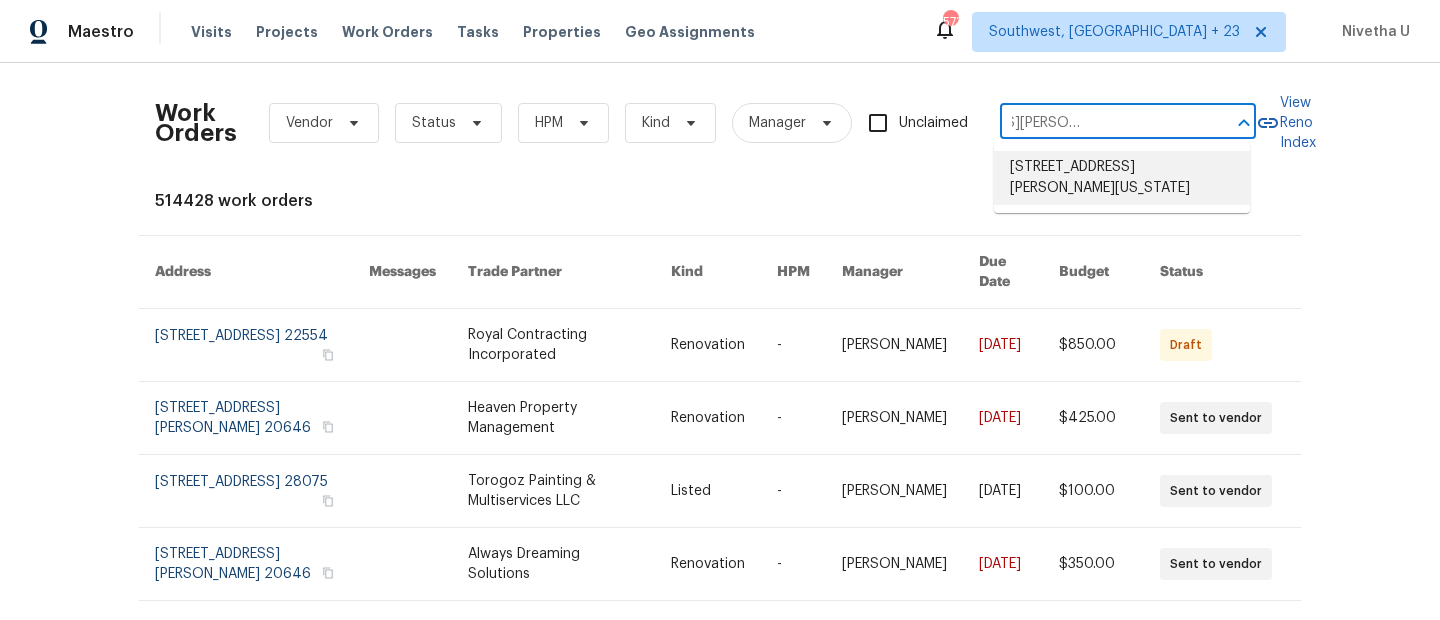 click on "[STREET_ADDRESS][PERSON_NAME][US_STATE]" at bounding box center (1122, 178) 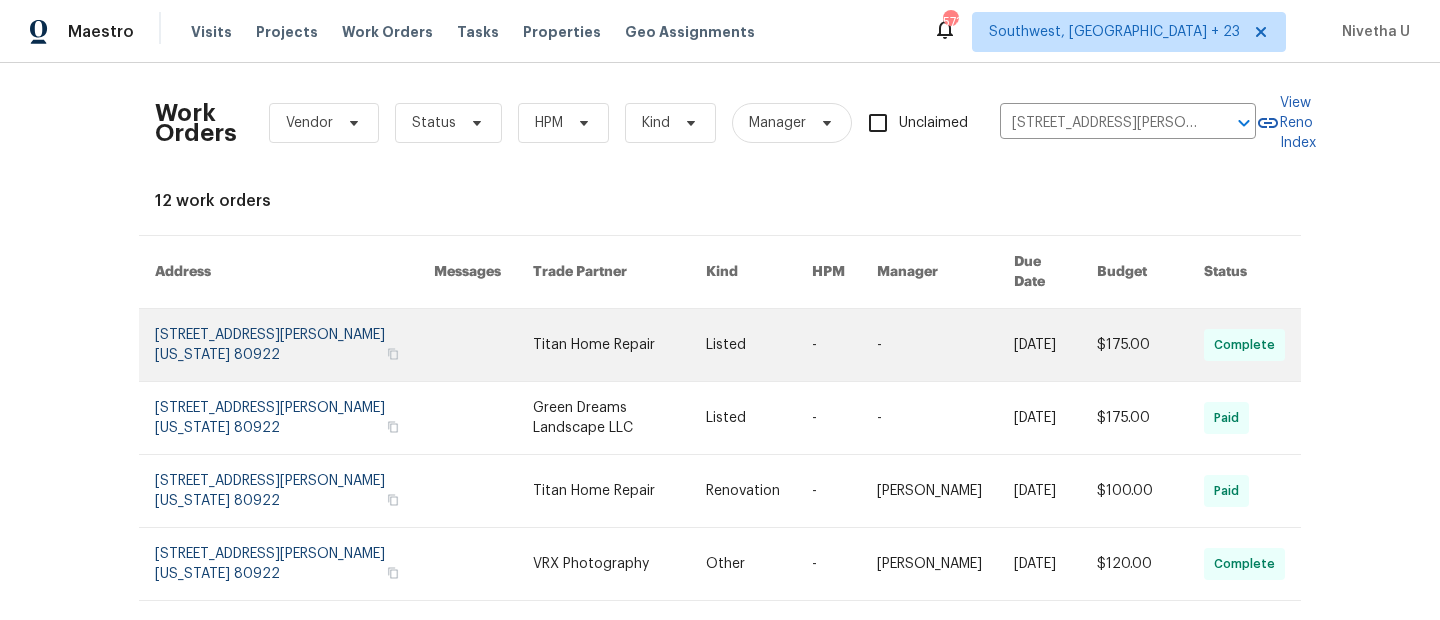 click at bounding box center [294, 345] 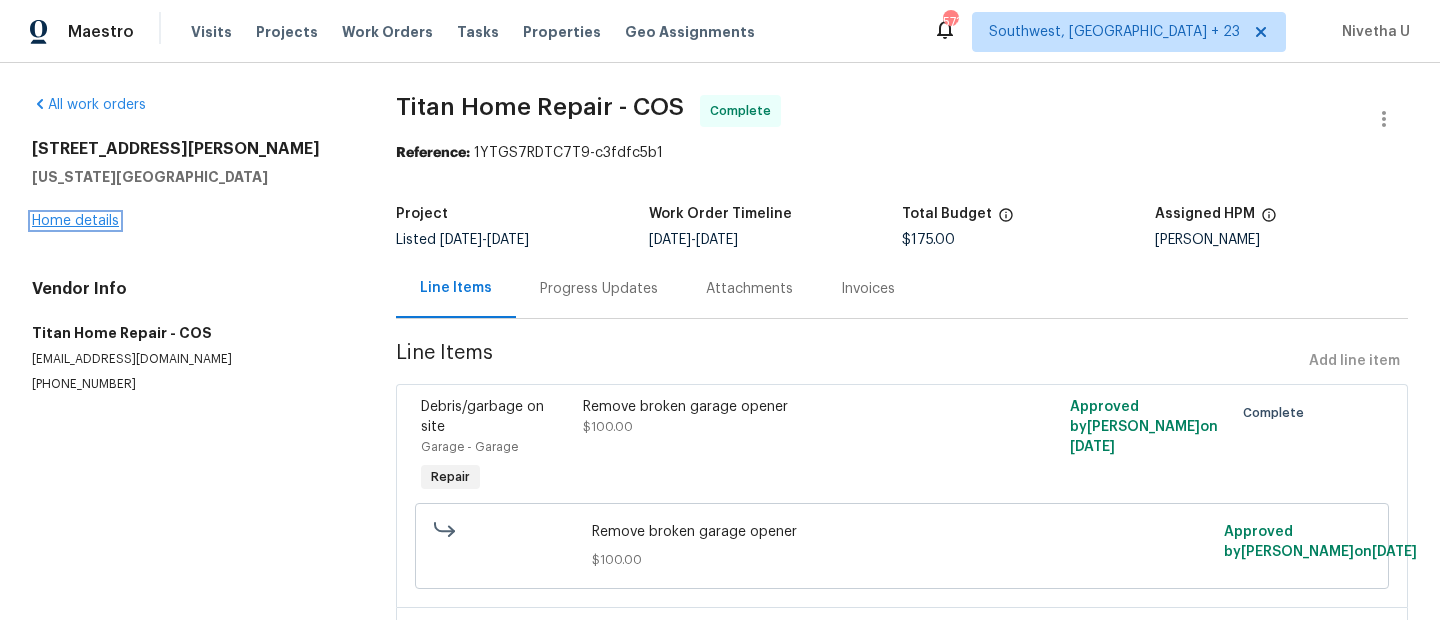 click on "Home details" at bounding box center (75, 221) 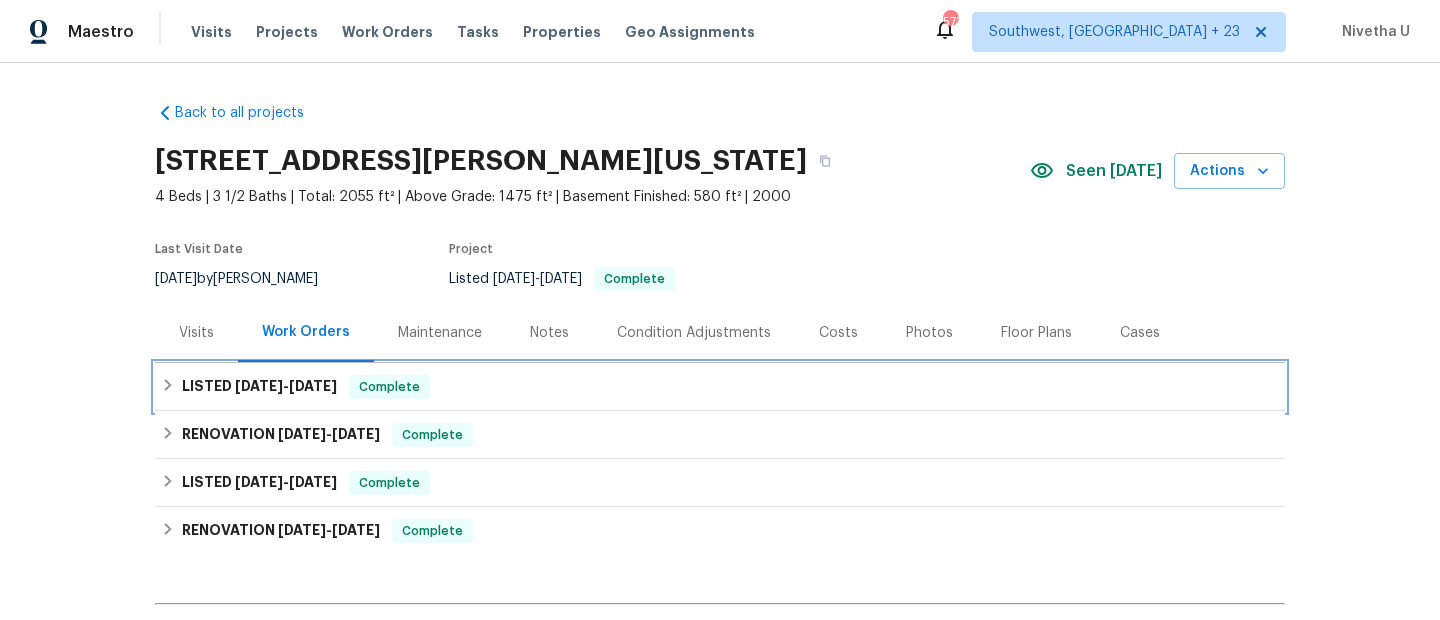 click on "LISTED   [DATE]  -  [DATE] Complete" at bounding box center (720, 387) 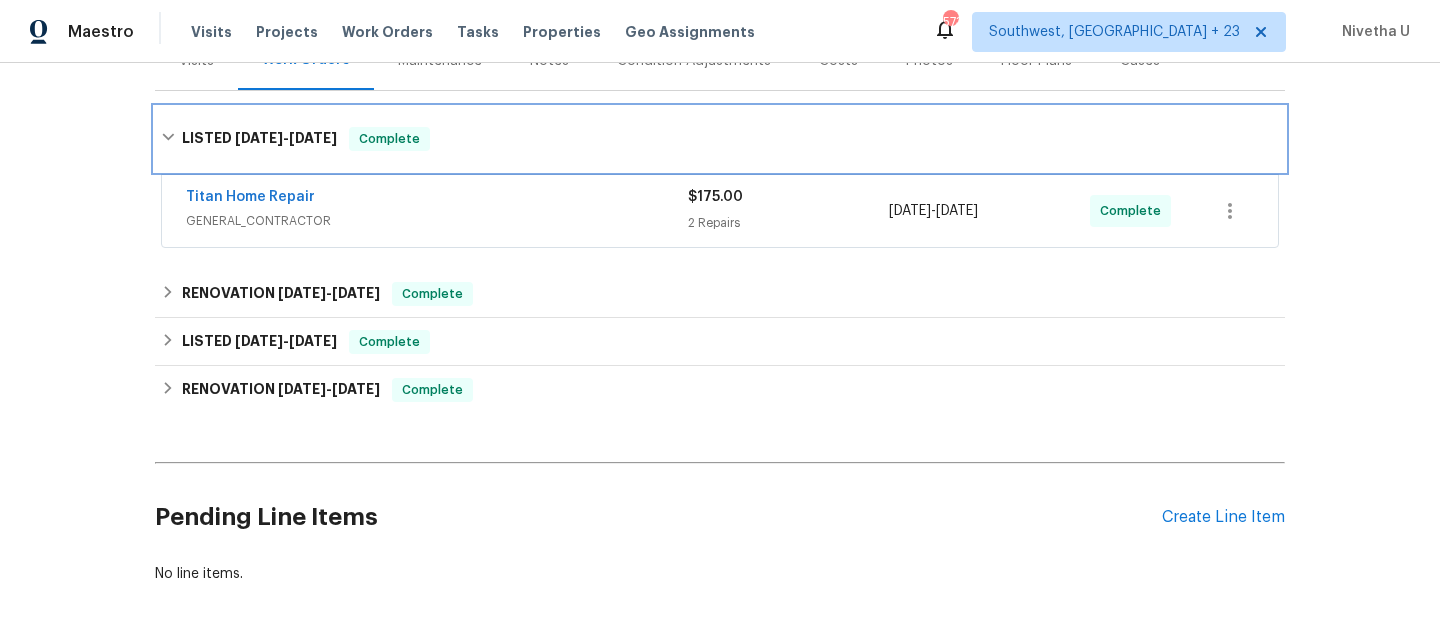 scroll, scrollTop: 320, scrollLeft: 0, axis: vertical 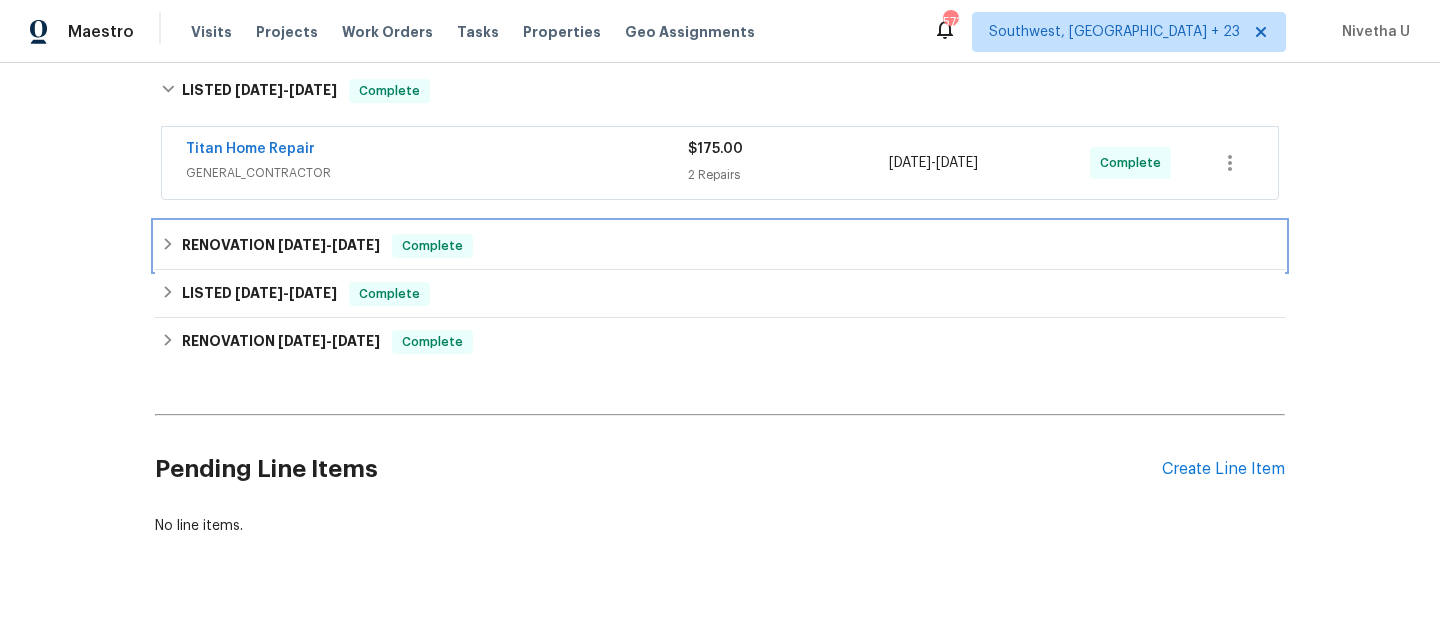 click on "RENOVATION   [DATE]  -  [DATE] Complete" at bounding box center (720, 246) 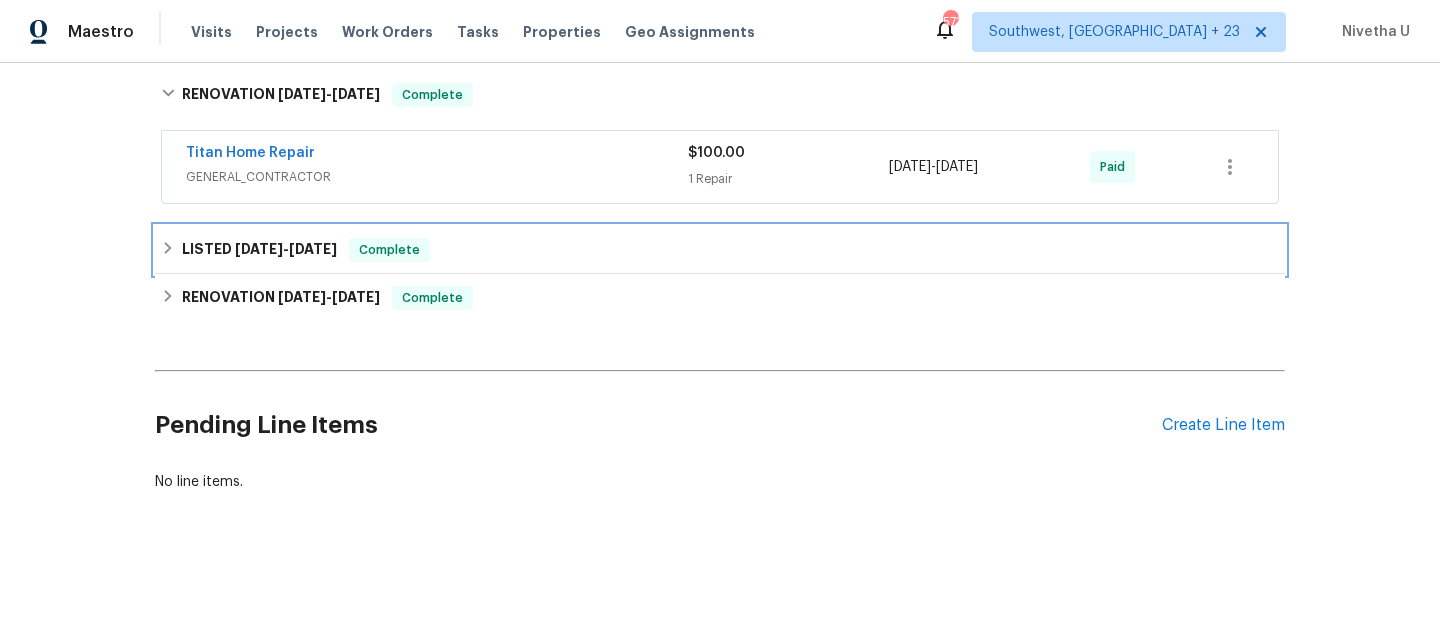 click on "LISTED   [DATE]  -  [DATE] Complete" at bounding box center [720, 250] 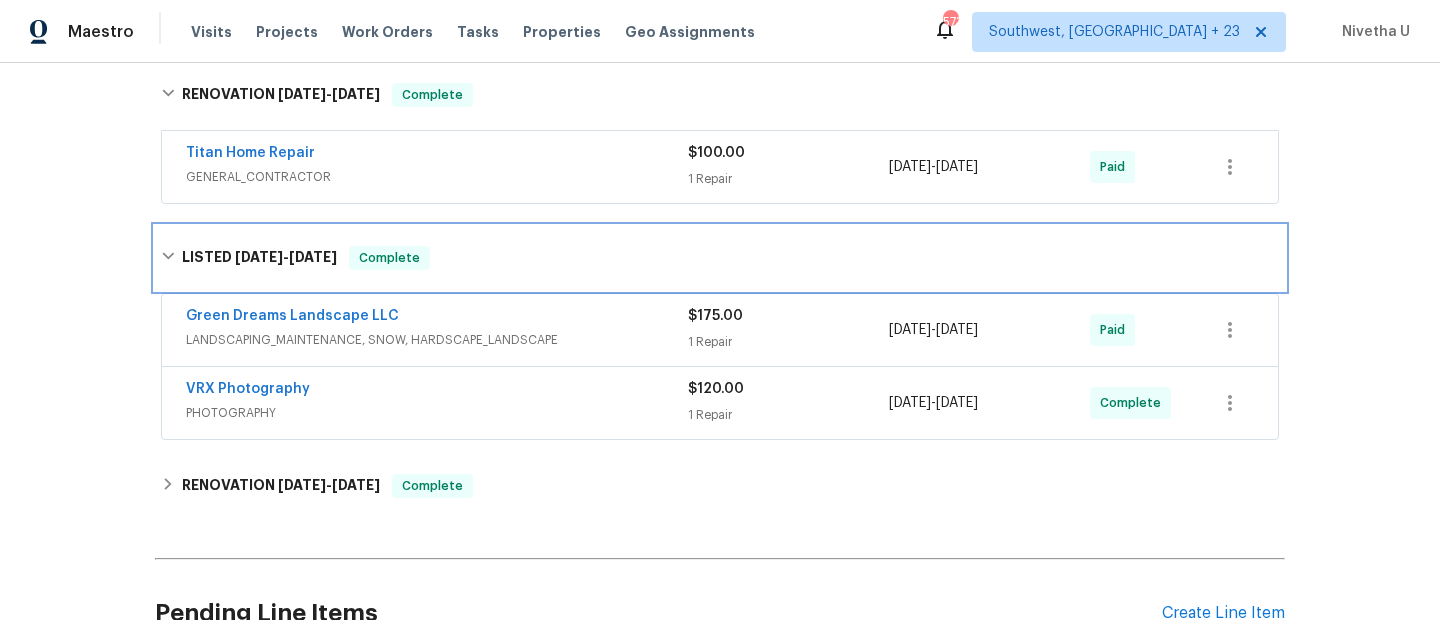 scroll, scrollTop: 529, scrollLeft: 0, axis: vertical 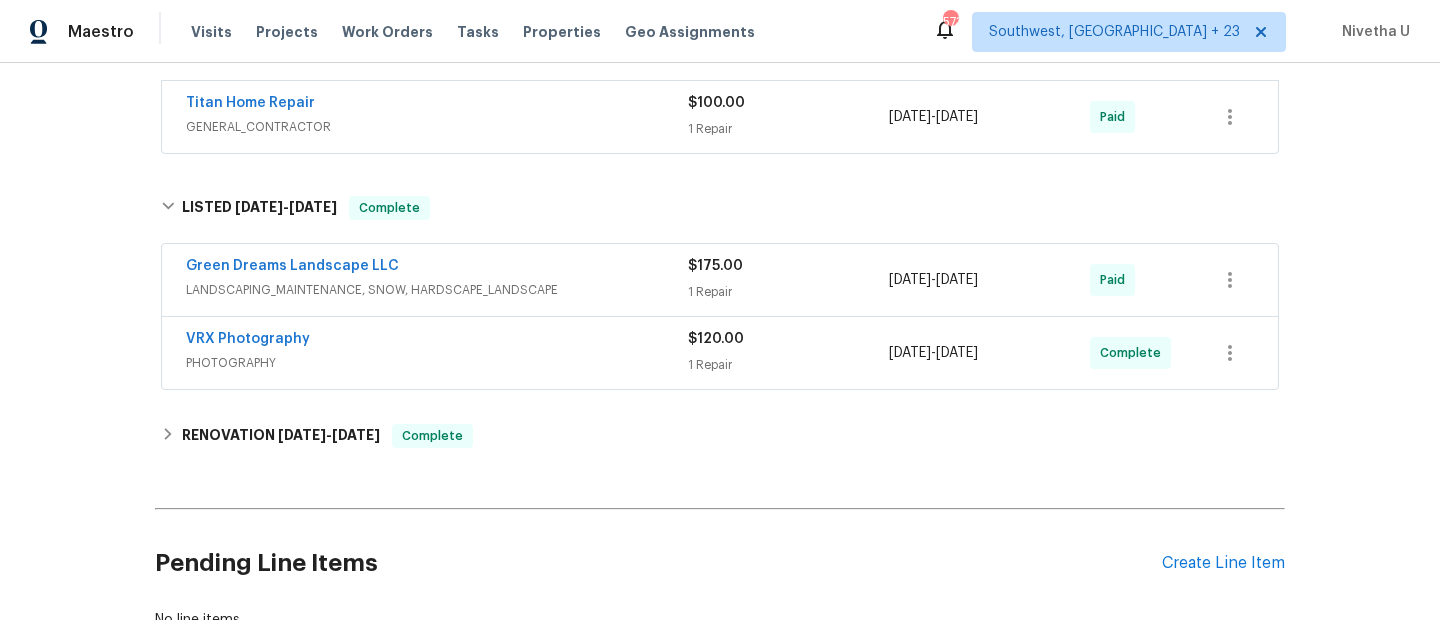 click on "VRX Photography" at bounding box center [437, 341] 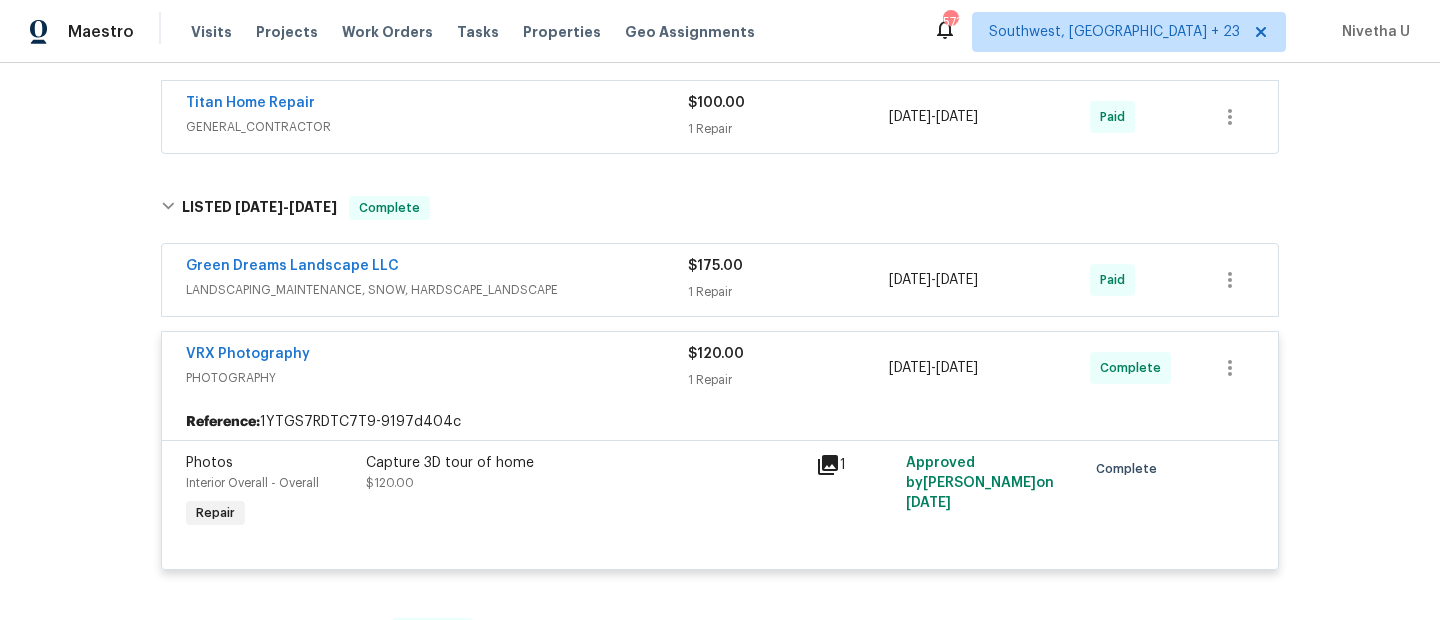 click on "PHOTOGRAPHY" at bounding box center [437, 378] 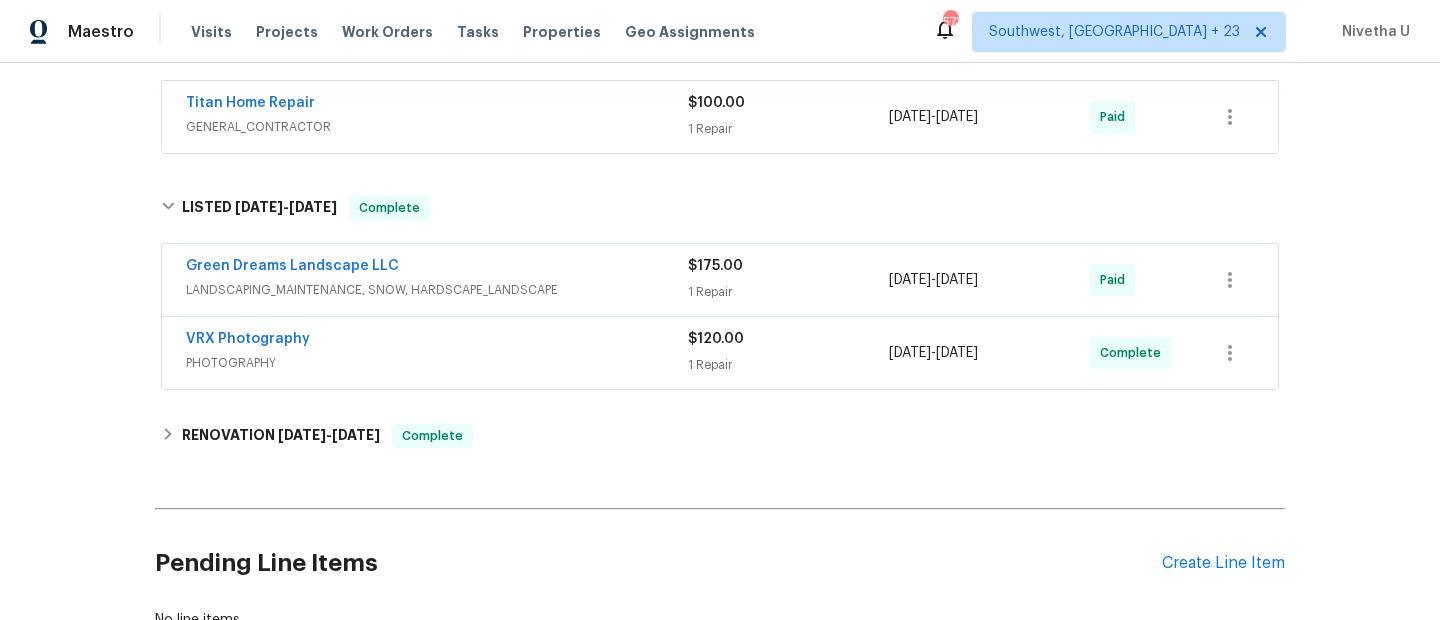click on "Green Dreams Landscape LLC LANDSCAPING_MAINTENANCE, SNOW, HARDSCAPE_LANDSCAPE $175.00 1 Repair [DATE]  -  [DATE] Paid" at bounding box center [720, 280] 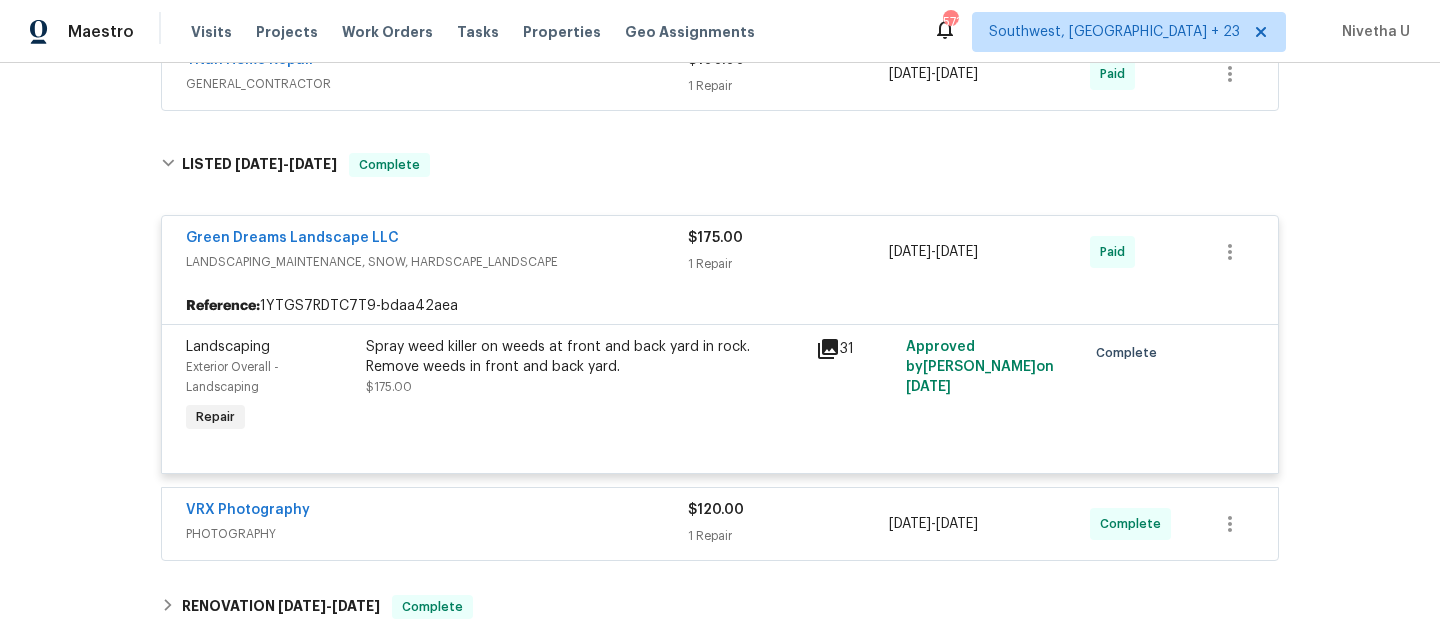 scroll, scrollTop: 573, scrollLeft: 0, axis: vertical 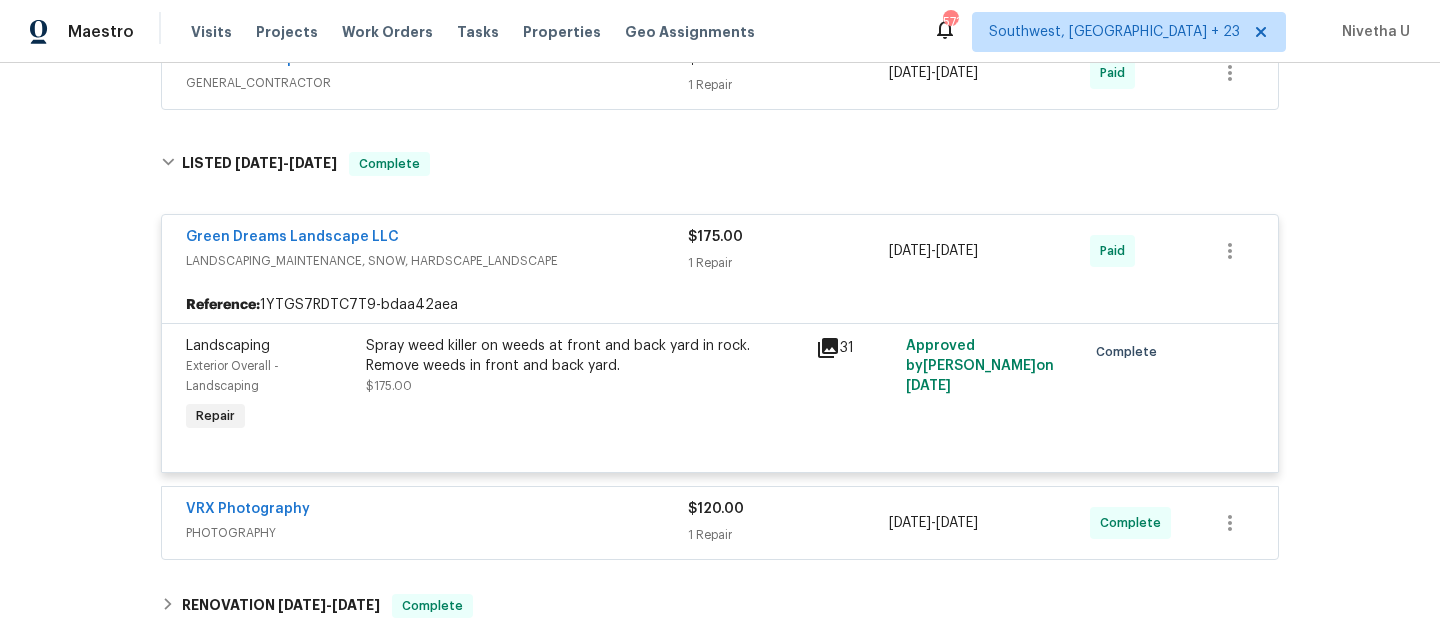 click on "Green Dreams Landscape LLC" at bounding box center (437, 239) 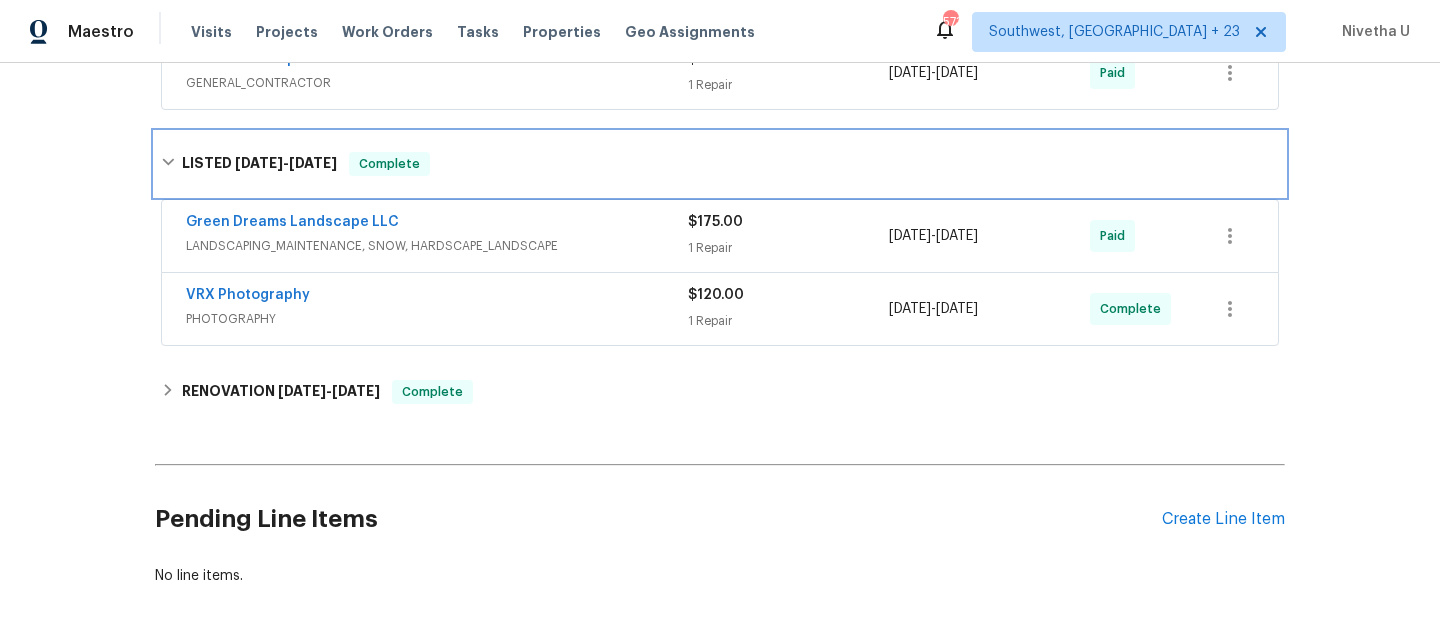 click on "LISTED   [DATE]  -  [DATE] Complete" at bounding box center (720, 164) 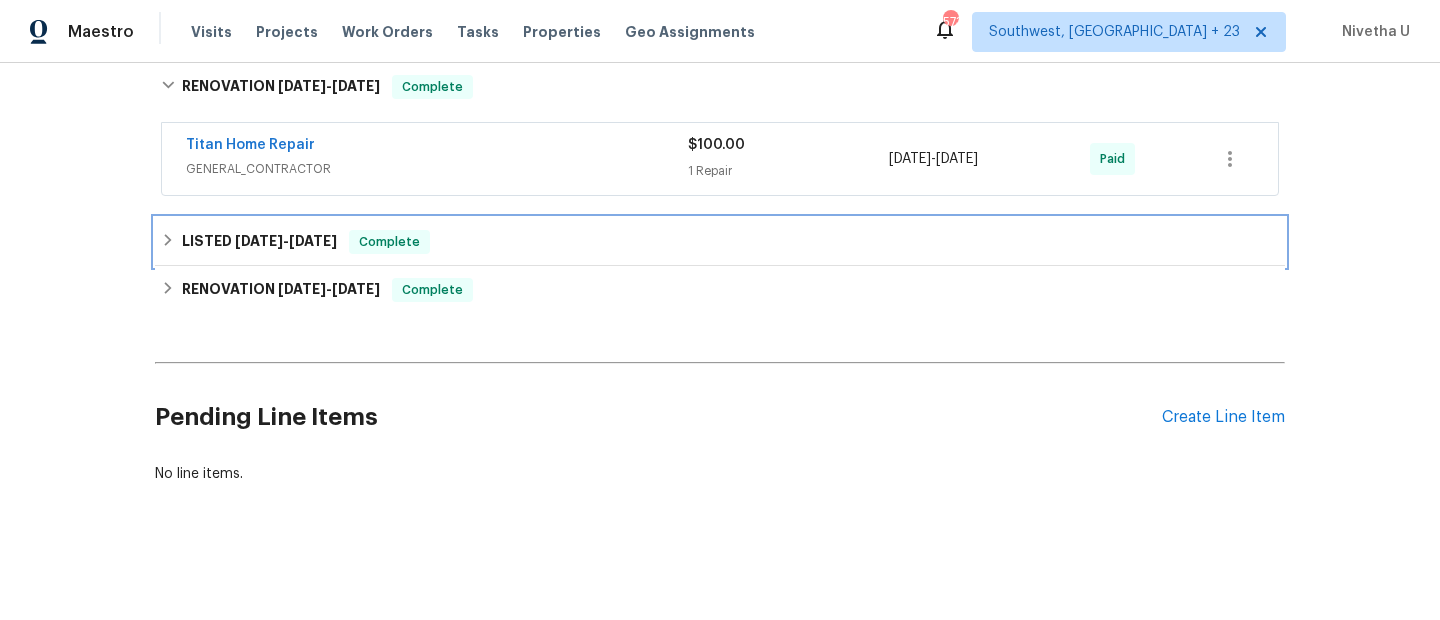 scroll, scrollTop: 342, scrollLeft: 0, axis: vertical 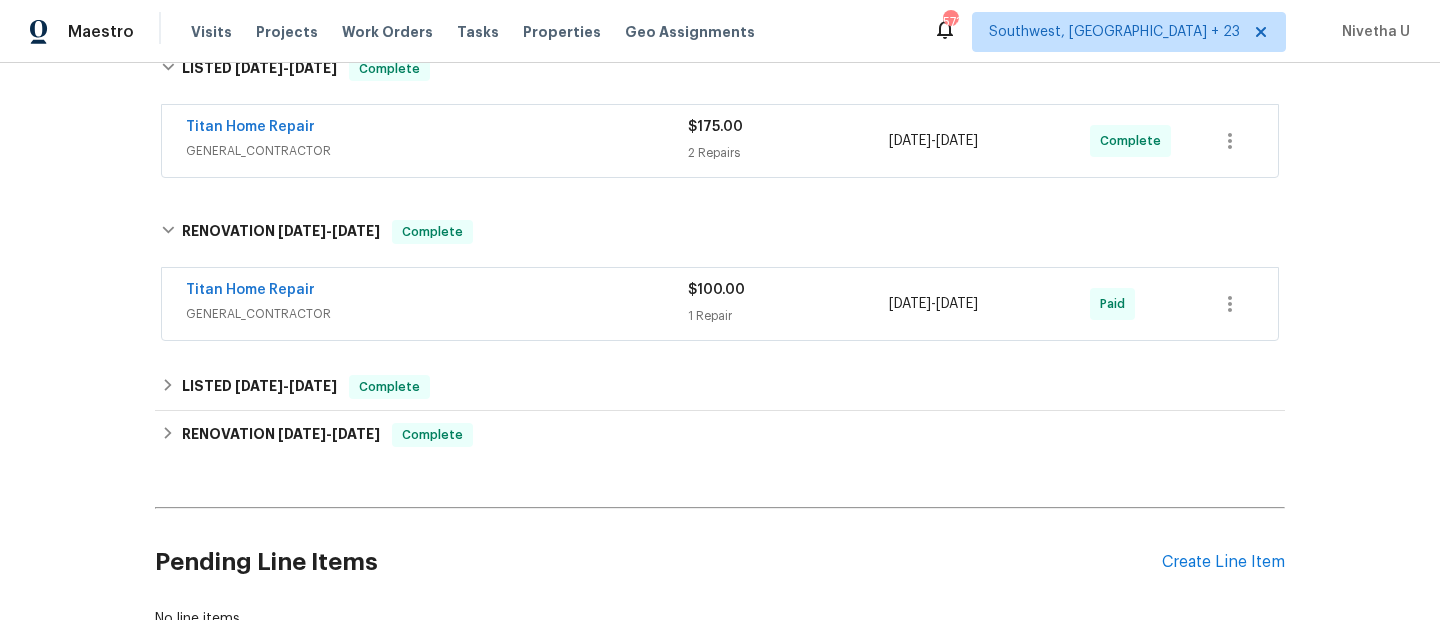 click on "GENERAL_CONTRACTOR" at bounding box center [437, 314] 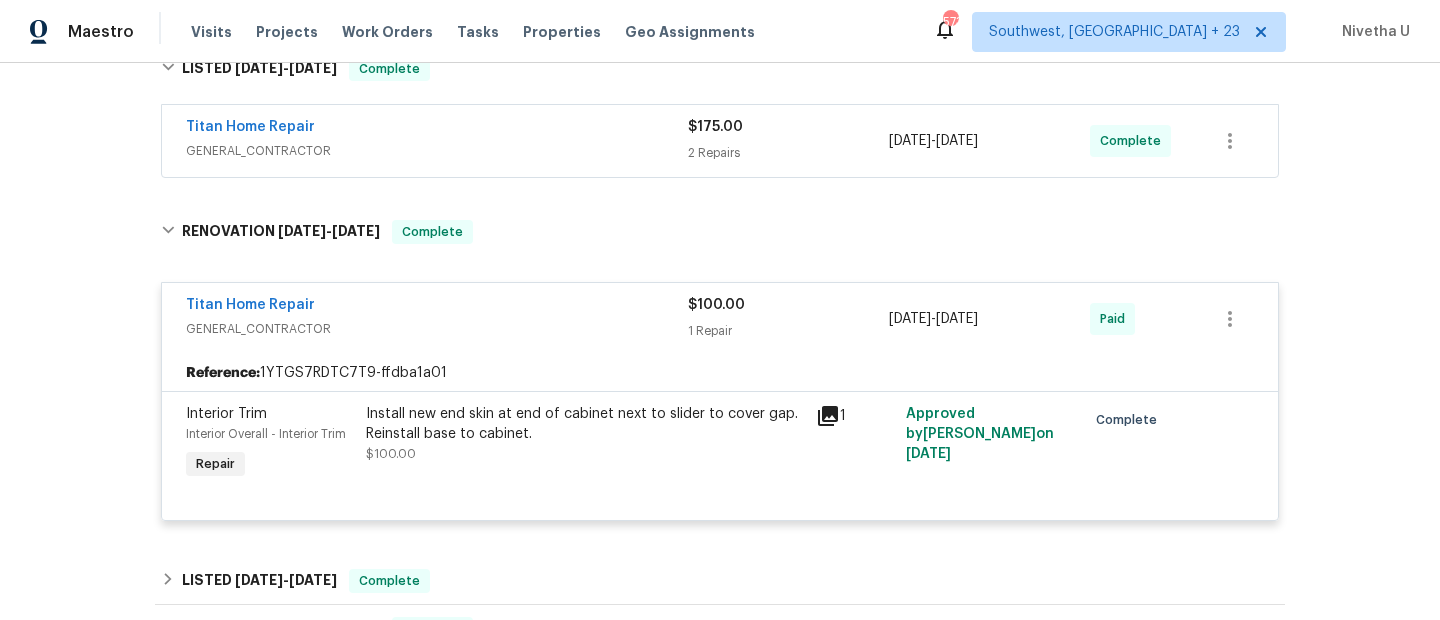 click on "GENERAL_CONTRACTOR" at bounding box center (437, 329) 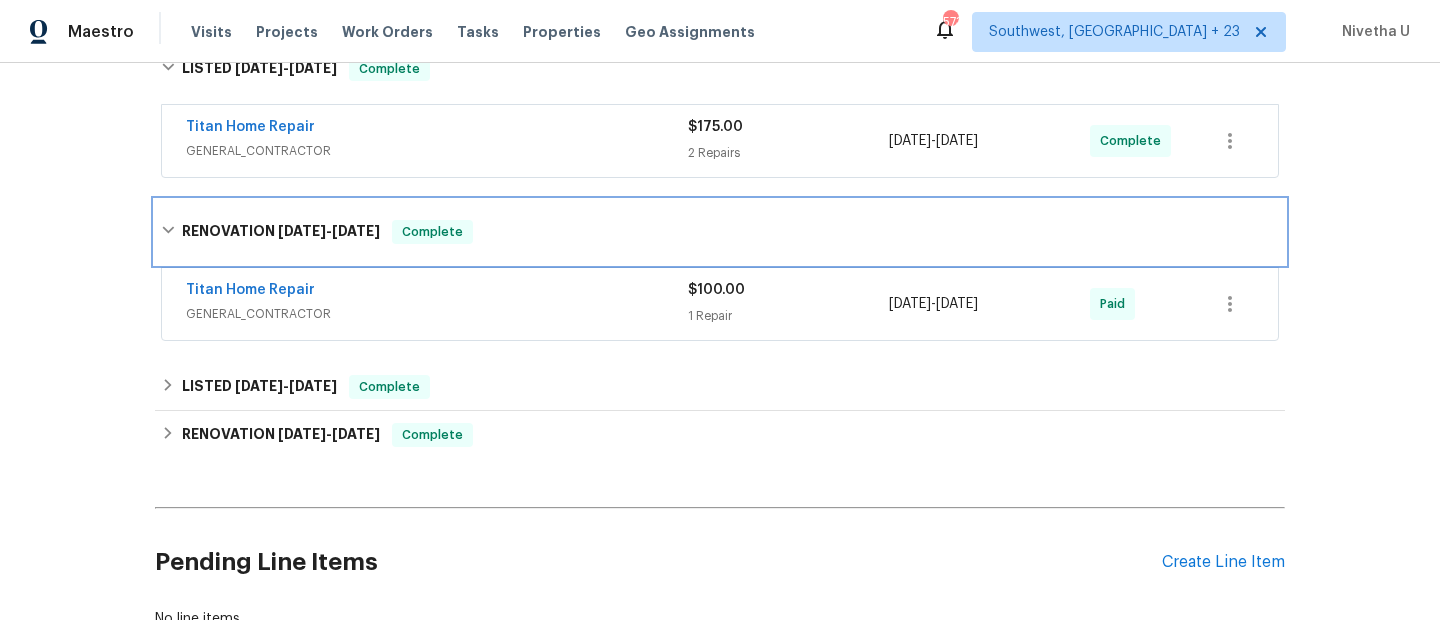 click on "RENOVATION   [DATE]  -  [DATE] Complete" at bounding box center [720, 232] 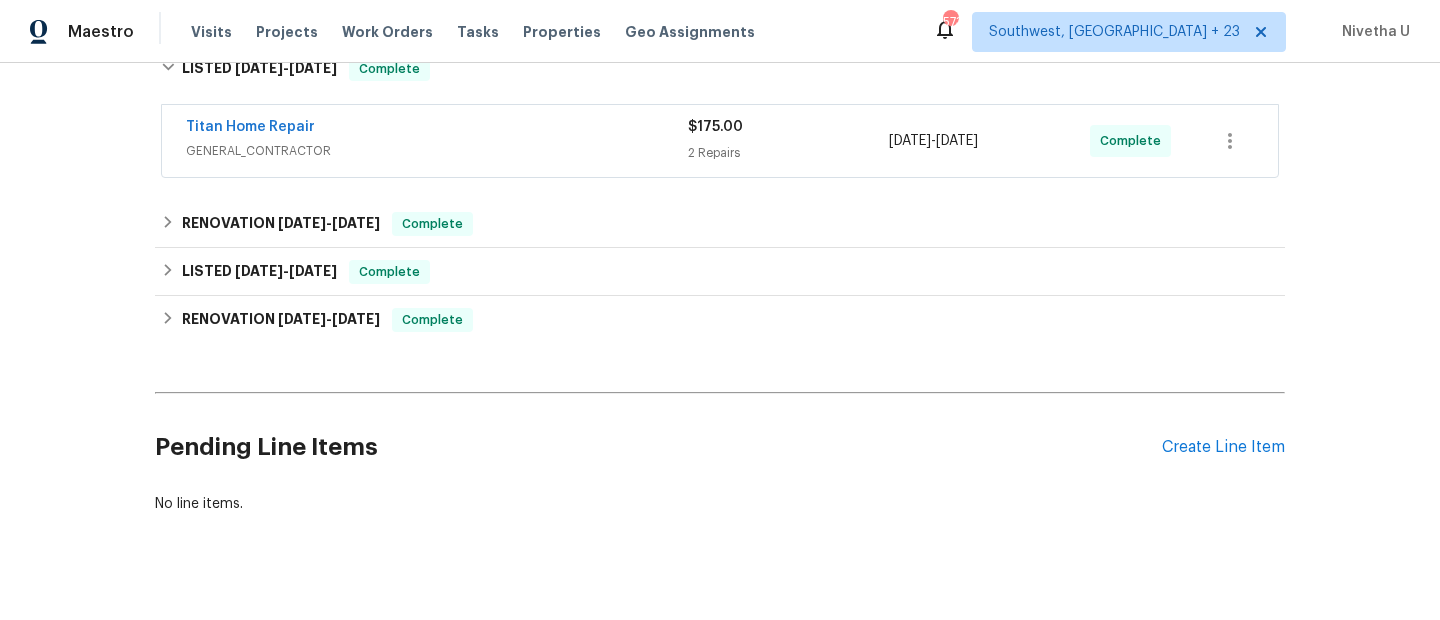 click on "Titan Home Repair" at bounding box center (437, 129) 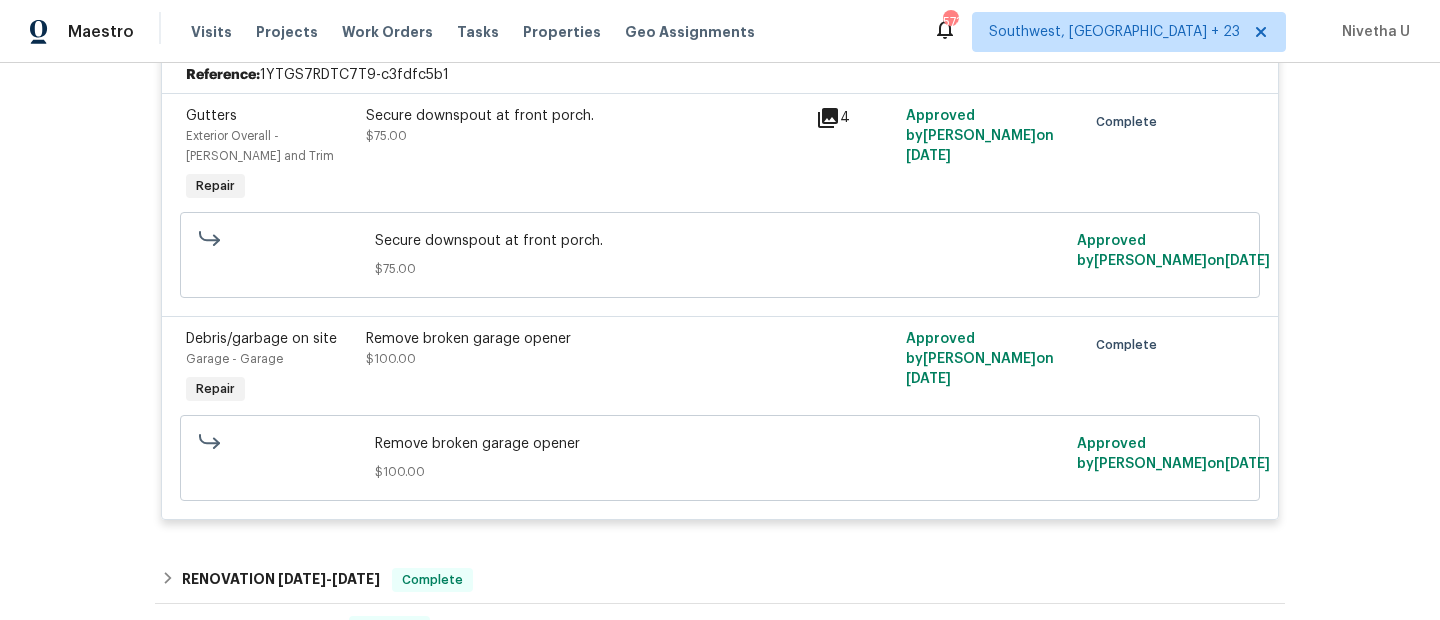 scroll, scrollTop: 350, scrollLeft: 0, axis: vertical 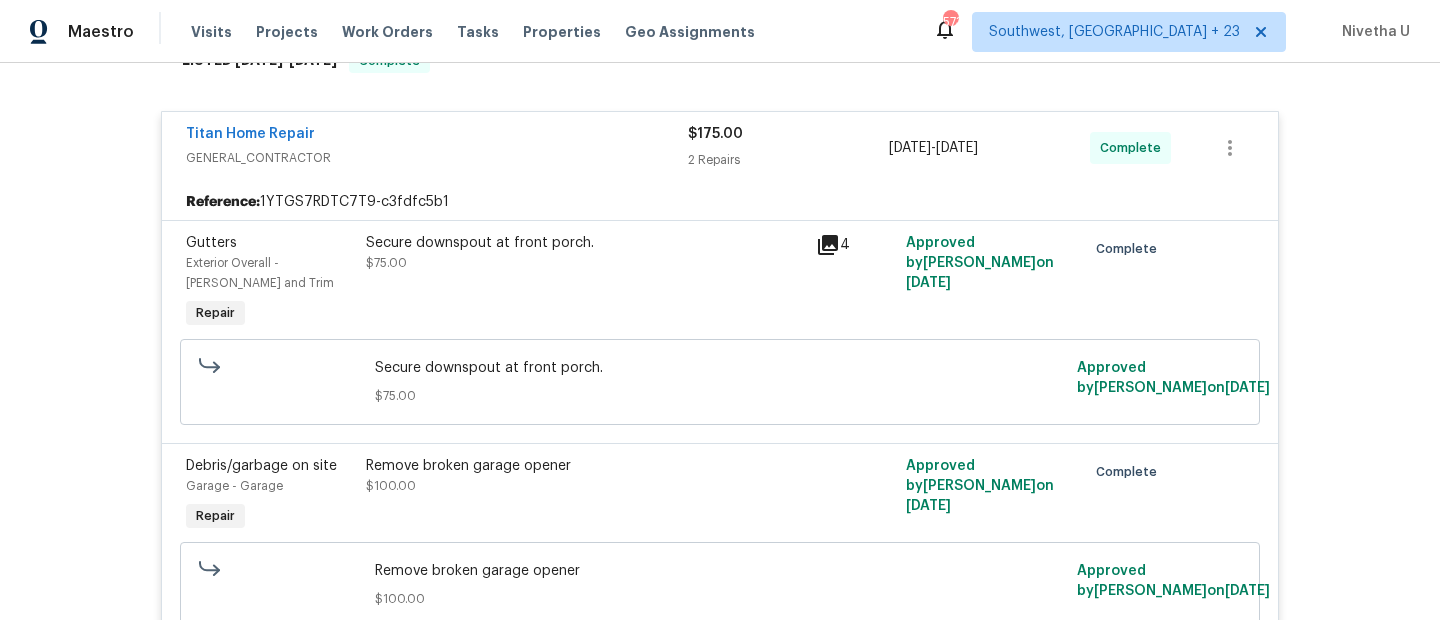 click on "Titan Home Repair GENERAL_CONTRACTOR" at bounding box center [437, 148] 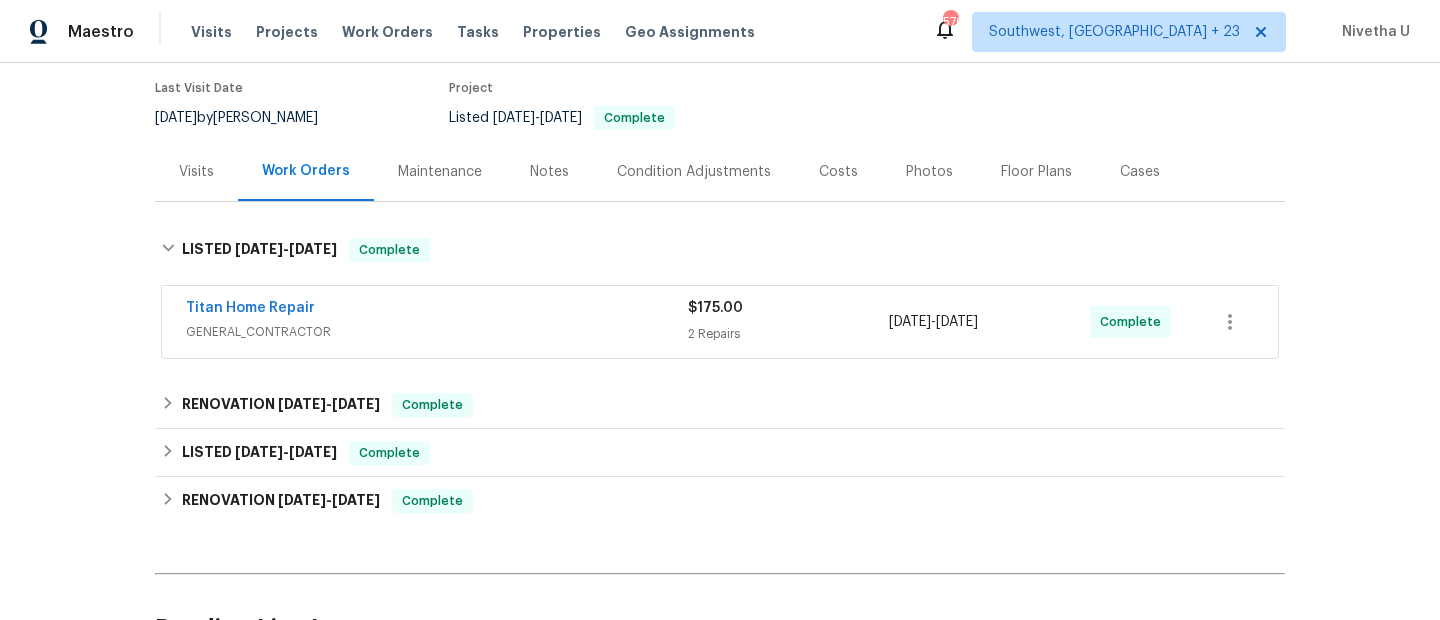 scroll, scrollTop: 358, scrollLeft: 0, axis: vertical 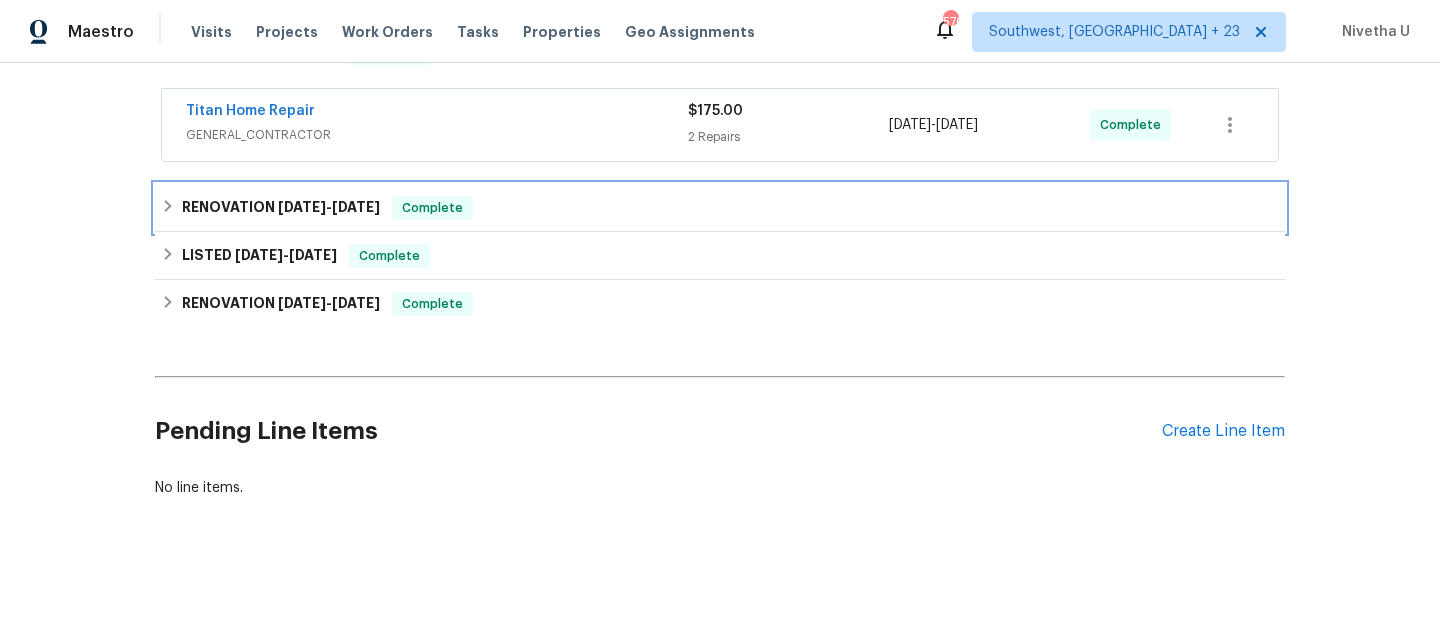 click on "RENOVATION   [DATE]  -  [DATE] Complete" at bounding box center [720, 208] 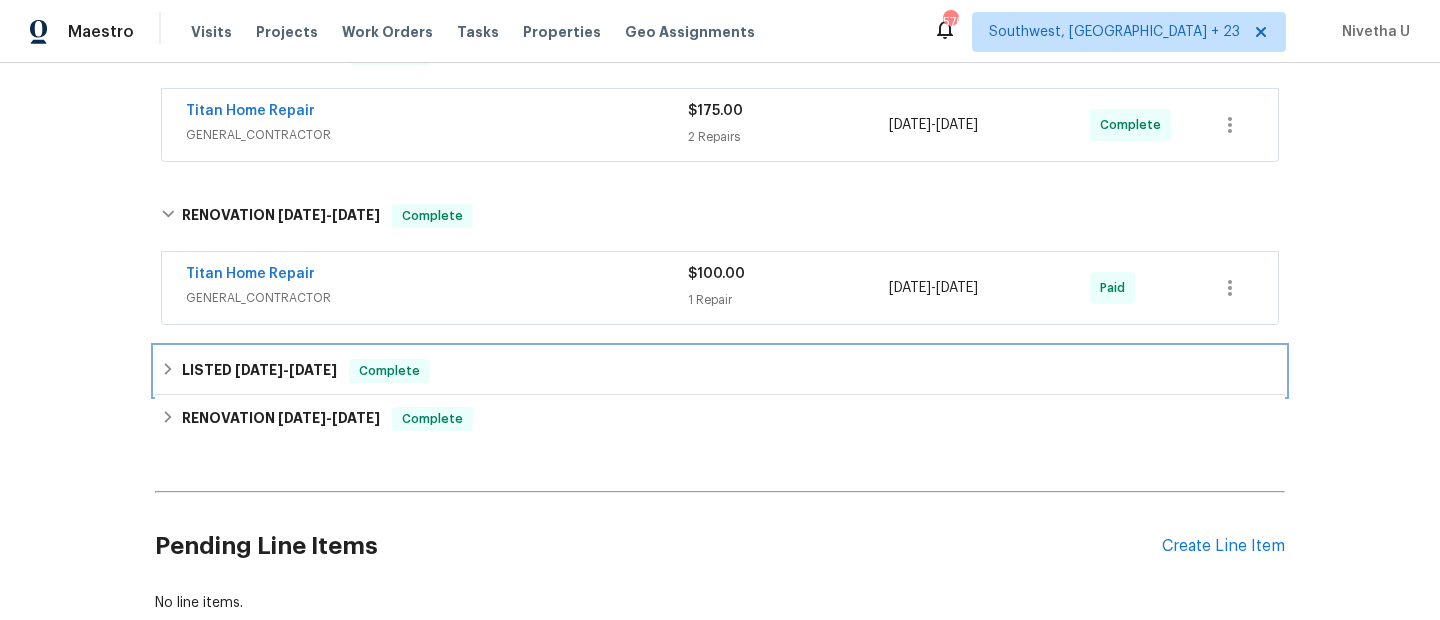 click on "LISTED   [DATE]  -  [DATE] Complete" at bounding box center [720, 371] 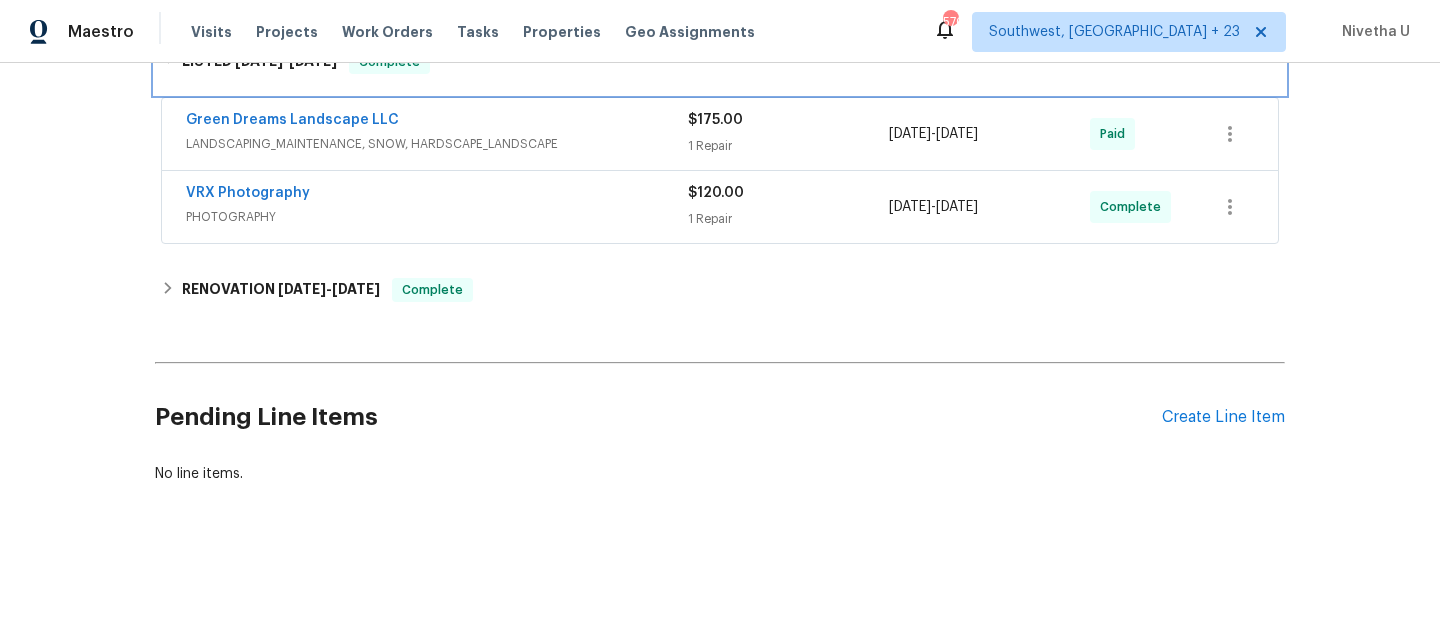 scroll, scrollTop: 501, scrollLeft: 0, axis: vertical 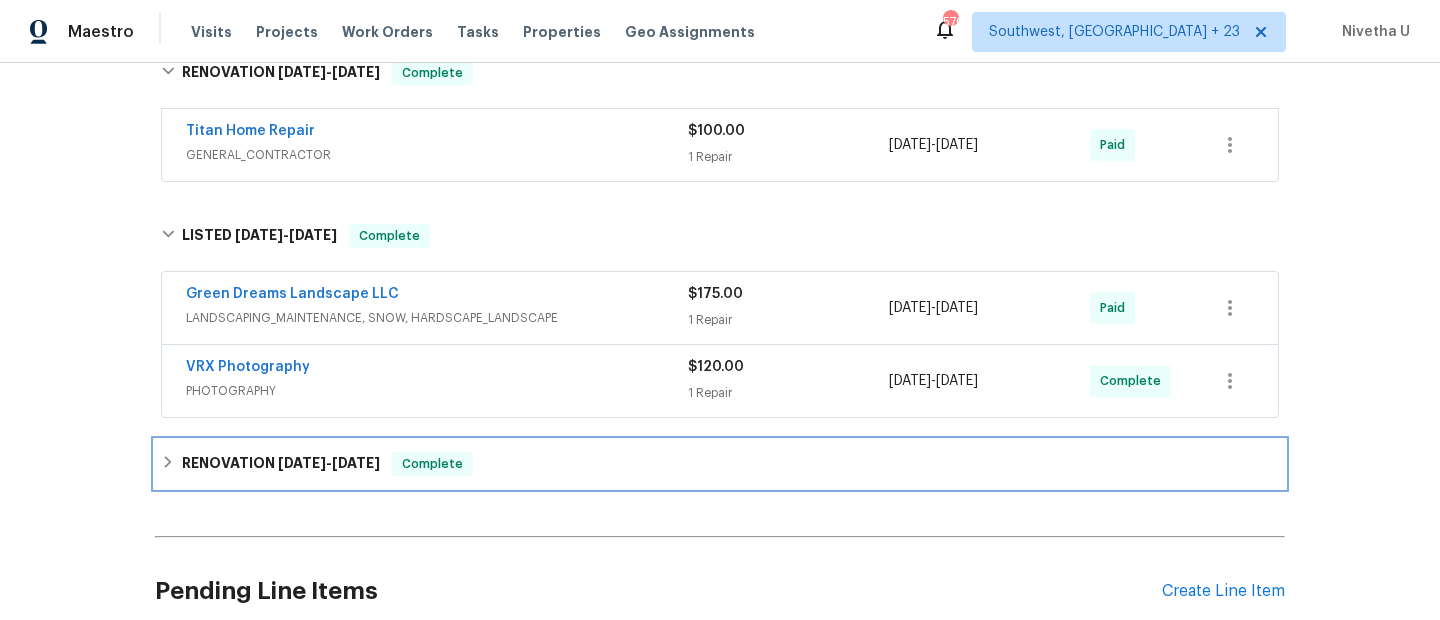 click on "RENOVATION   [DATE]  -  [DATE] Complete" at bounding box center (720, 464) 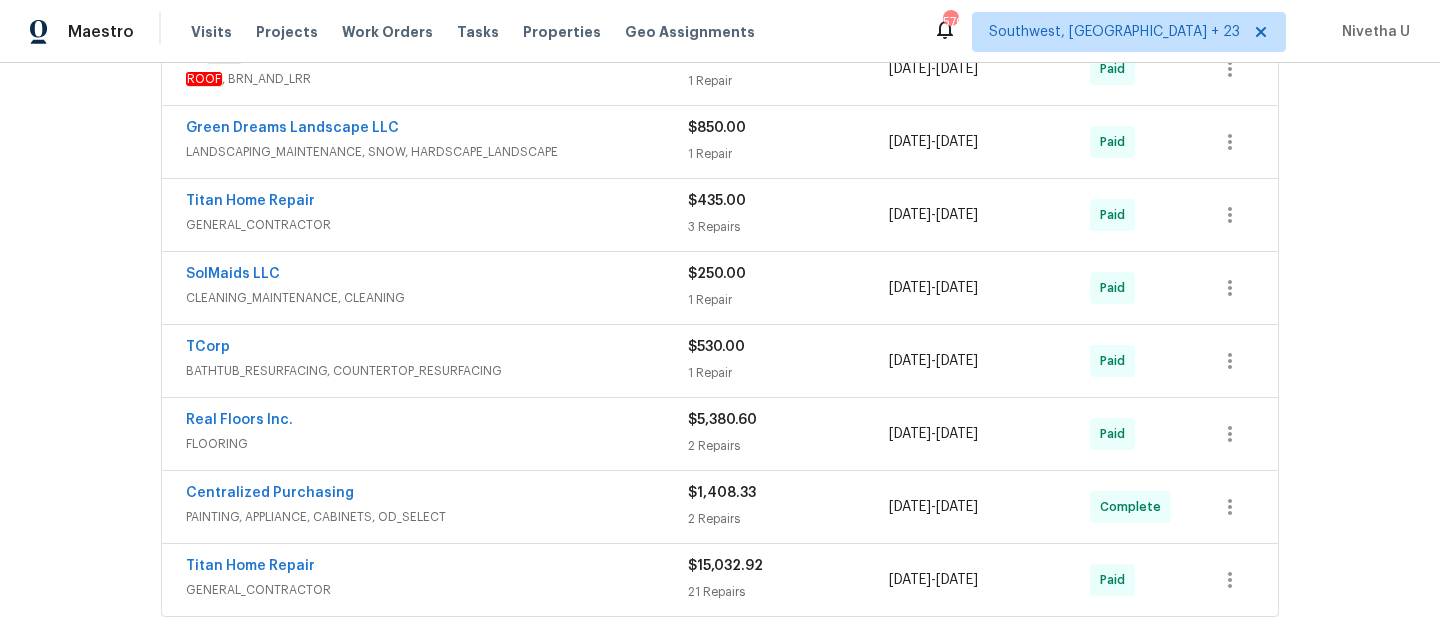 scroll, scrollTop: 965, scrollLeft: 0, axis: vertical 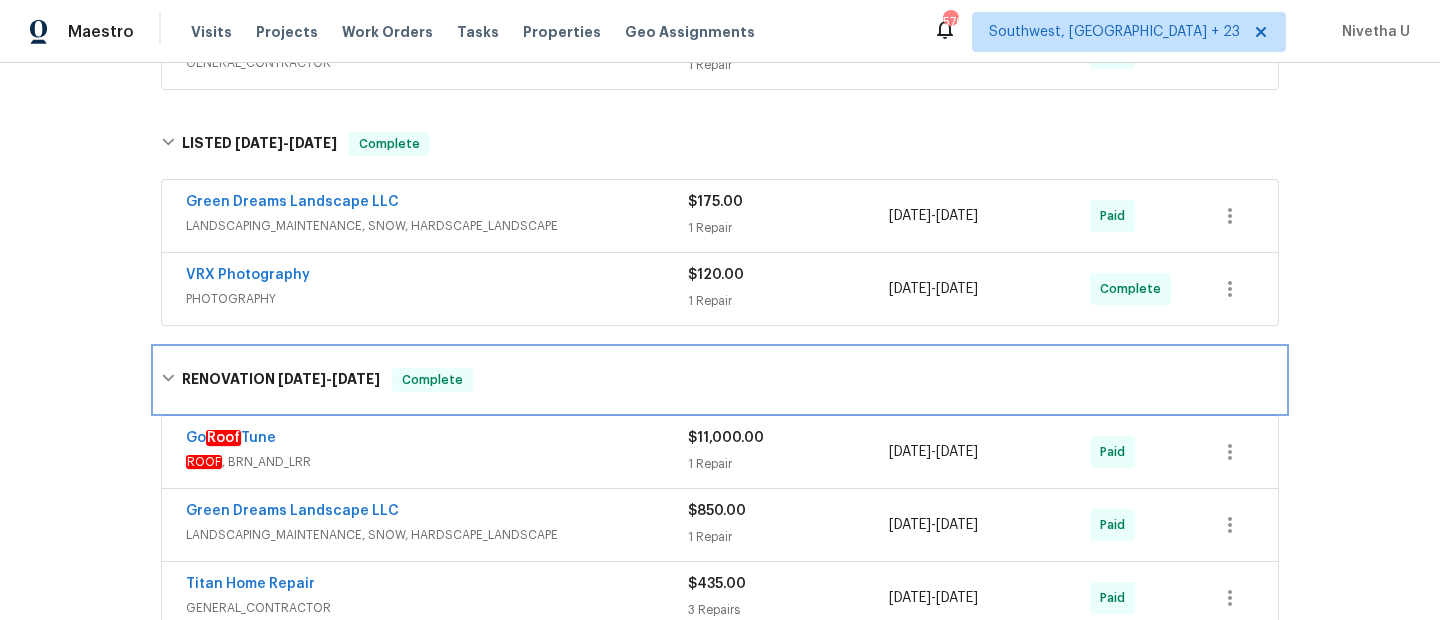 click on "RENOVATION   [DATE]  -  [DATE] Complete" at bounding box center (720, 380) 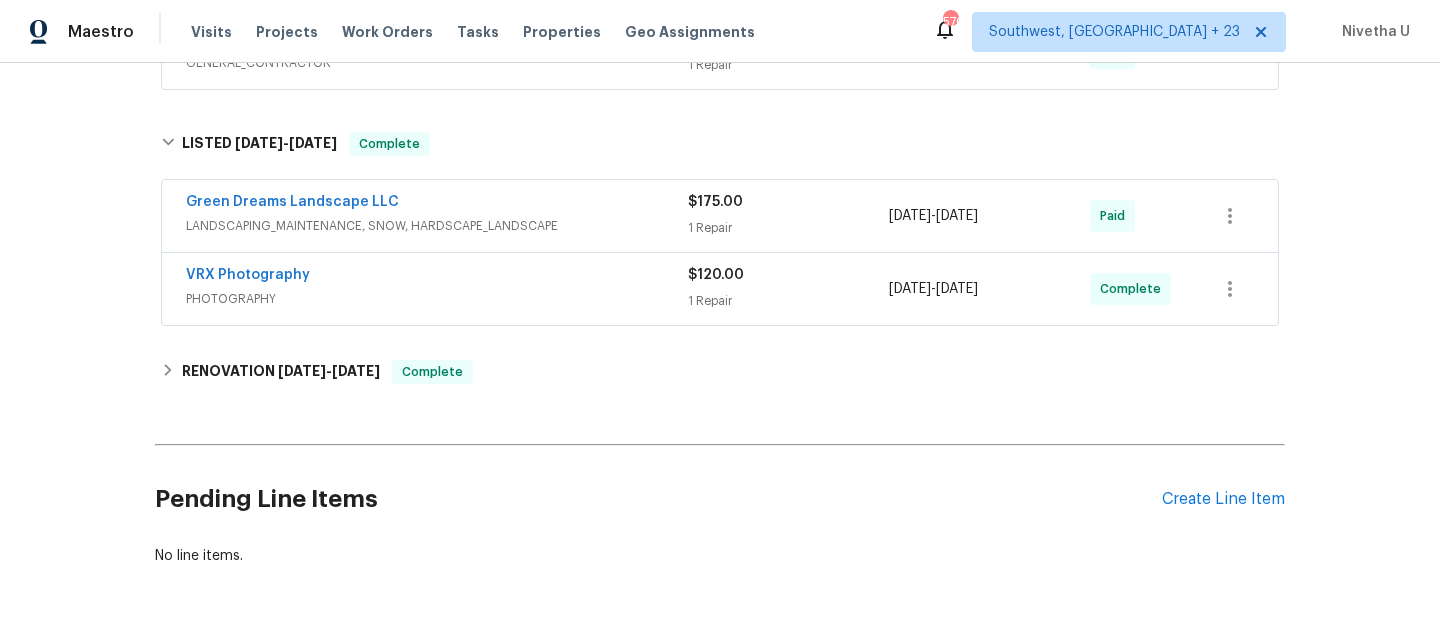 click on "LANDSCAPING_MAINTENANCE, SNOW, HARDSCAPE_LANDSCAPE" at bounding box center [437, 226] 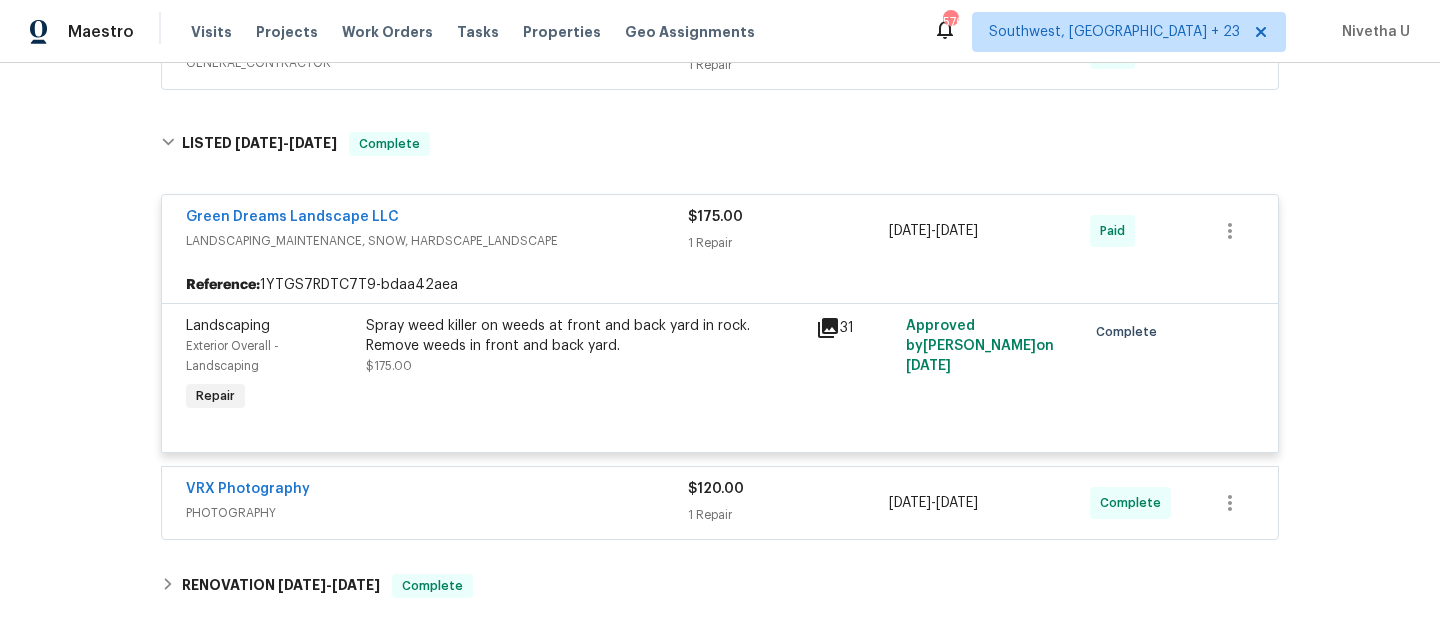 click on "LANDSCAPING_MAINTENANCE, SNOW, HARDSCAPE_LANDSCAPE" at bounding box center [437, 241] 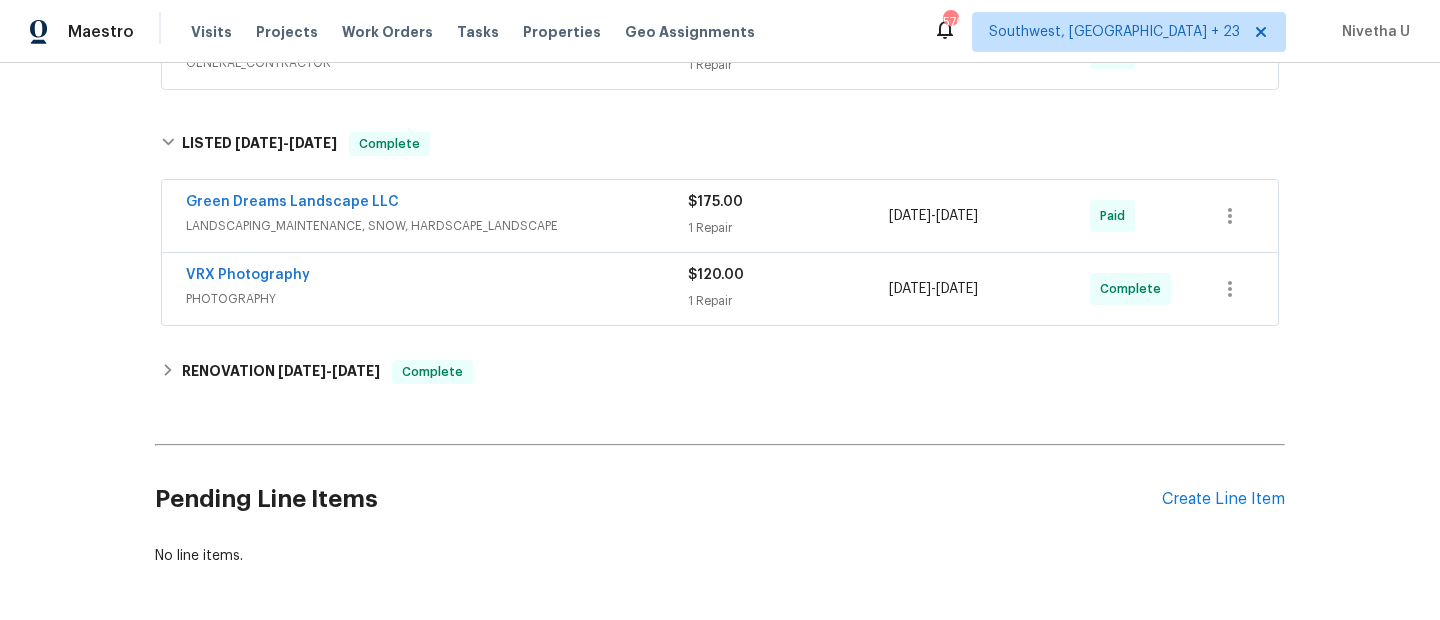 click on "Green Dreams Landscape LLC LANDSCAPING_MAINTENANCE, SNOW, HARDSCAPE_LANDSCAPE $175.00 1 Repair [DATE]  -  [DATE] Paid VRX Photography PHOTOGRAPHY $120.00 1 Repair [DATE]  -  [DATE] Complete" at bounding box center (720, 254) 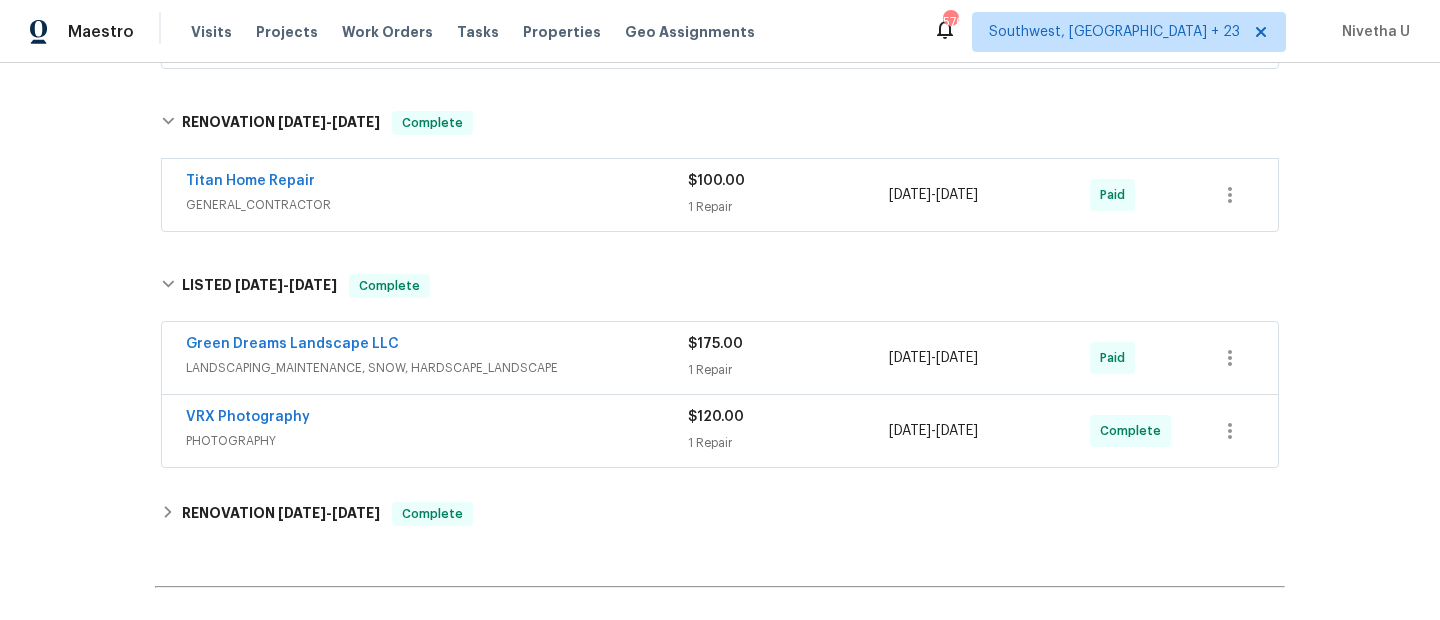 scroll, scrollTop: 444, scrollLeft: 0, axis: vertical 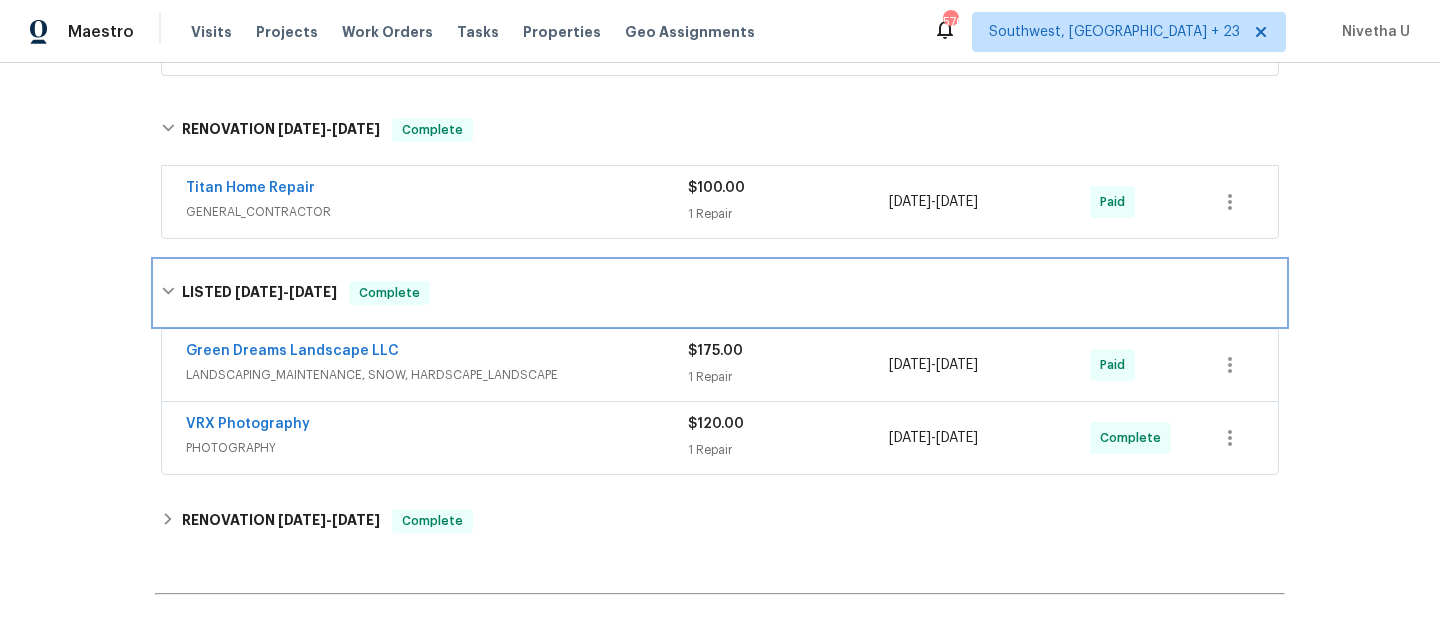 click on "LISTED   [DATE]  -  [DATE] Complete" at bounding box center (720, 293) 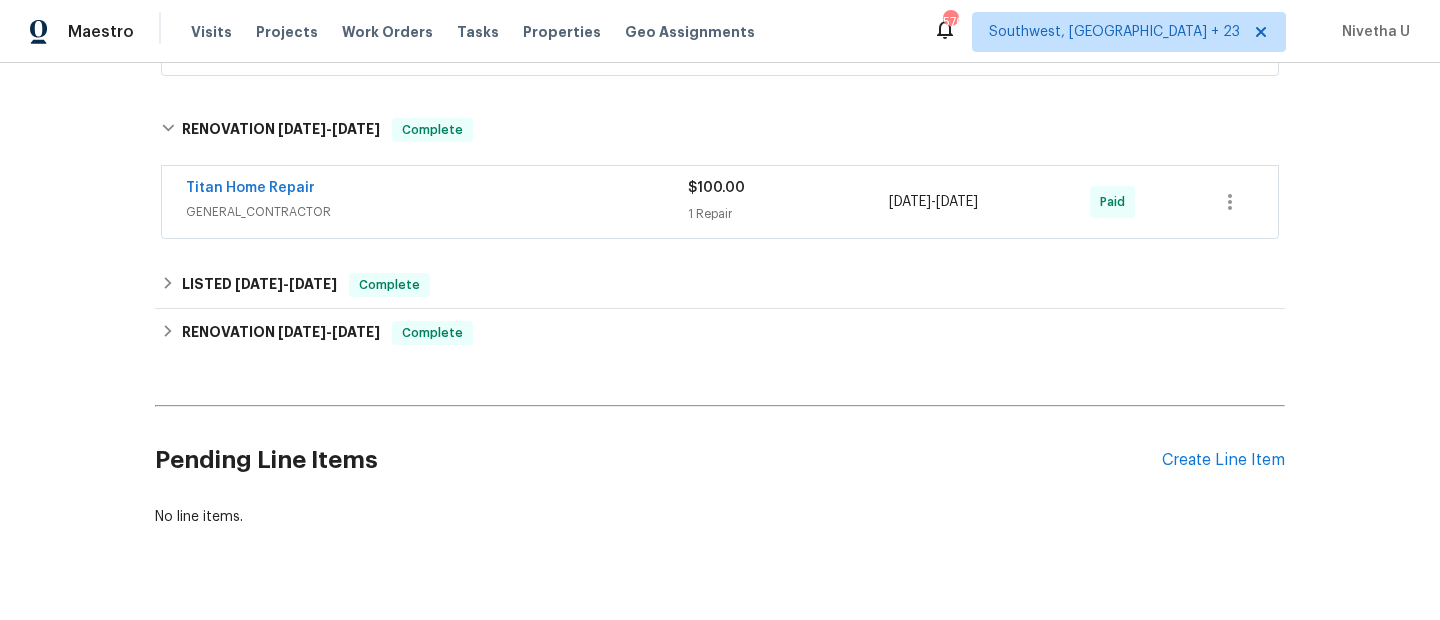 click on "GENERAL_CONTRACTOR" at bounding box center (437, 212) 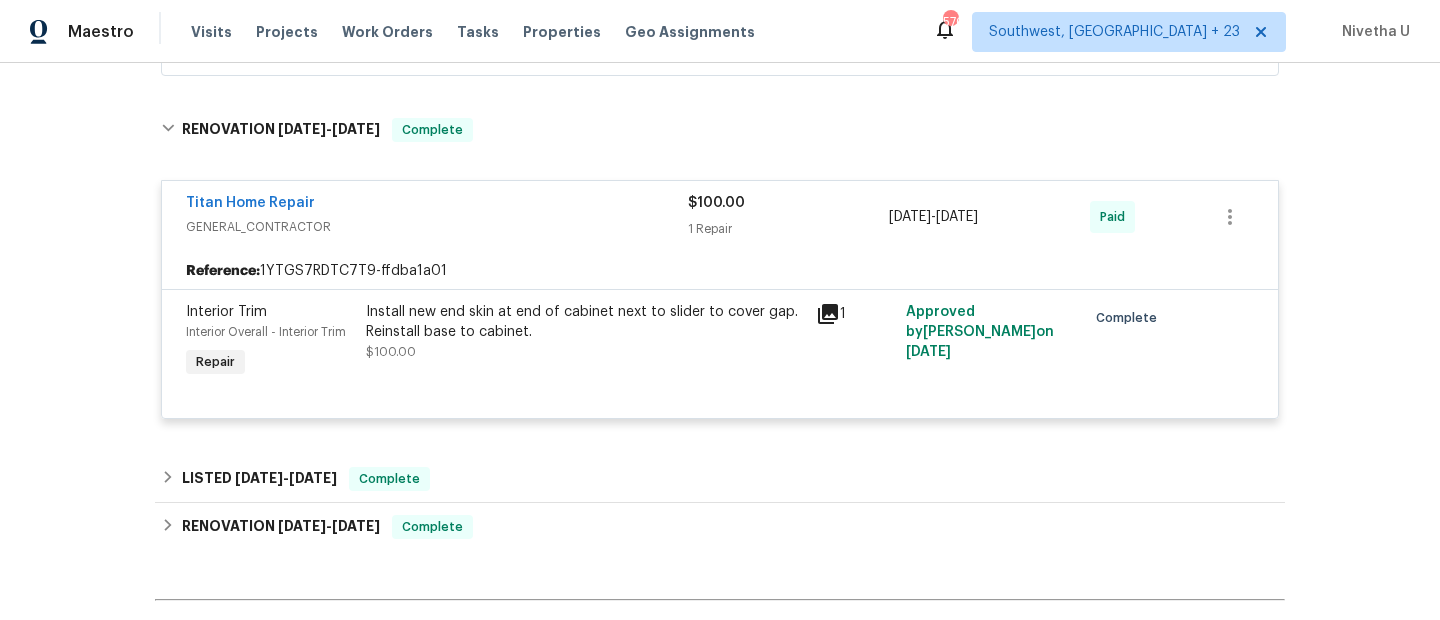 click on "Titan Home Repair" at bounding box center (437, 205) 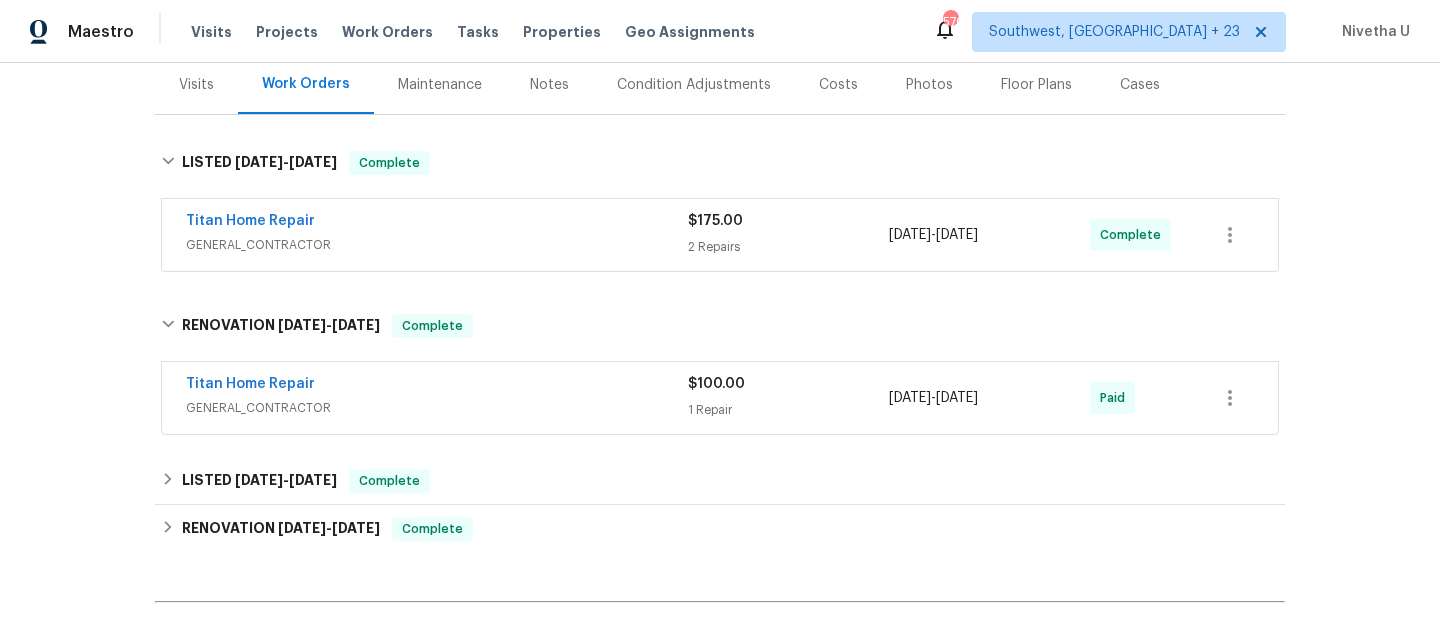 scroll, scrollTop: 246, scrollLeft: 0, axis: vertical 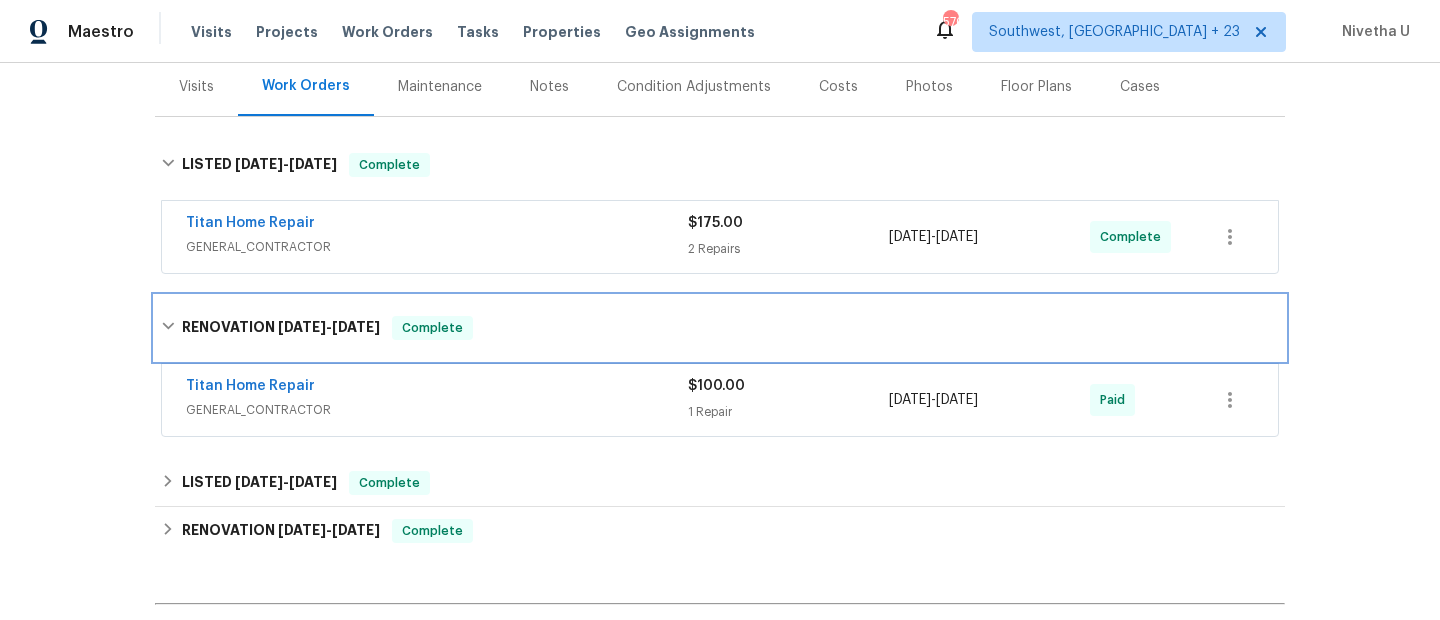click on "RENOVATION   [DATE]  -  [DATE] Complete" at bounding box center [720, 328] 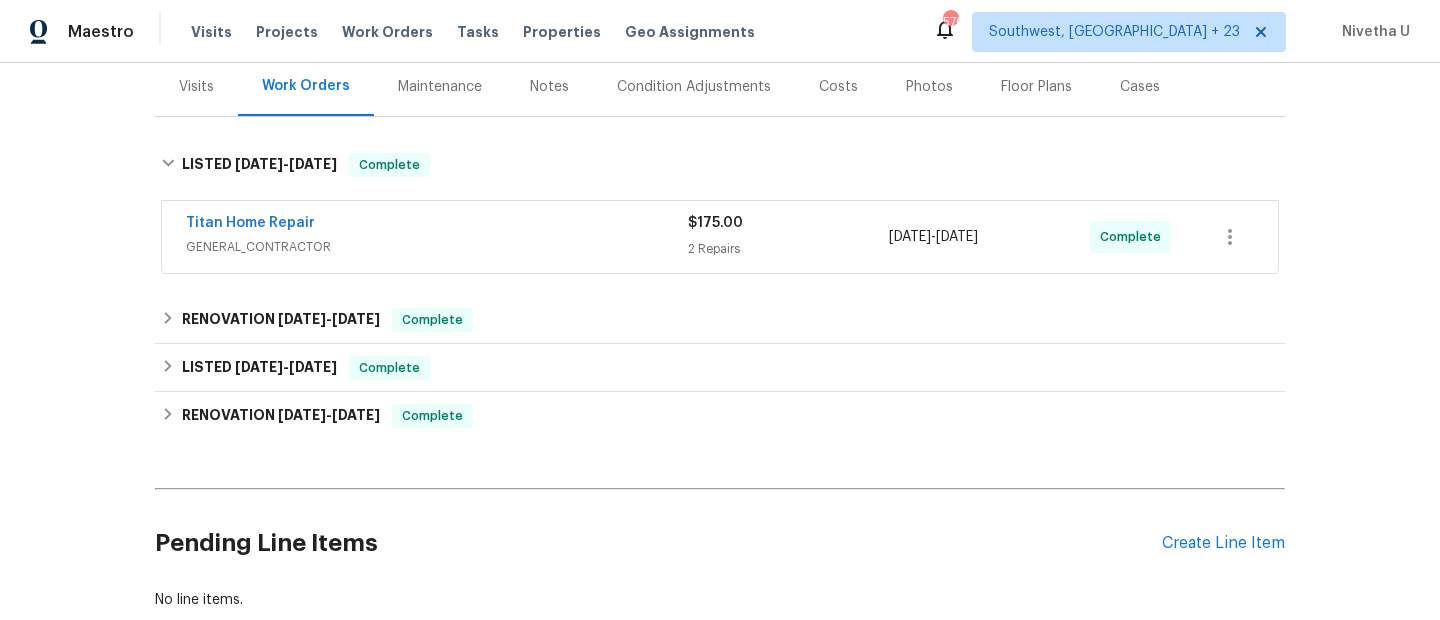 click on "Titan Home Repair" at bounding box center (437, 225) 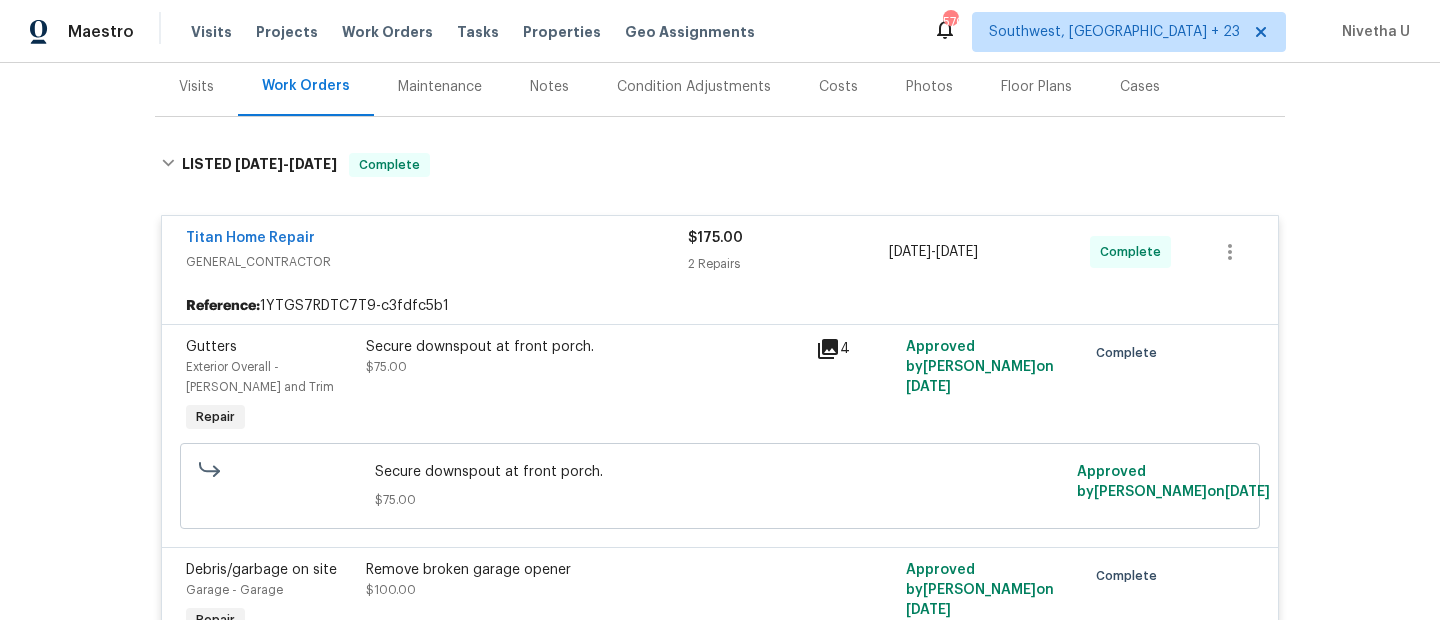 click on "Titan Home Repair" at bounding box center [437, 240] 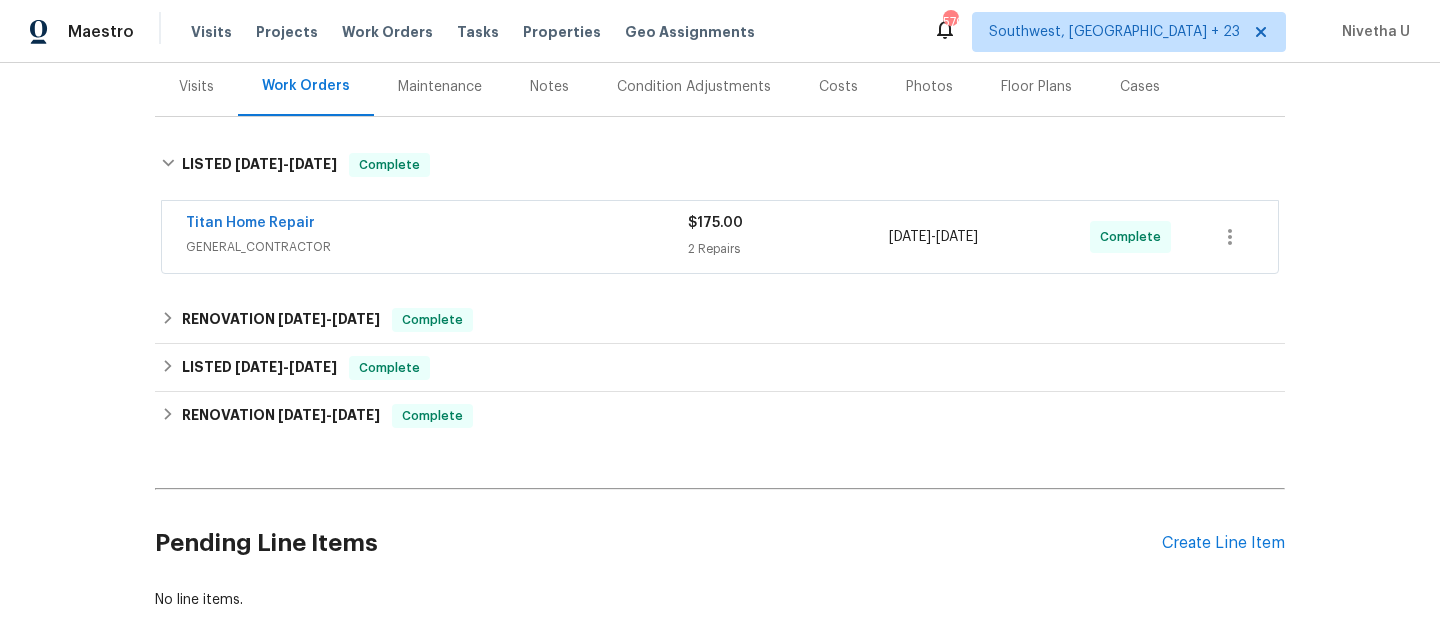 click on "GENERAL_CONTRACTOR" at bounding box center [437, 247] 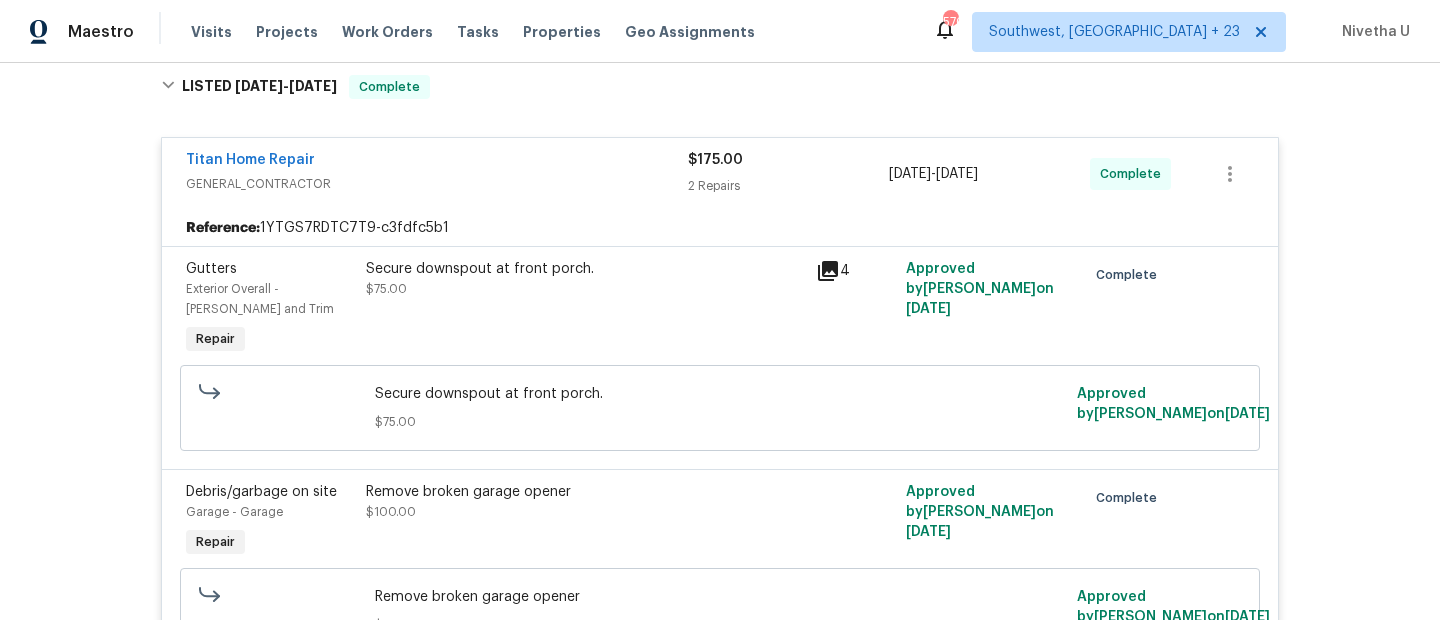 scroll, scrollTop: 321, scrollLeft: 0, axis: vertical 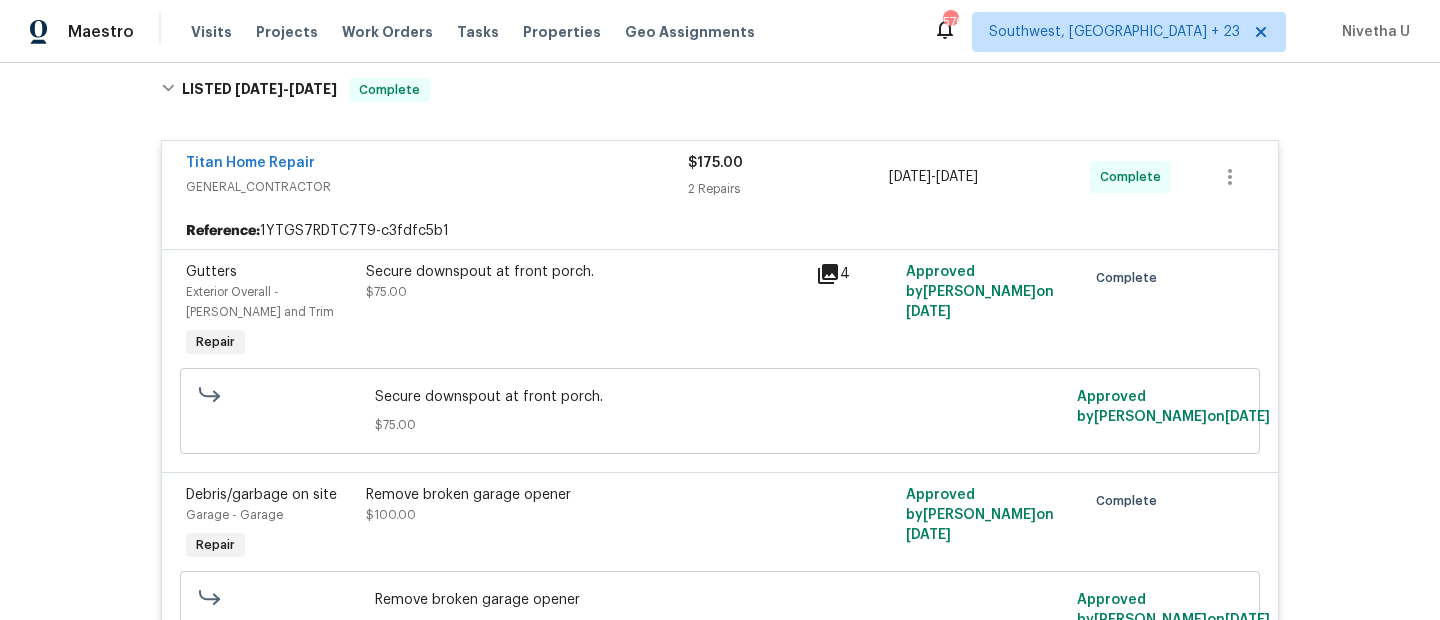 click on "Titan Home Repair" at bounding box center (437, 165) 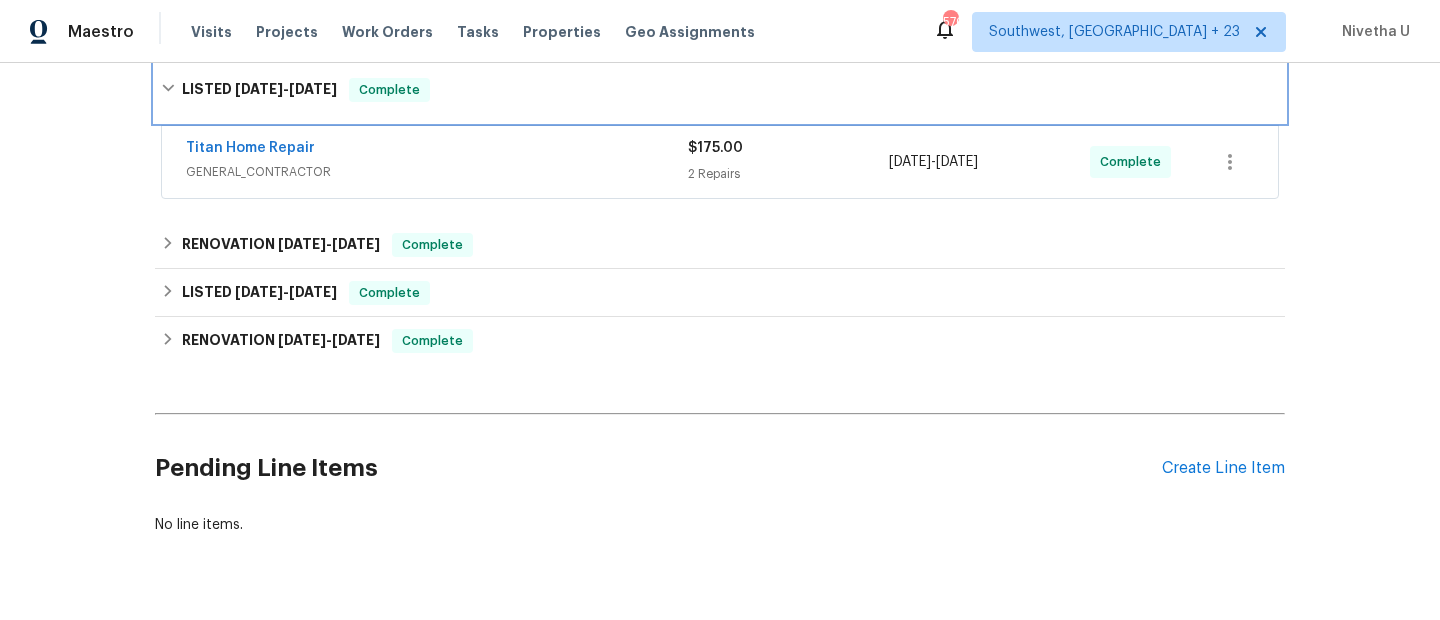click on "LISTED   [DATE]  -  [DATE] Complete" at bounding box center (720, 90) 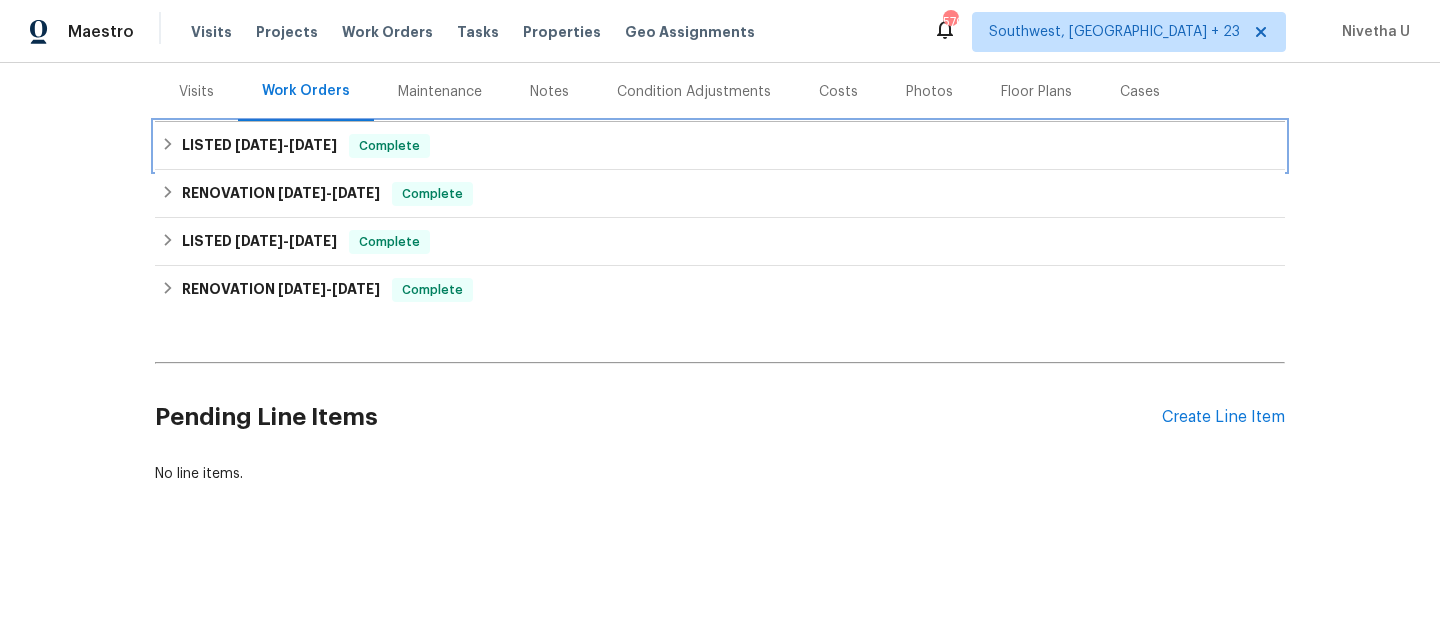 scroll, scrollTop: 256, scrollLeft: 0, axis: vertical 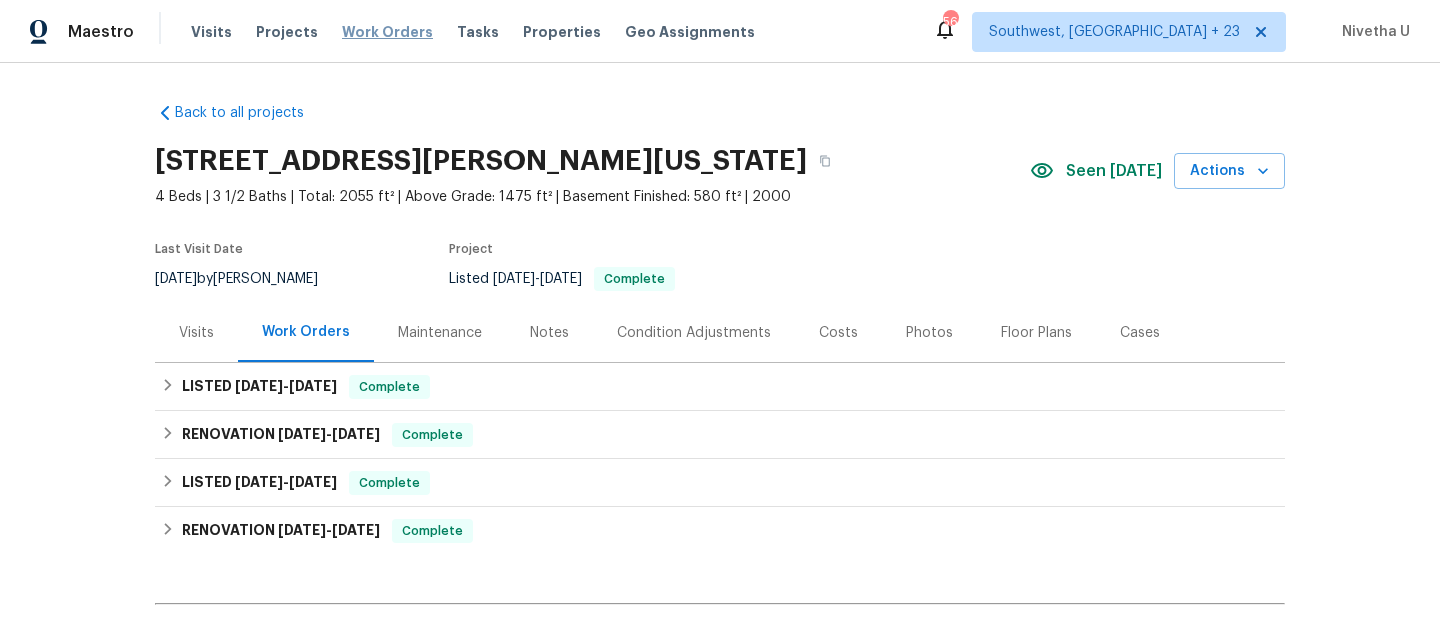 click on "Work Orders" at bounding box center (387, 32) 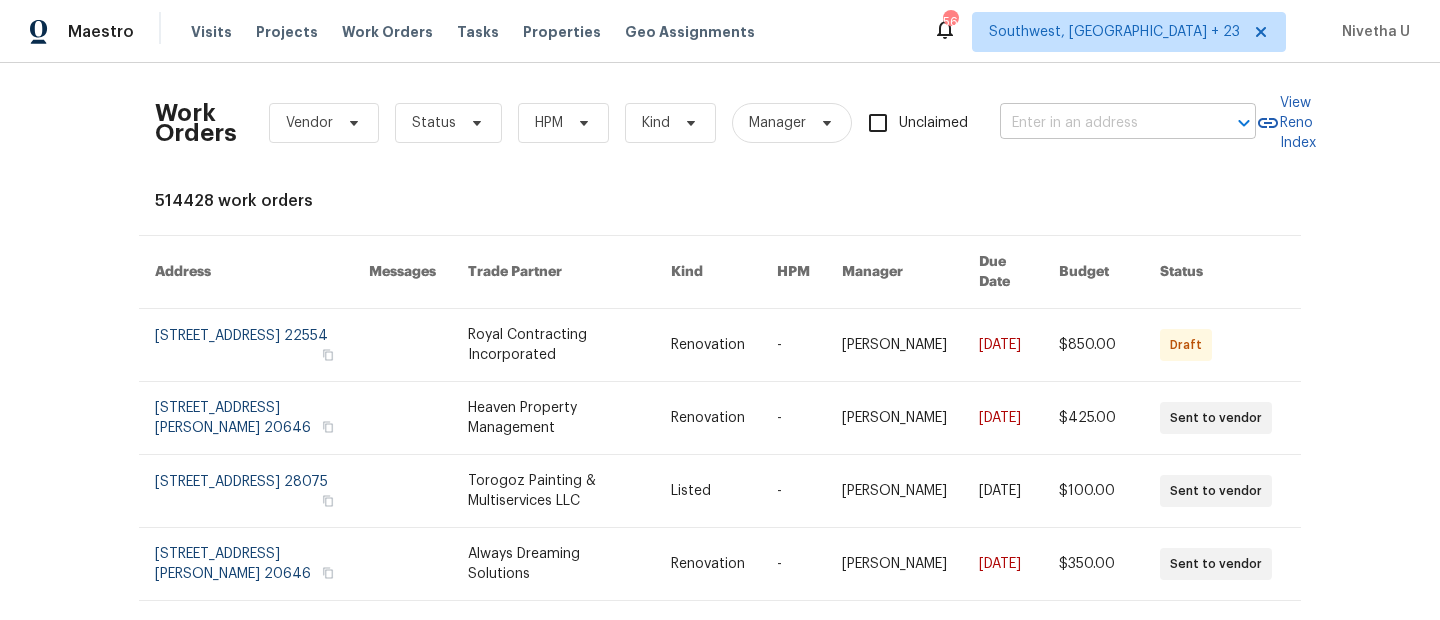 click at bounding box center [1100, 123] 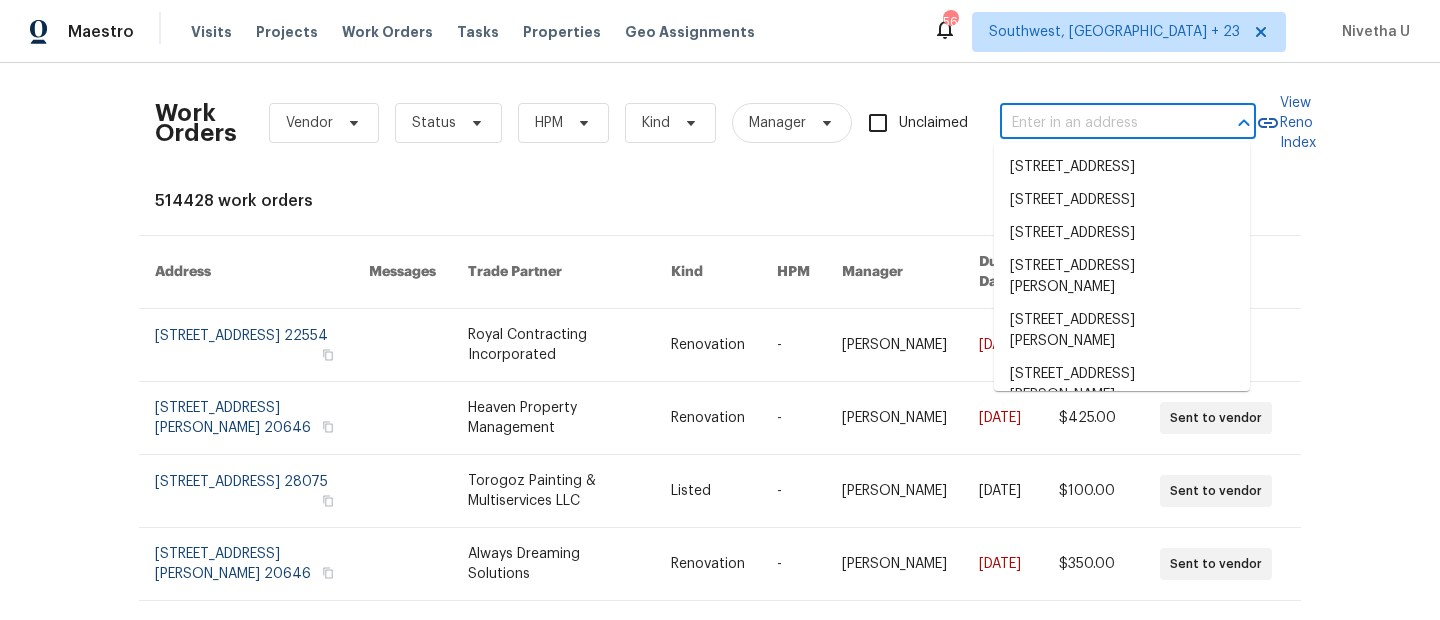 paste on "[STREET_ADDRESS][PERSON_NAME]" 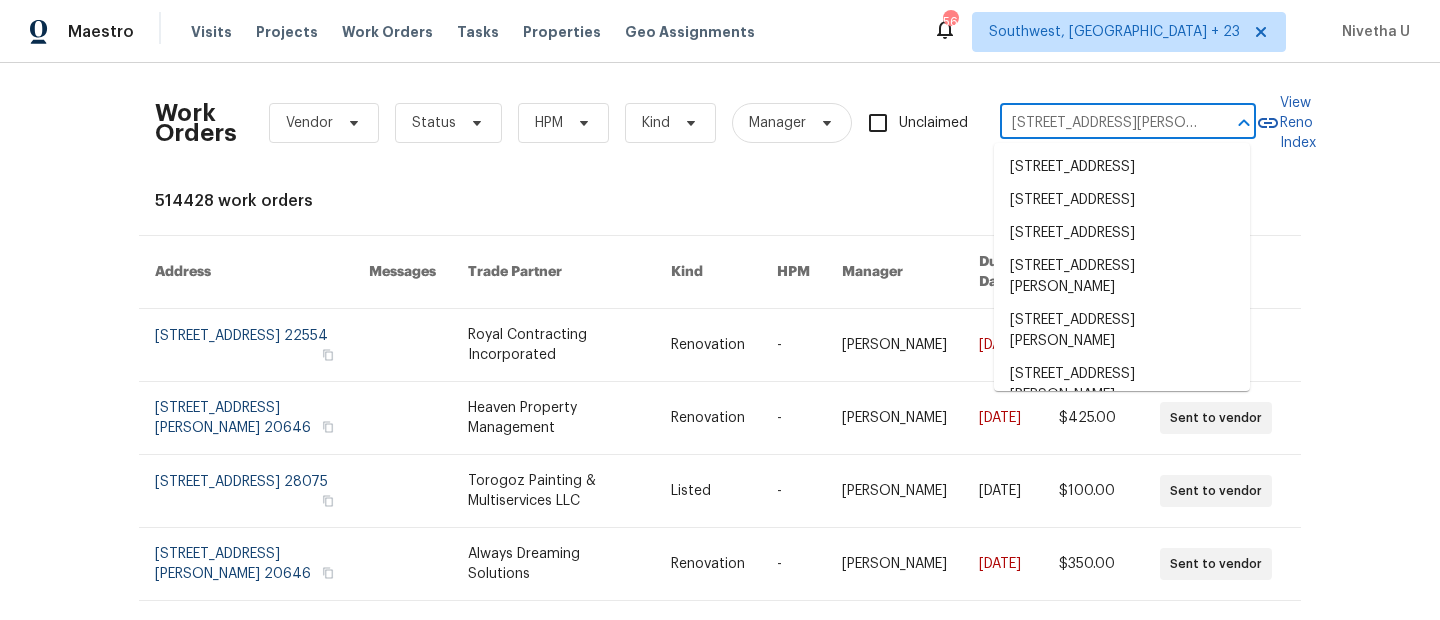 scroll, scrollTop: 0, scrollLeft: 58, axis: horizontal 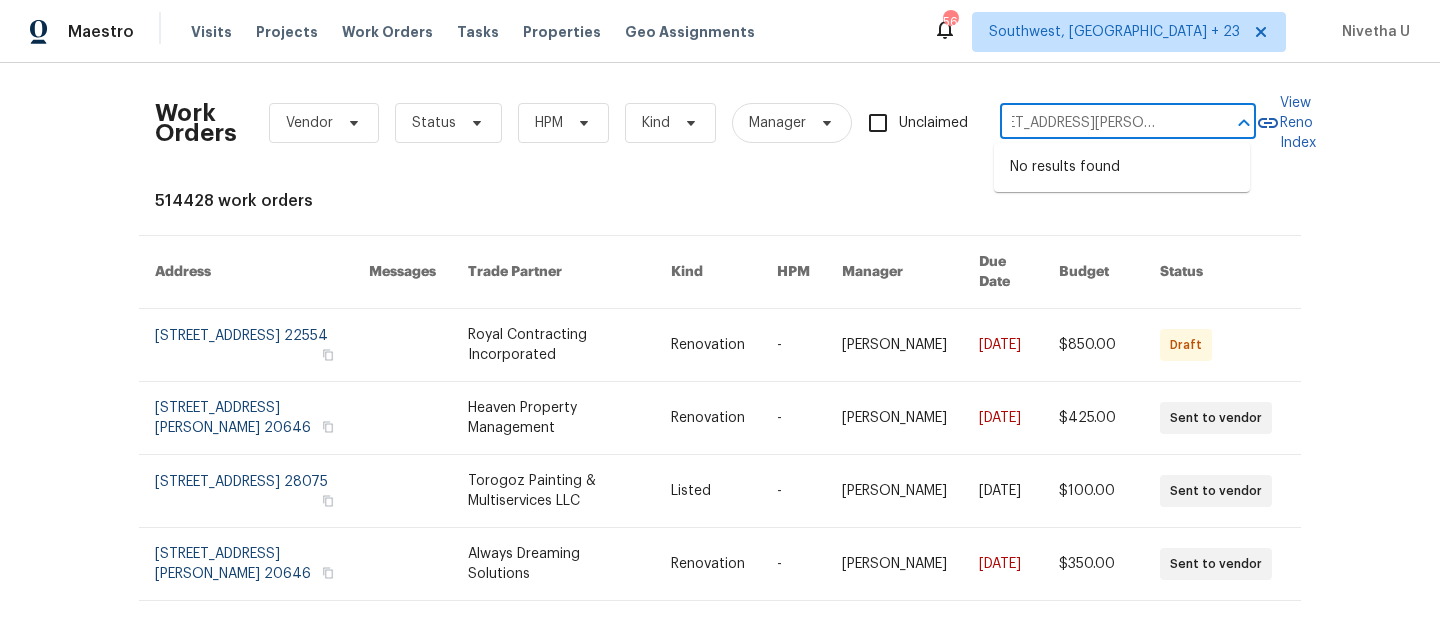 type on "[STREET_ADDRESS][PERSON_NAME]" 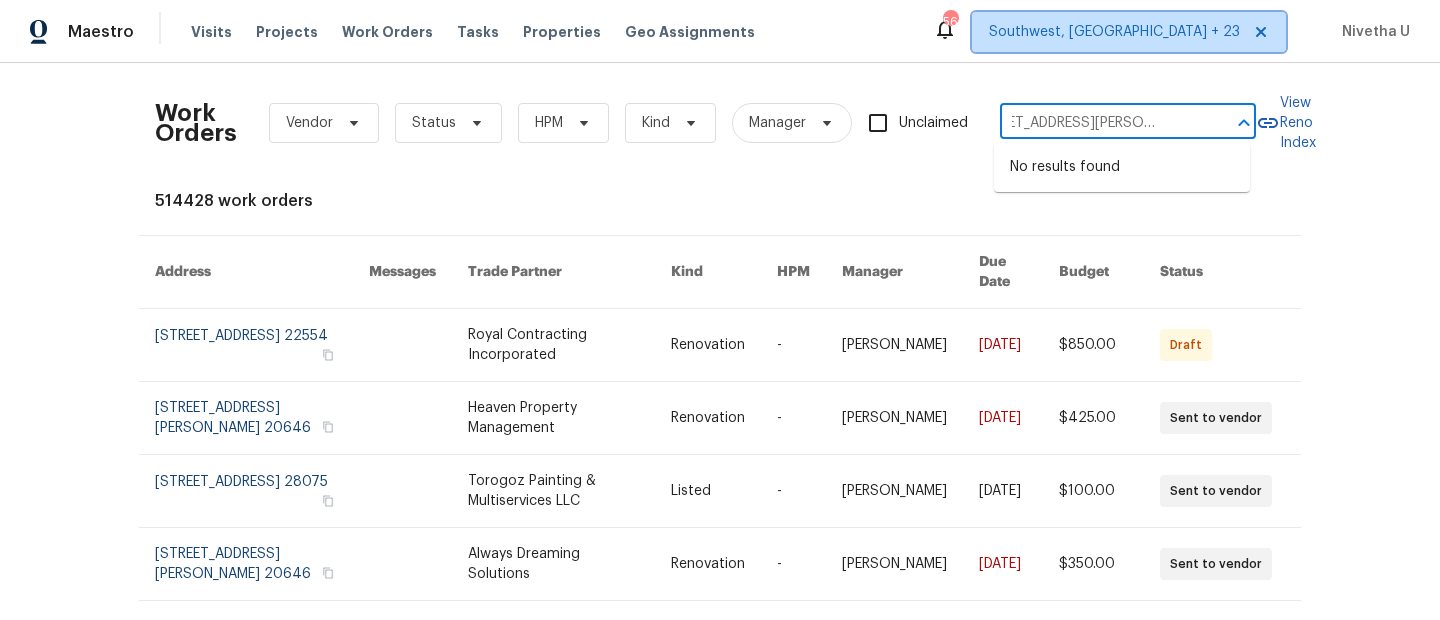 type 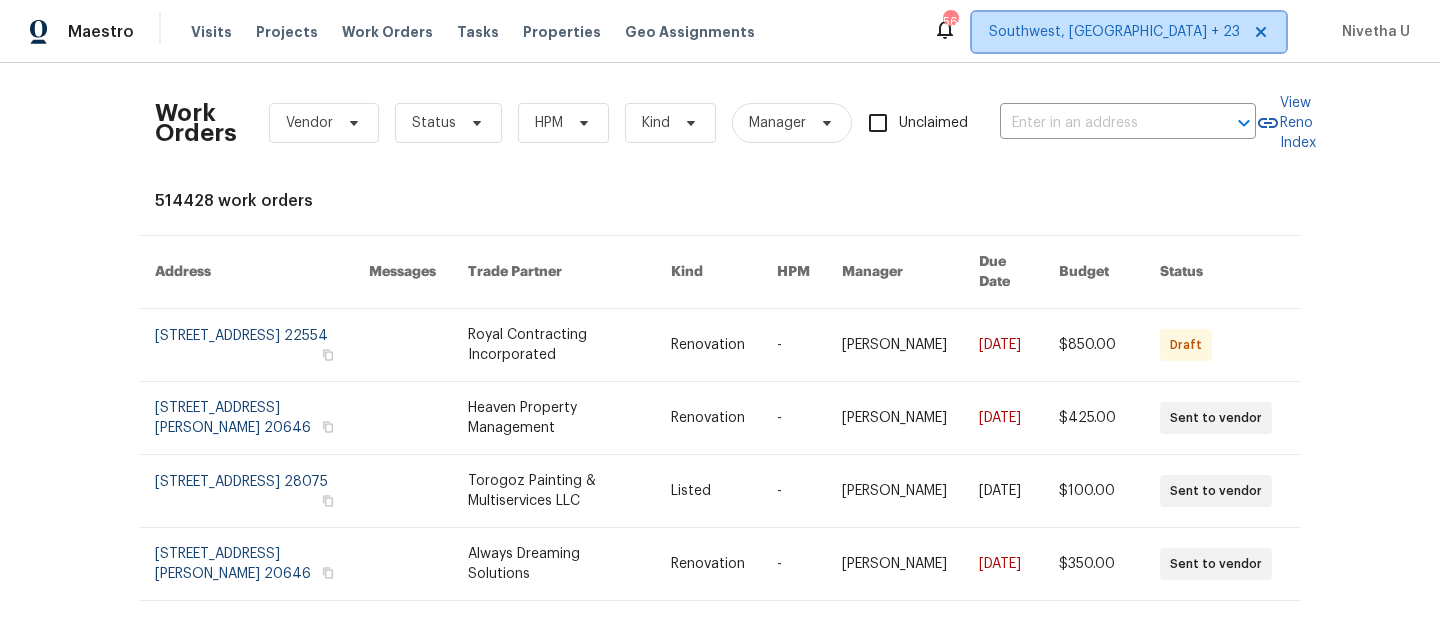 scroll, scrollTop: 0, scrollLeft: 0, axis: both 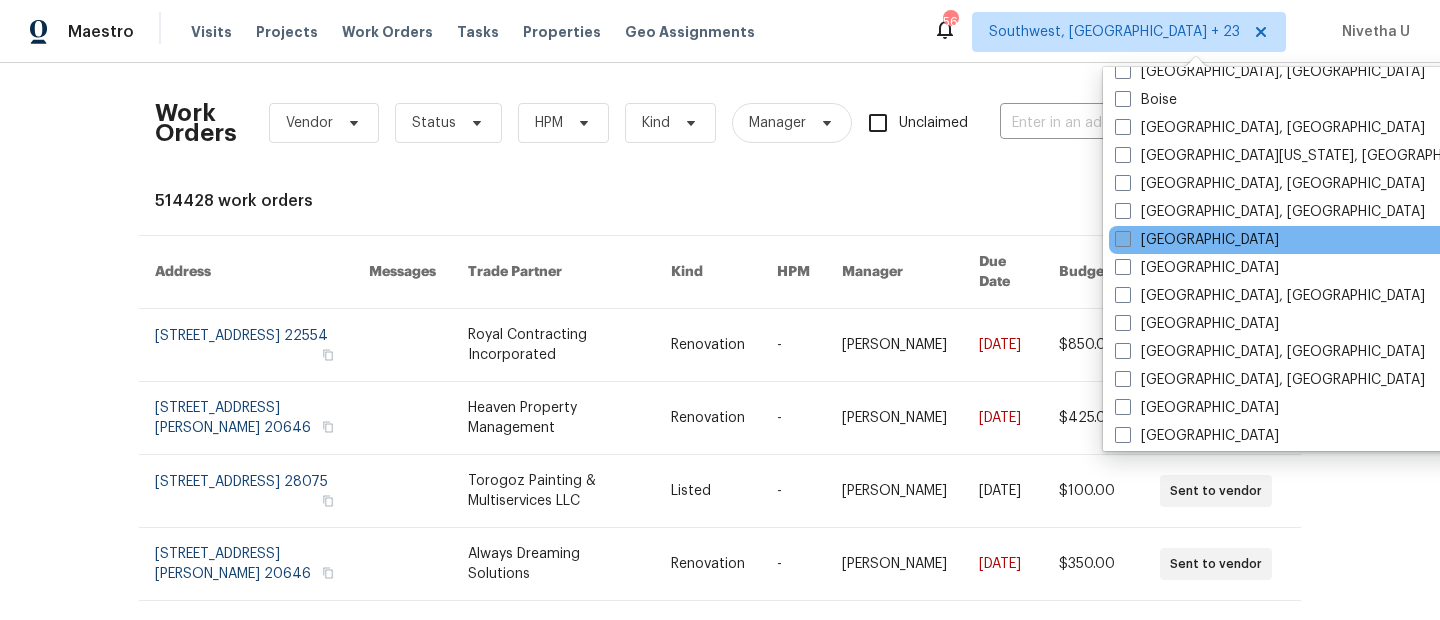 click on "[GEOGRAPHIC_DATA]" at bounding box center (1197, 240) 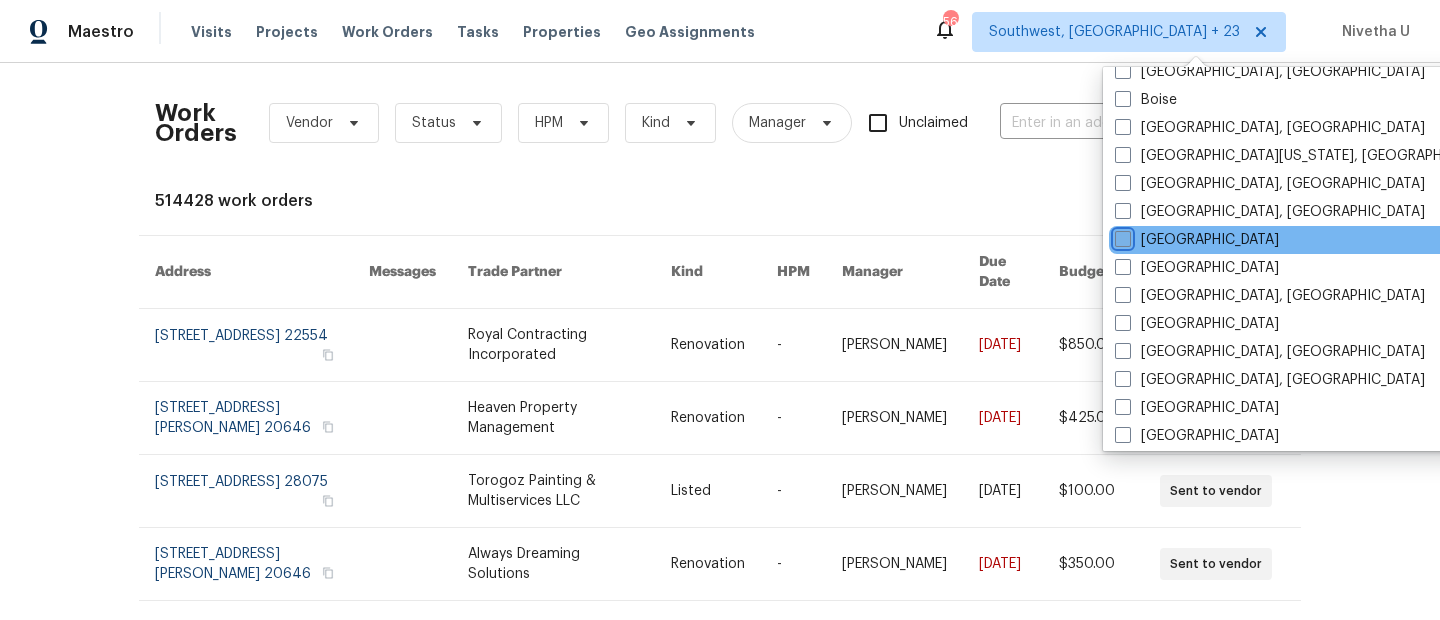 click on "[GEOGRAPHIC_DATA]" at bounding box center (1121, 236) 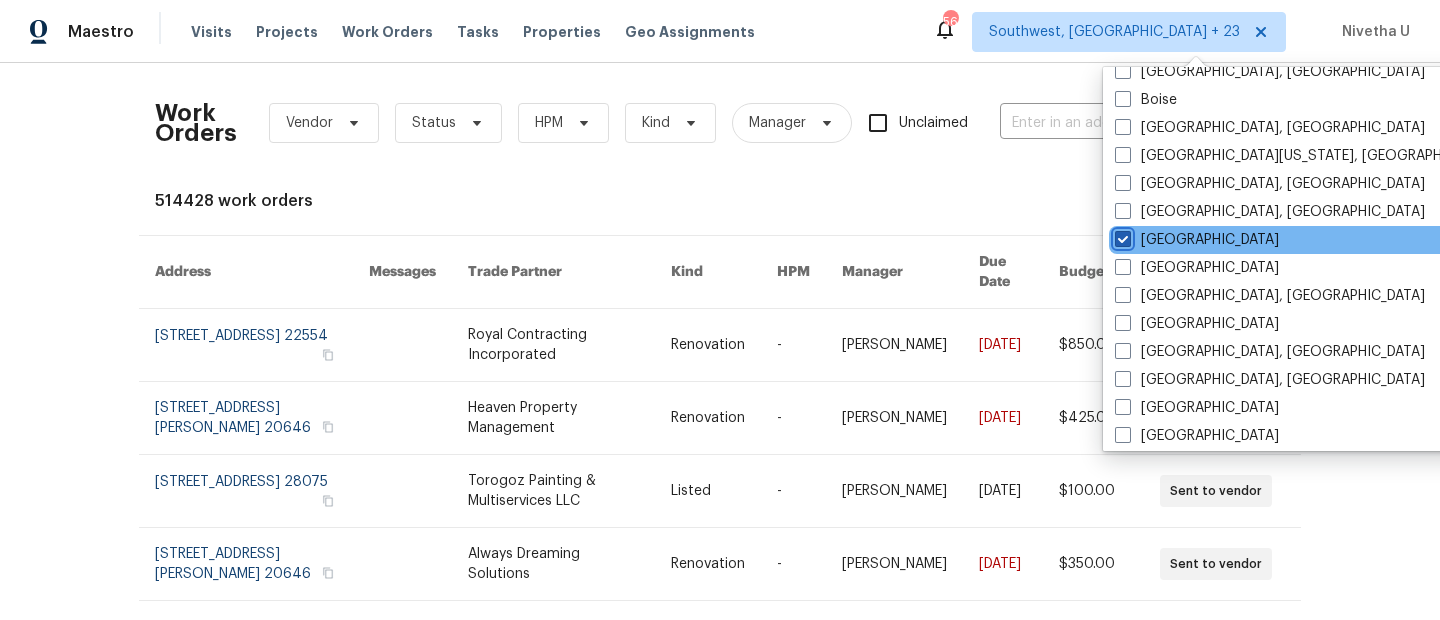 checkbox on "true" 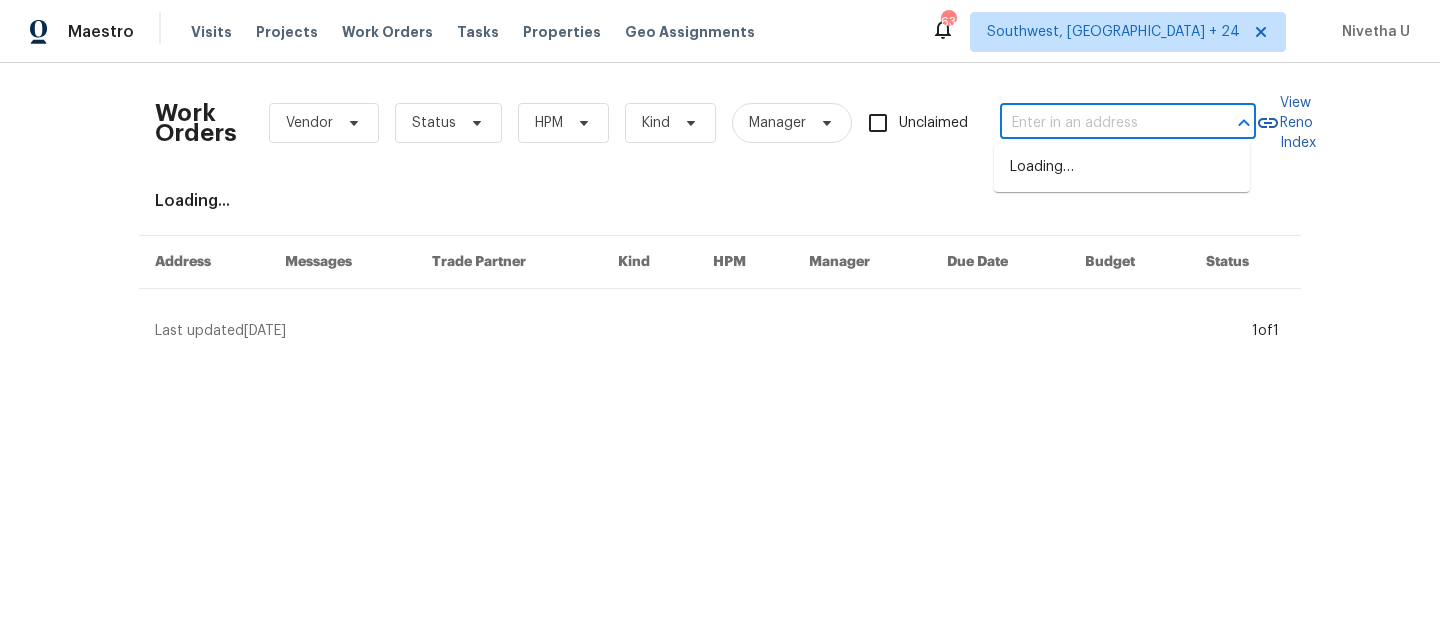 click at bounding box center (1100, 123) 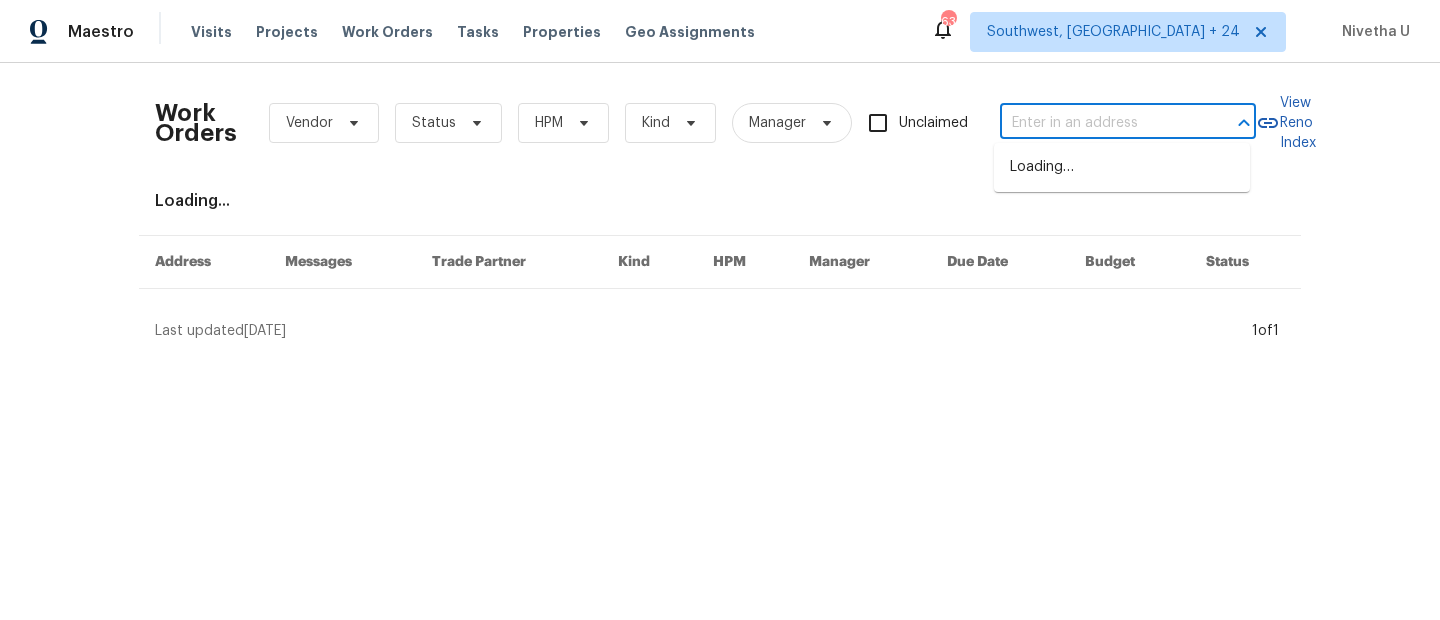 paste on "[STREET_ADDRESS][PERSON_NAME]" 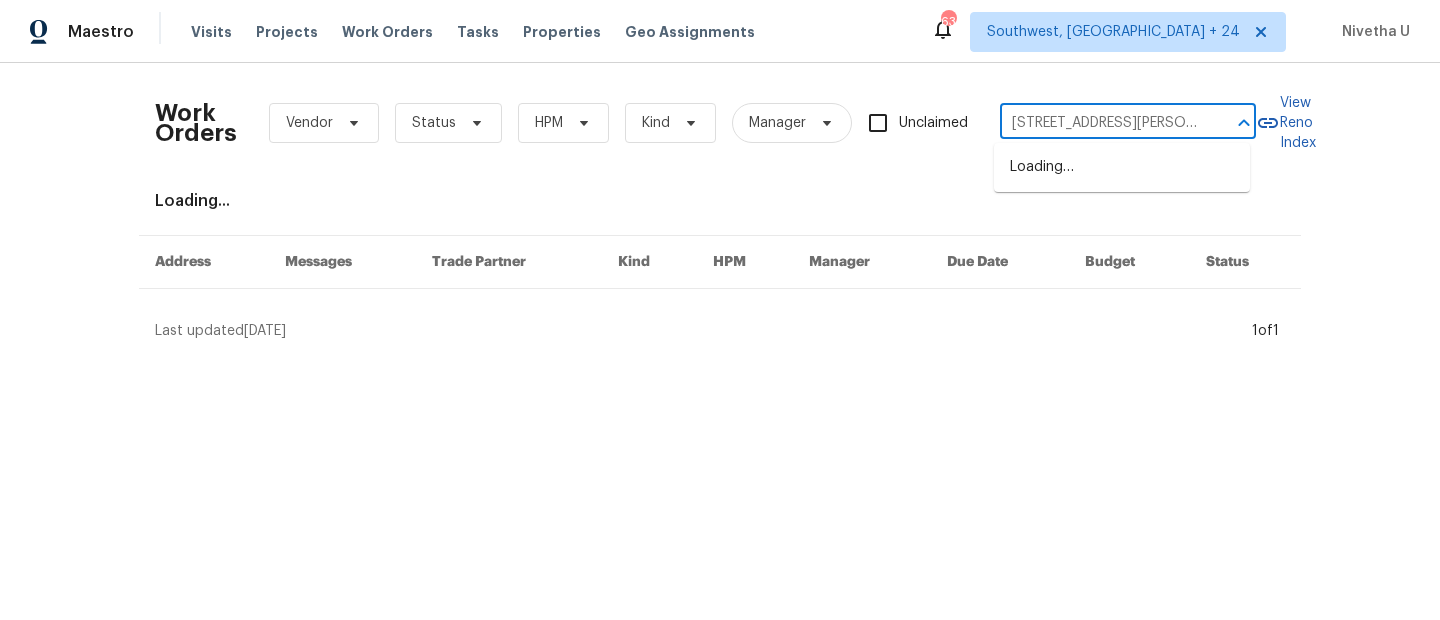 scroll, scrollTop: 0, scrollLeft: 58, axis: horizontal 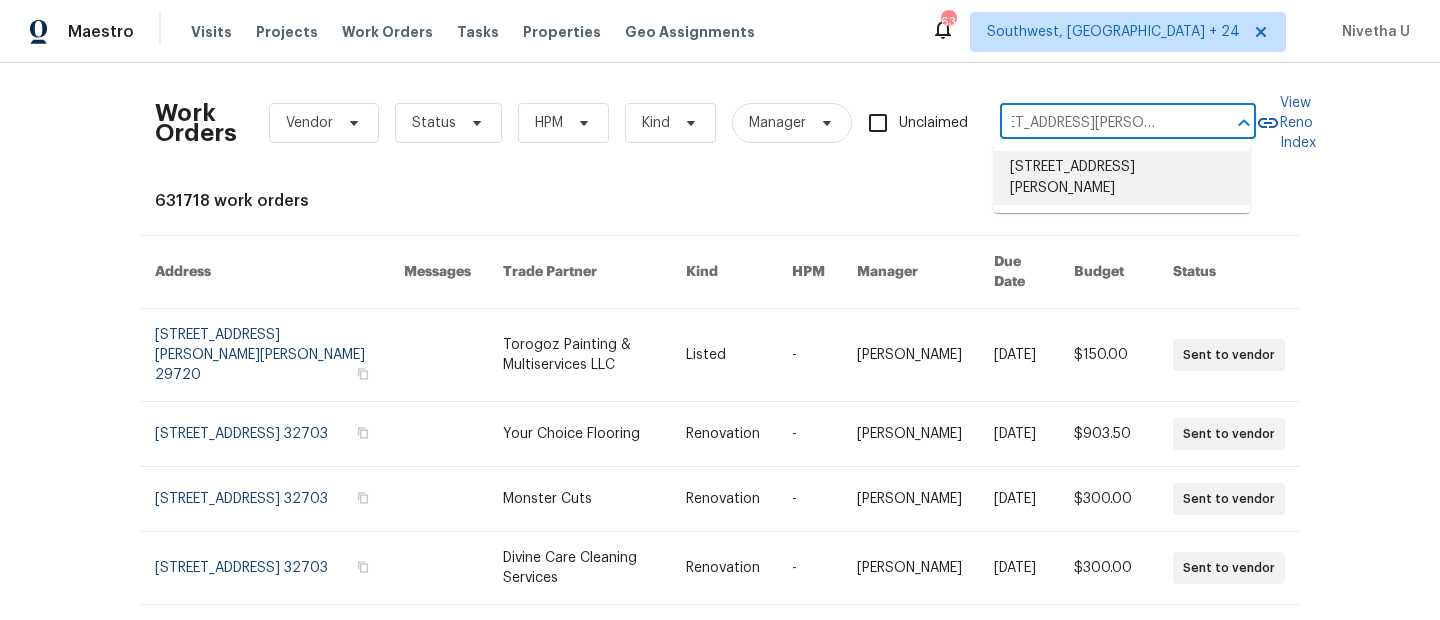 click on "[STREET_ADDRESS][PERSON_NAME]" at bounding box center [1122, 178] 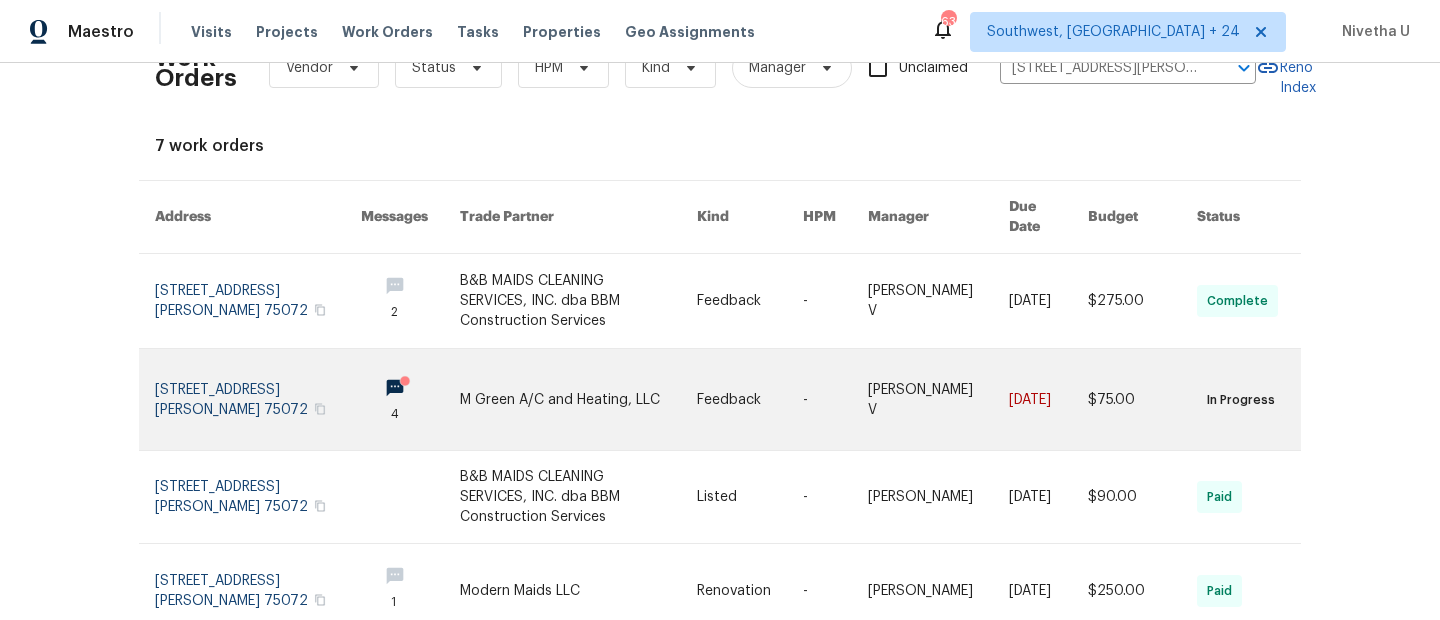 scroll, scrollTop: 0, scrollLeft: 0, axis: both 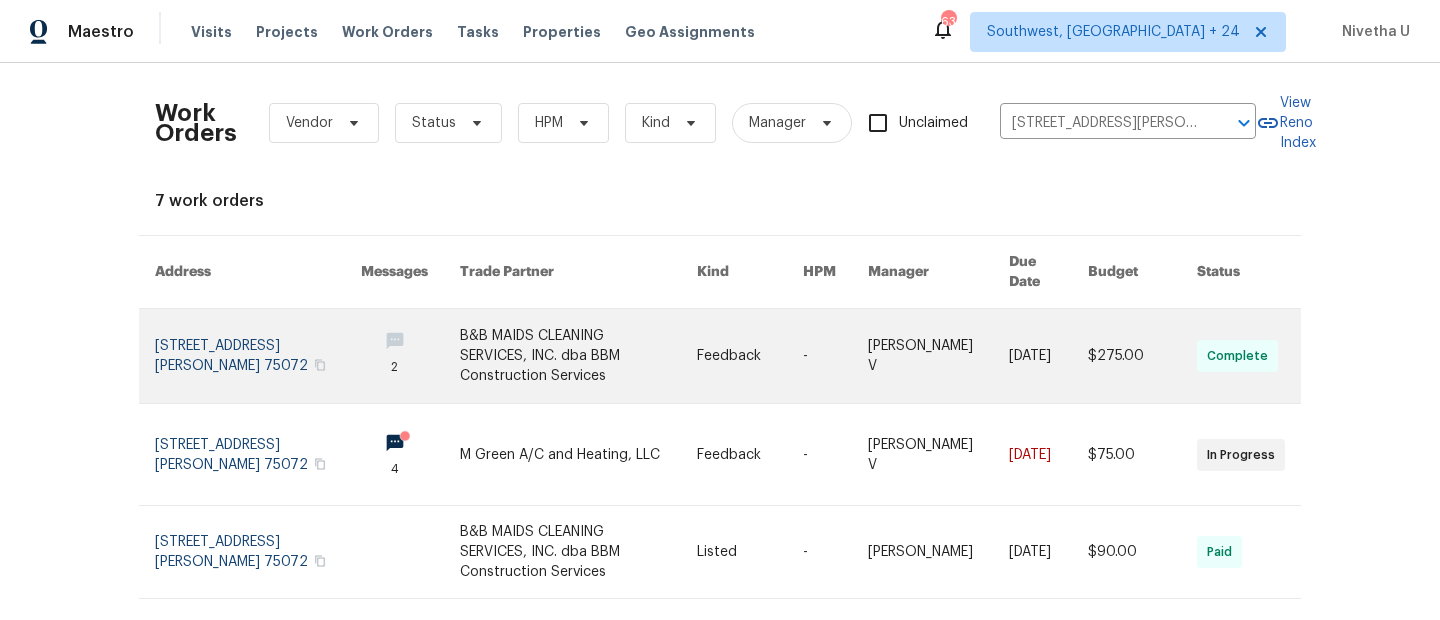 click at bounding box center [258, 356] 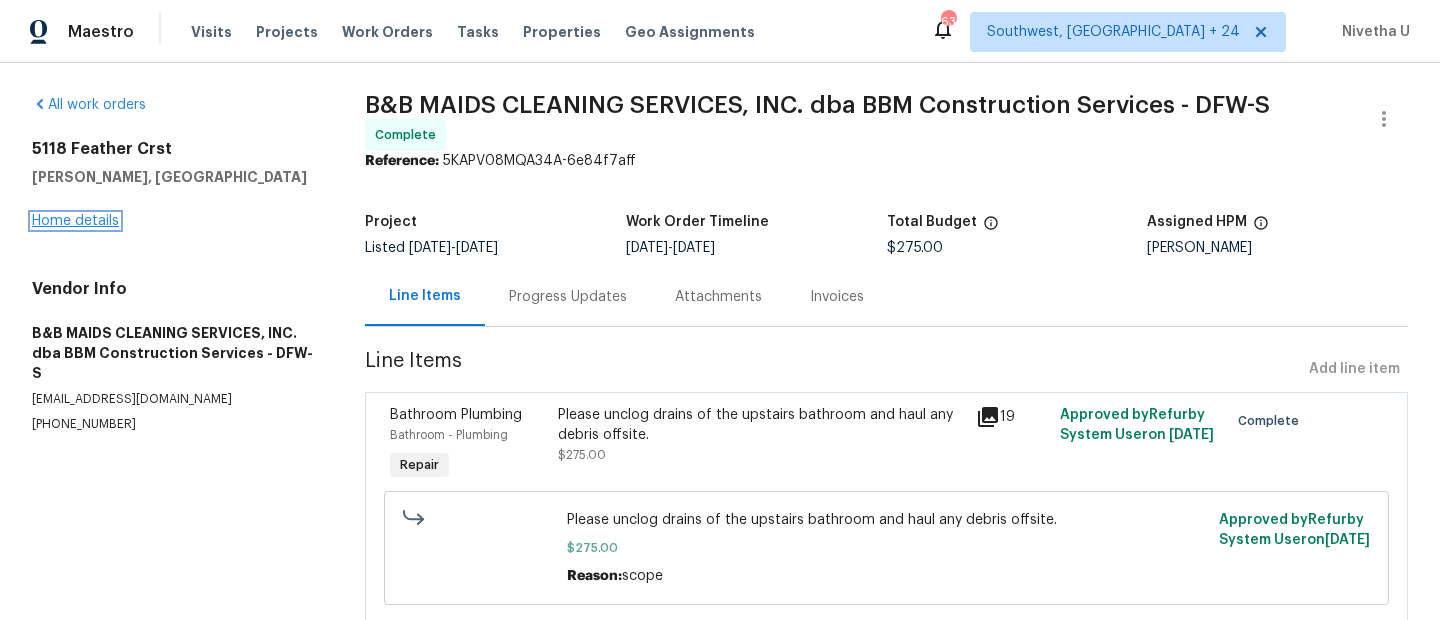 click on "Home details" at bounding box center (75, 221) 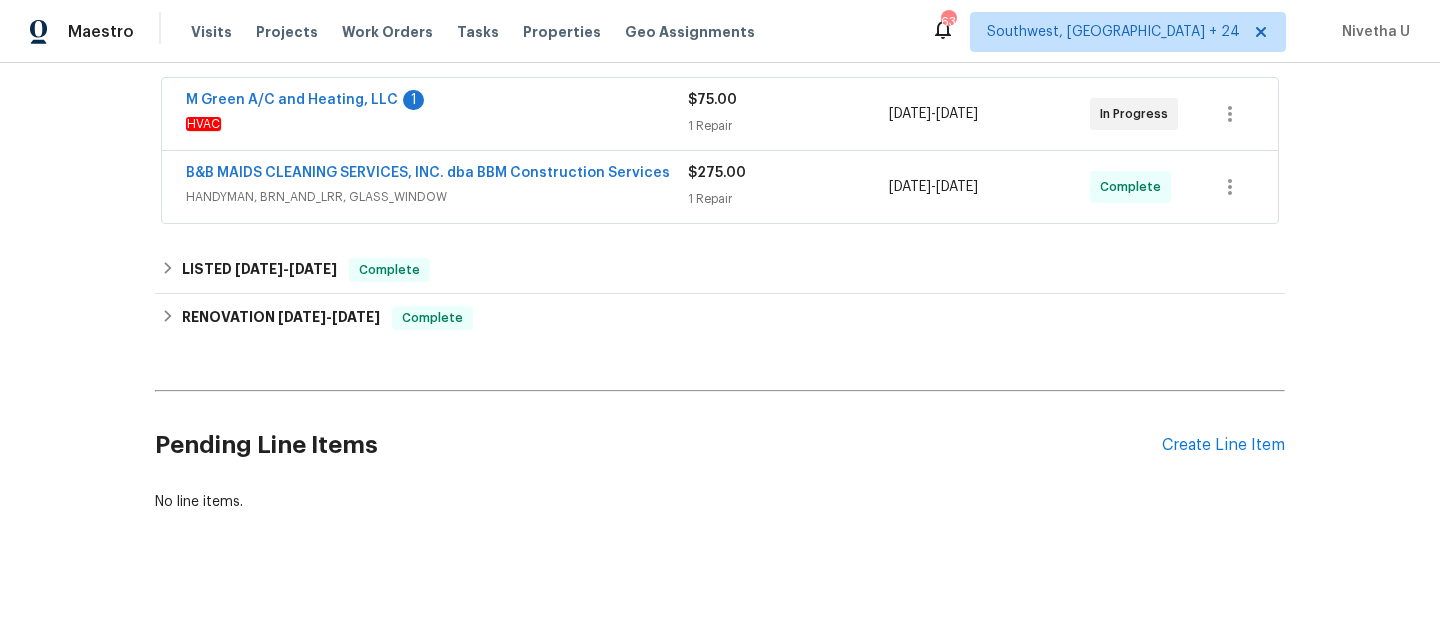 scroll, scrollTop: 371, scrollLeft: 0, axis: vertical 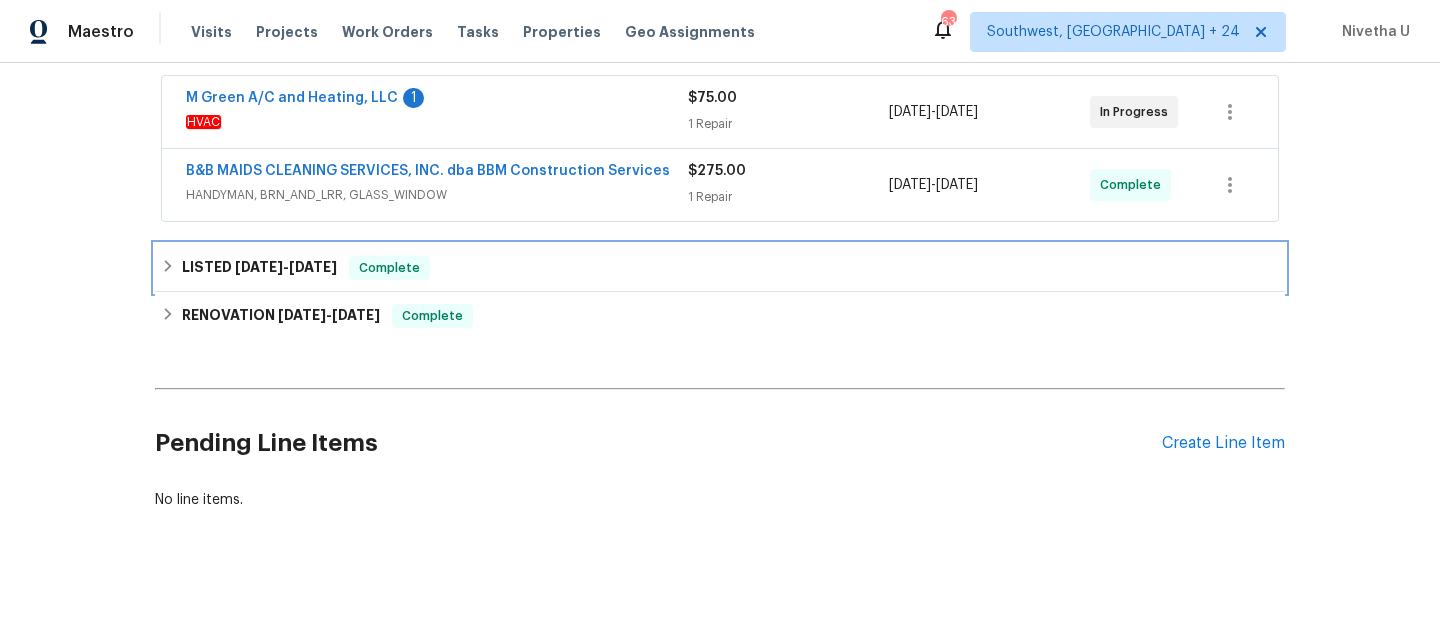 click on "LISTED   [DATE]  -  [DATE] Complete" at bounding box center (720, 268) 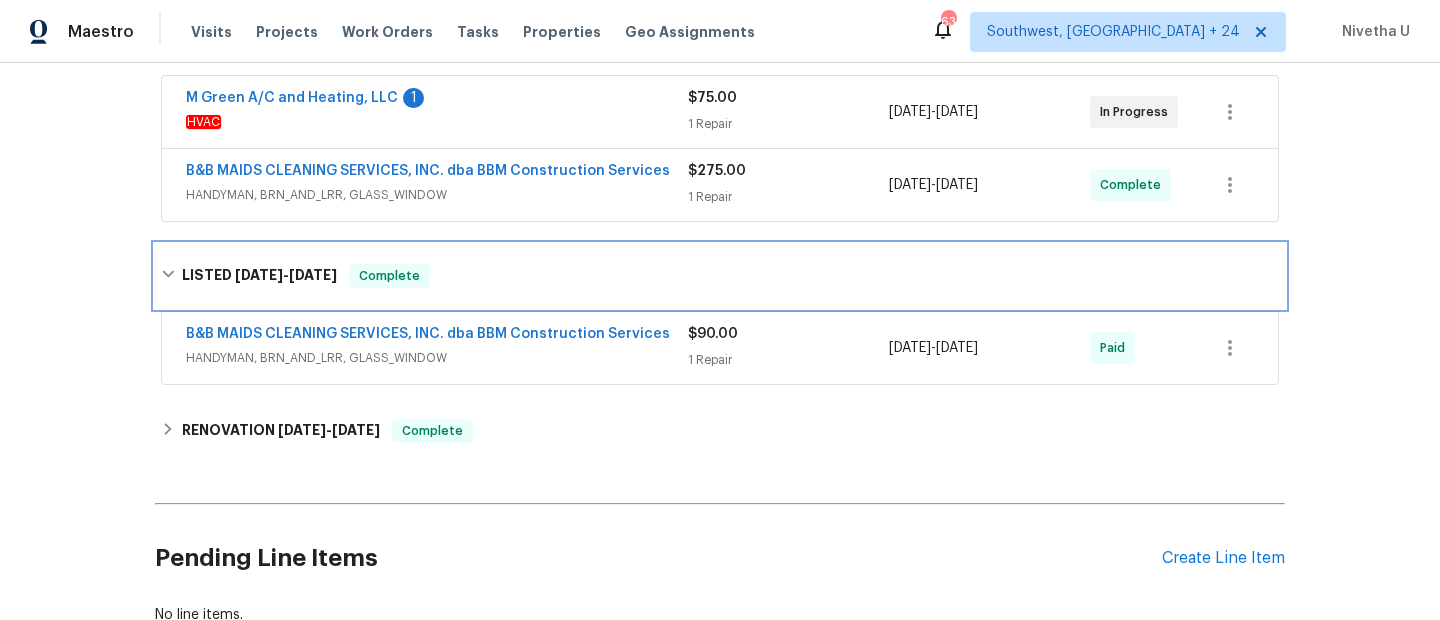 scroll, scrollTop: 238, scrollLeft: 0, axis: vertical 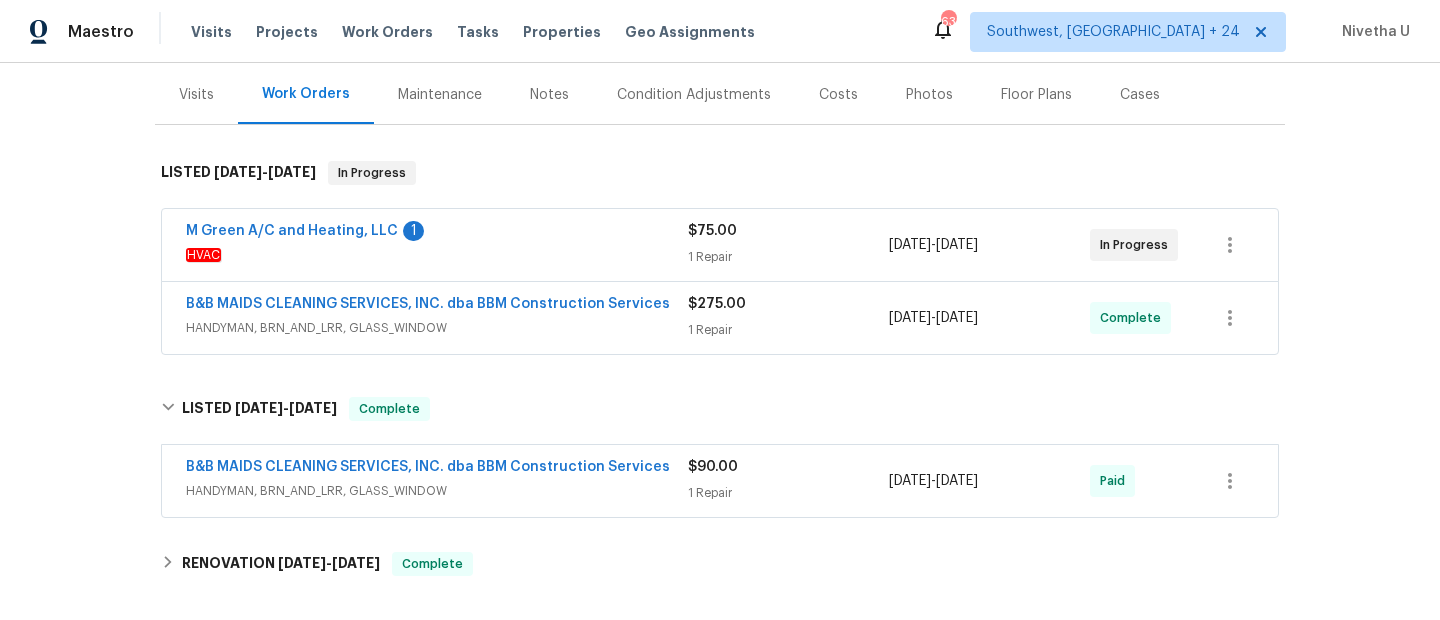 click on "B&B MAIDS CLEANING SERVICES, INC. dba BBM Construction Services HANDYMAN, BRN_AND_LRR, GLASS_WINDOW" at bounding box center [437, 318] 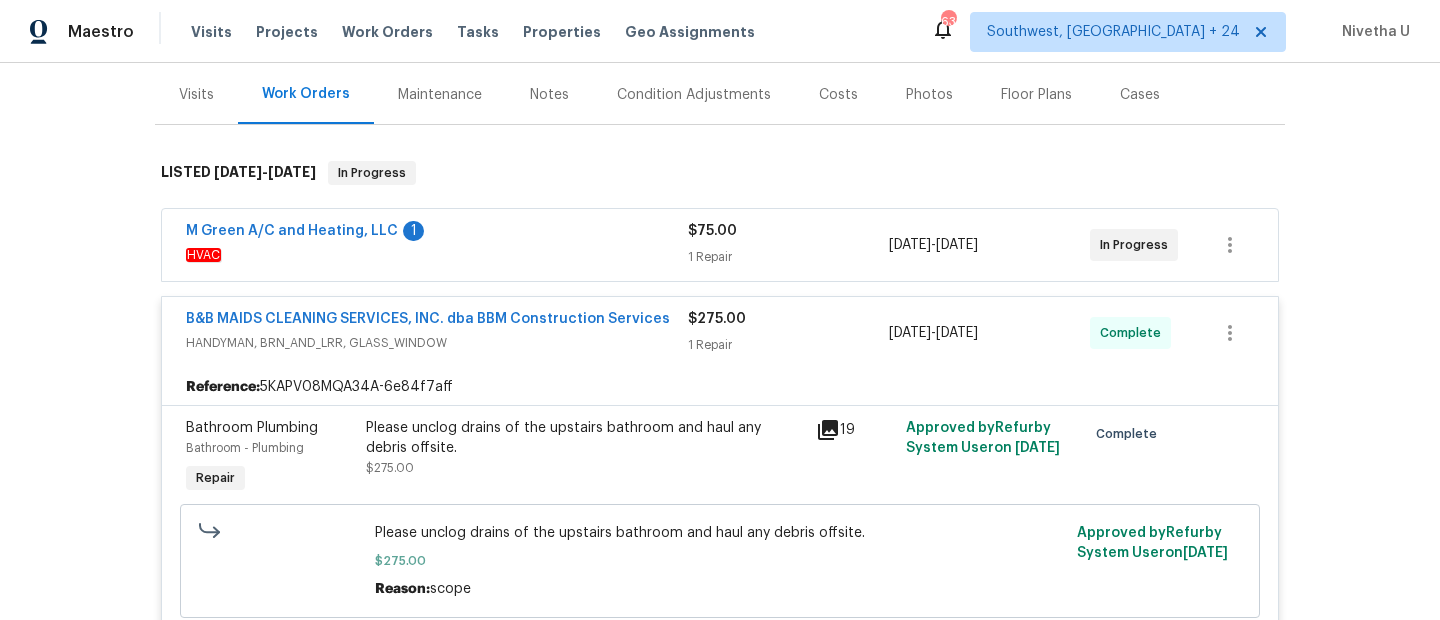 click on "HVAC" at bounding box center (437, 255) 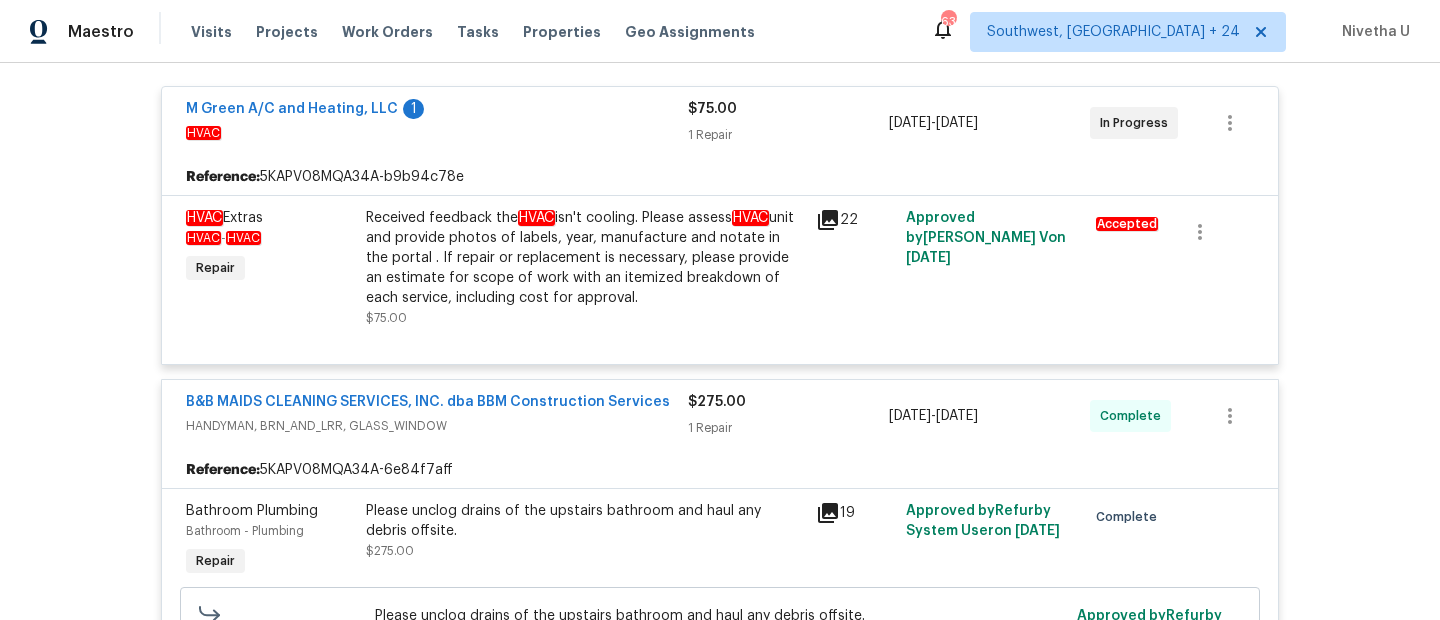 scroll, scrollTop: 377, scrollLeft: 0, axis: vertical 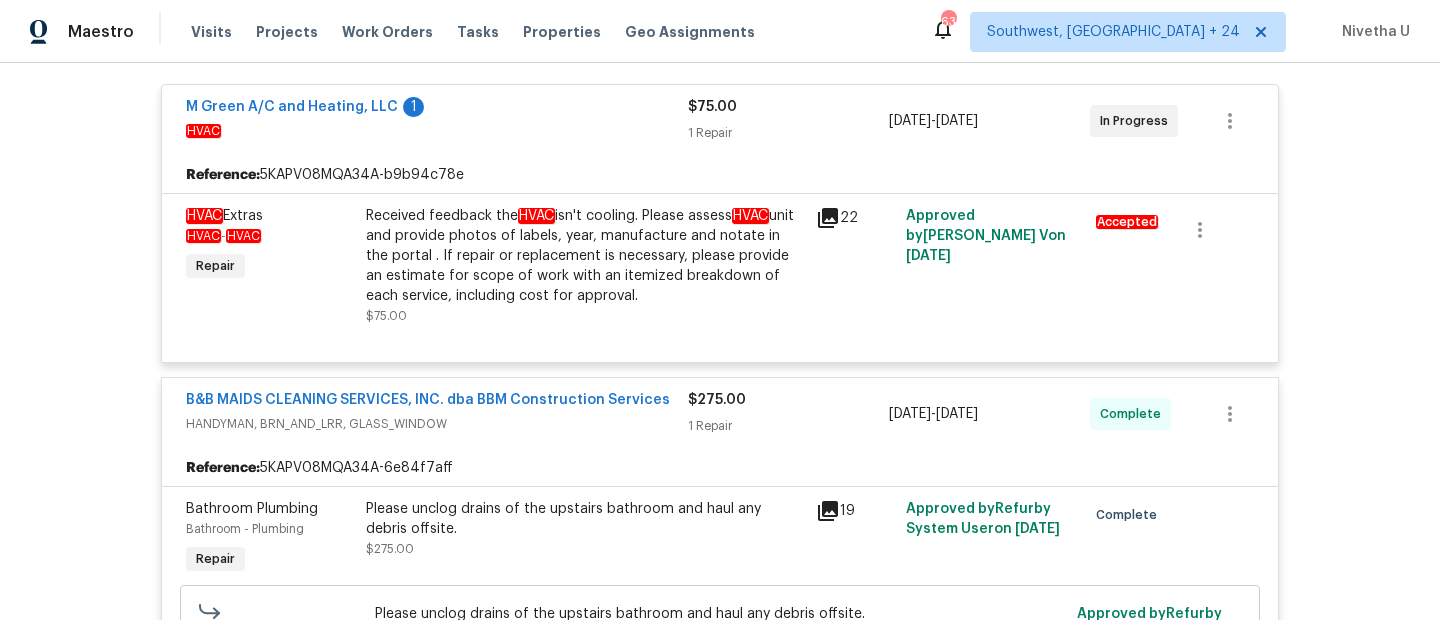click on "M Green A/C and Heating, LLC 1 HVAC $75.00 1 Repair [DATE]  -  [DATE] In Progress" at bounding box center [720, 121] 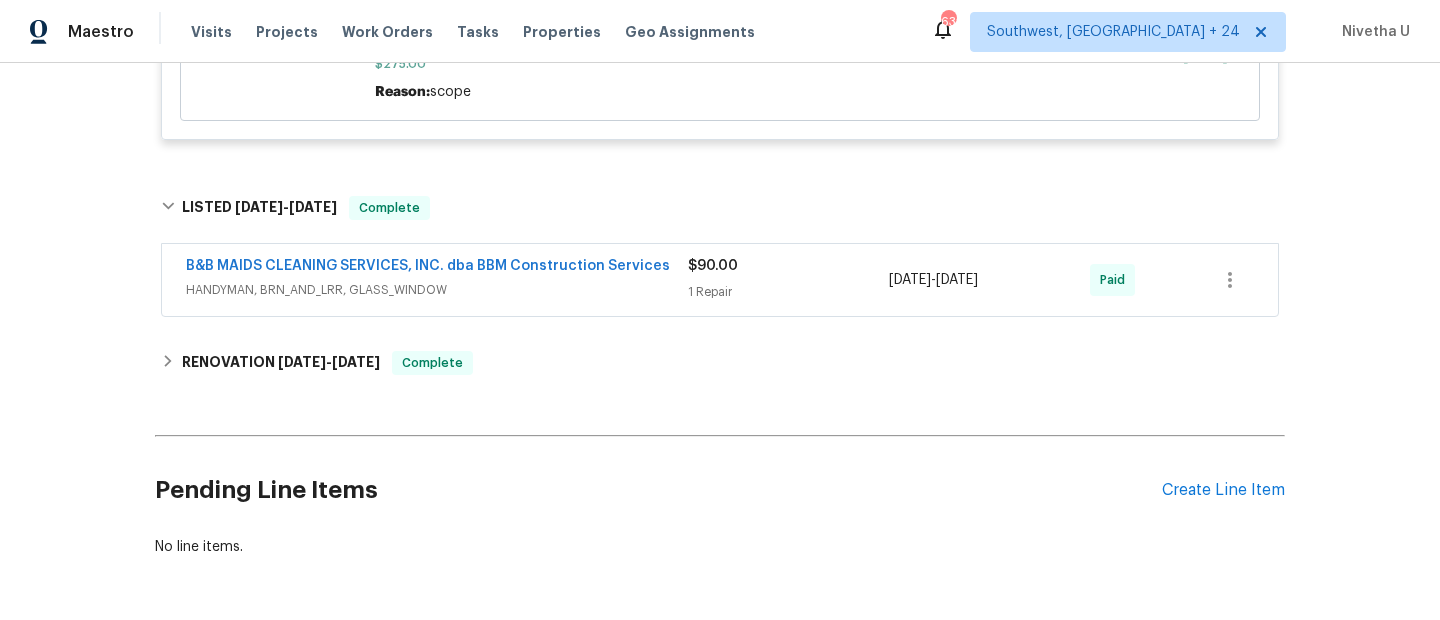scroll, scrollTop: 736, scrollLeft: 0, axis: vertical 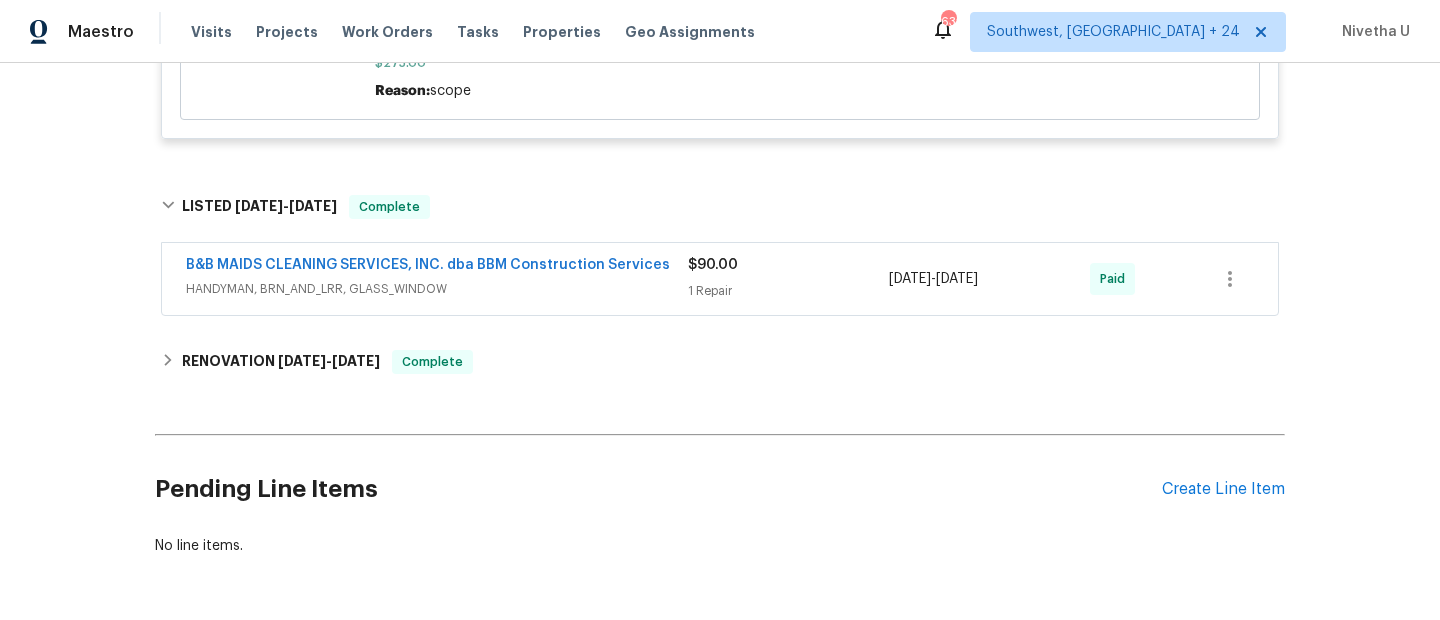 click on "HANDYMAN, BRN_AND_LRR, GLASS_WINDOW" at bounding box center [437, 289] 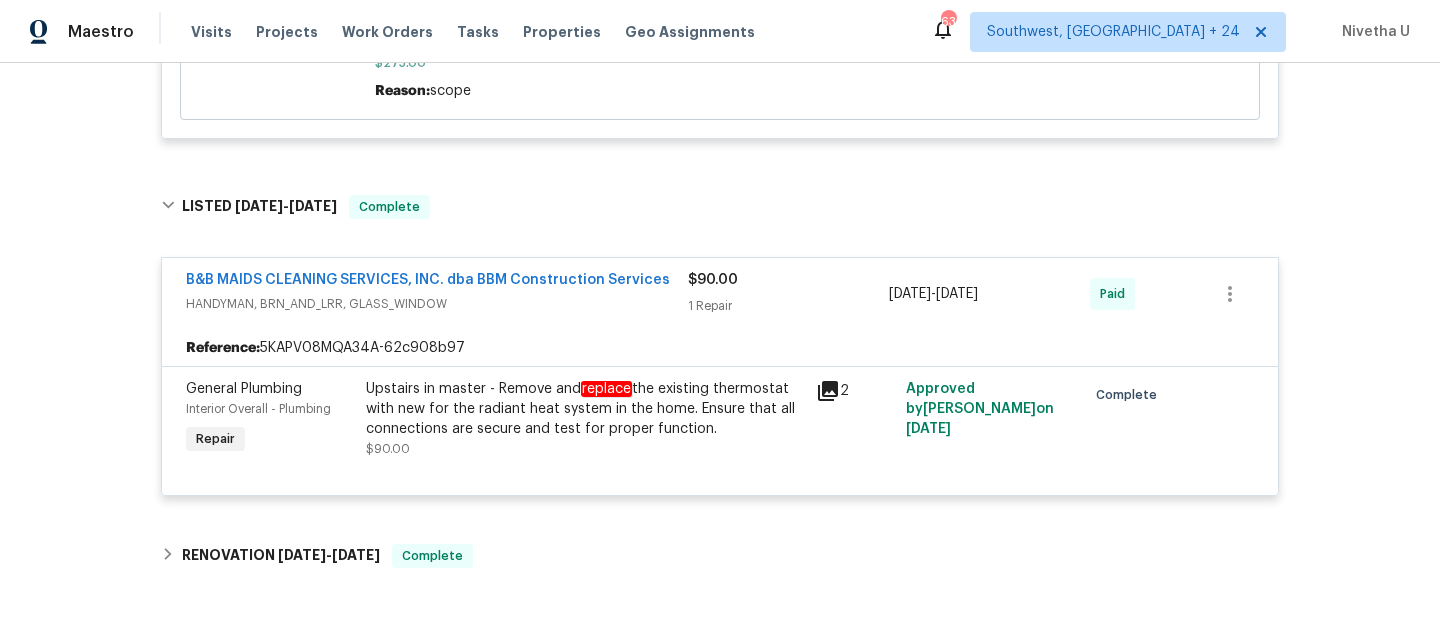 click on "B&B MAIDS CLEANING SERVICES, INC. dba BBM Construction Services HANDYMAN, BRN_AND_LRR, GLASS_WINDOW $90.00 1 Repair [DATE]  -  [DATE] Paid" at bounding box center (720, 294) 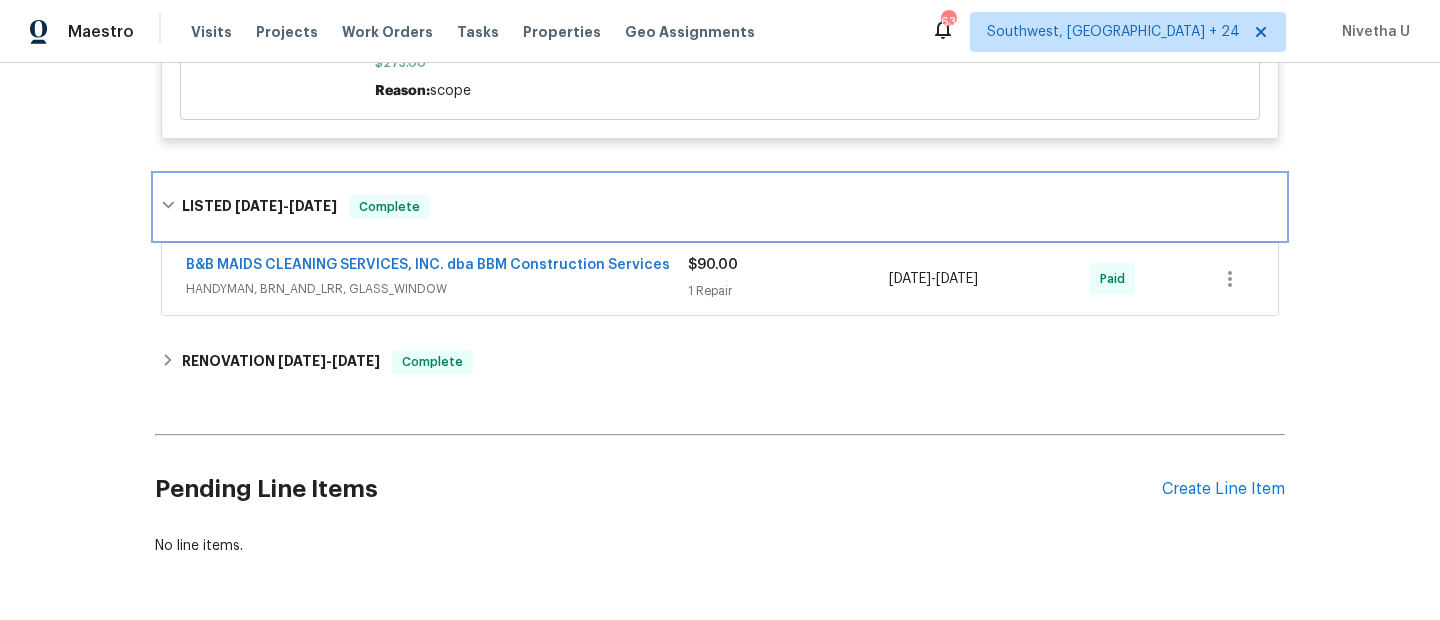 click on "LISTED   [DATE]  -  [DATE] Complete" at bounding box center [720, 207] 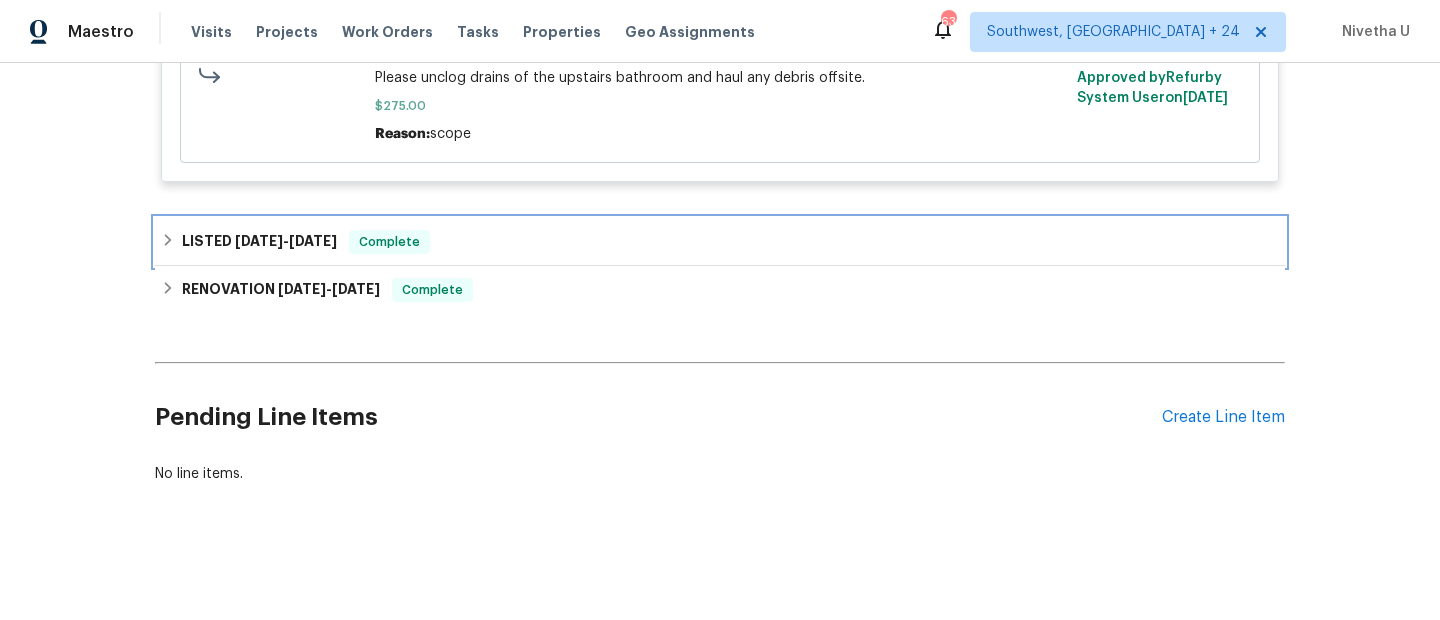 scroll, scrollTop: 505, scrollLeft: 0, axis: vertical 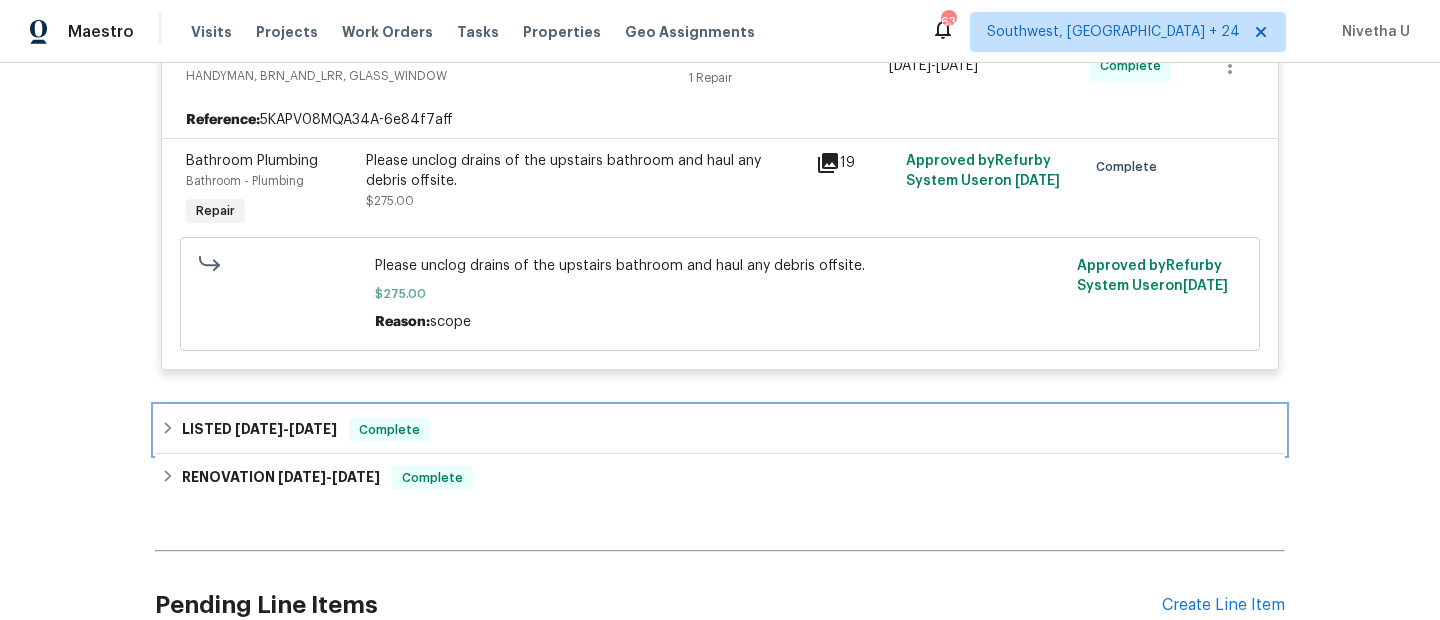 click on "LISTED   [DATE]  -  [DATE] Complete" at bounding box center [720, 430] 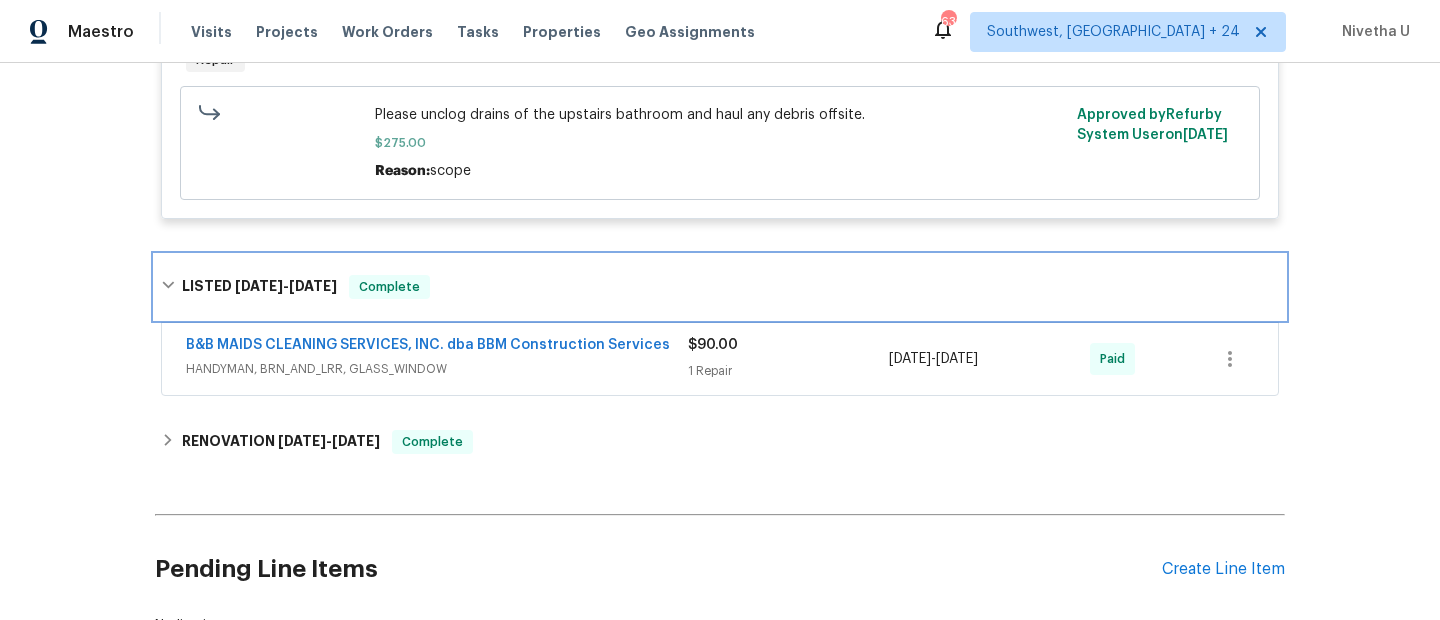 scroll, scrollTop: 661, scrollLeft: 0, axis: vertical 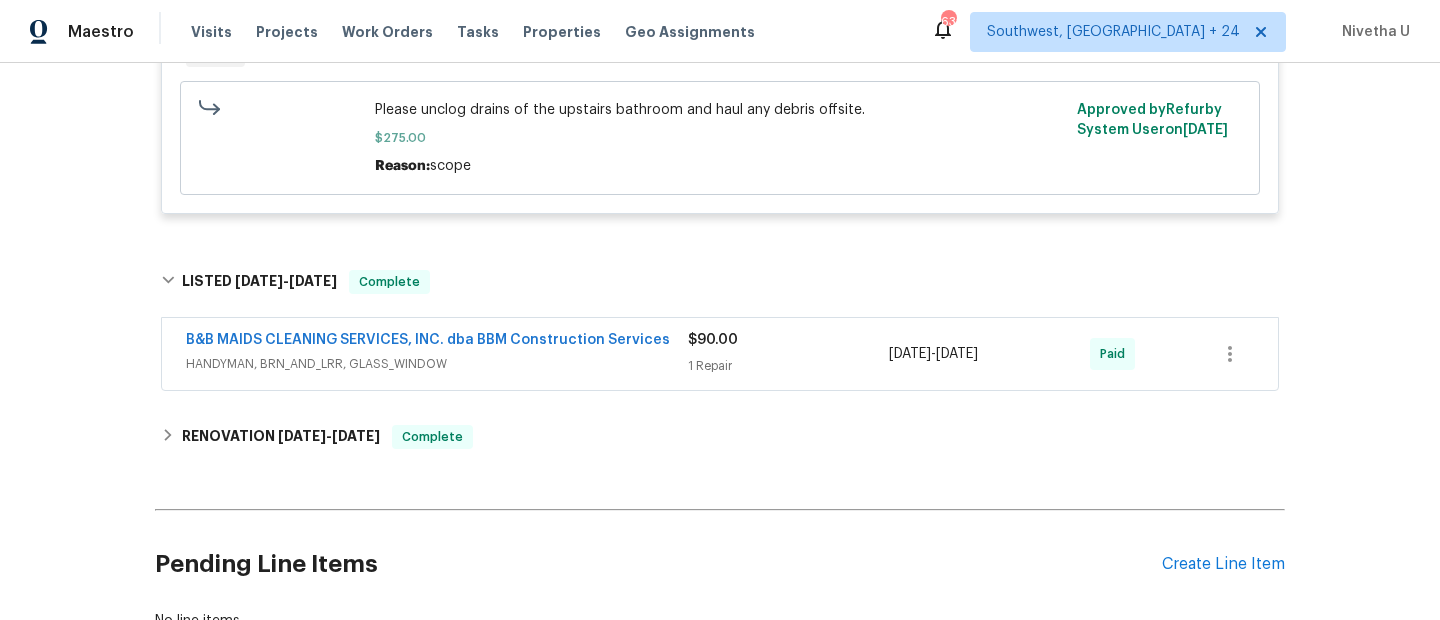 click on "HANDYMAN, BRN_AND_LRR, GLASS_WINDOW" at bounding box center [437, 364] 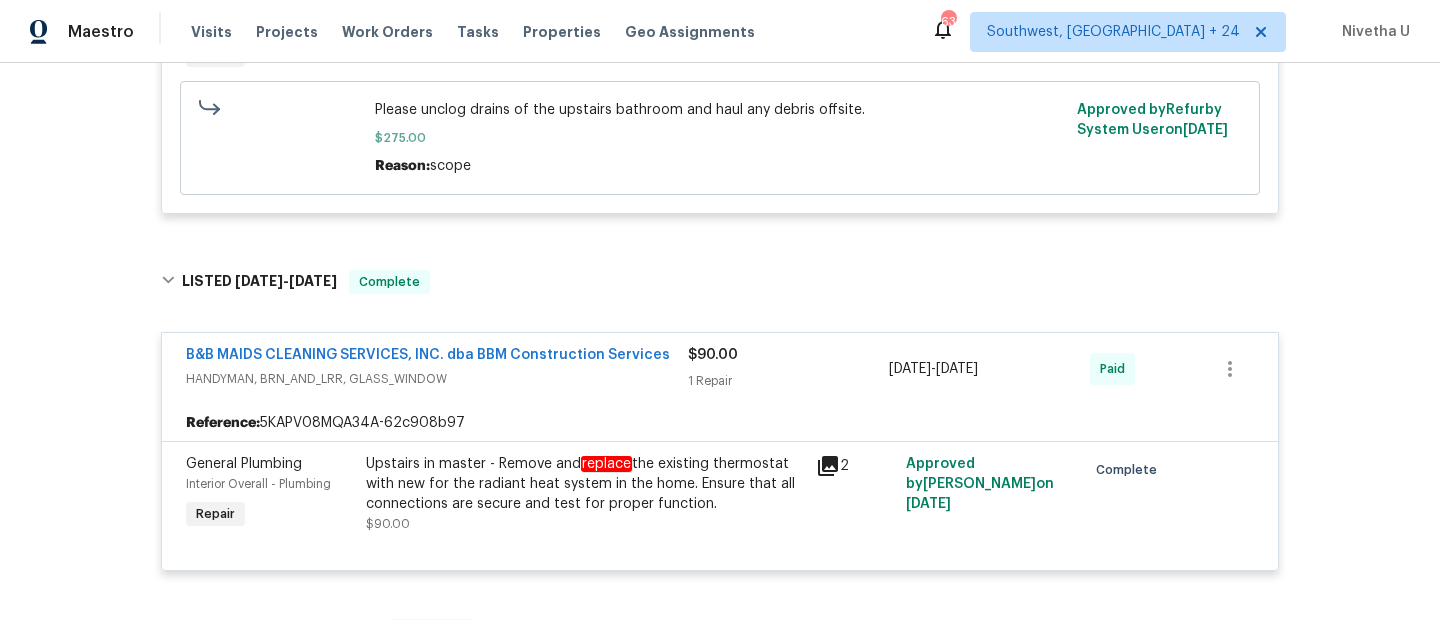 click on "B&B MAIDS CLEANING SERVICES, INC. dba BBM Construction Services HANDYMAN, BRN_AND_LRR, GLASS_WINDOW" at bounding box center [437, 369] 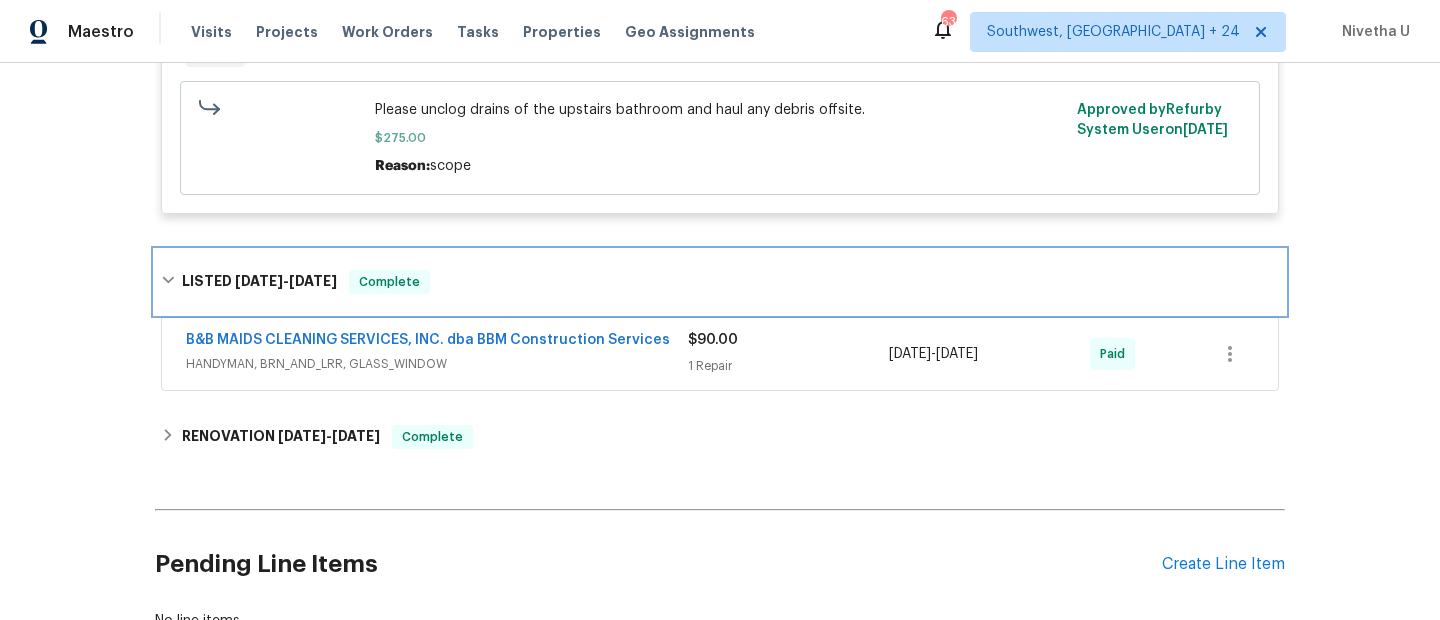 click on "LISTED   [DATE]  -  [DATE] Complete" at bounding box center [720, 282] 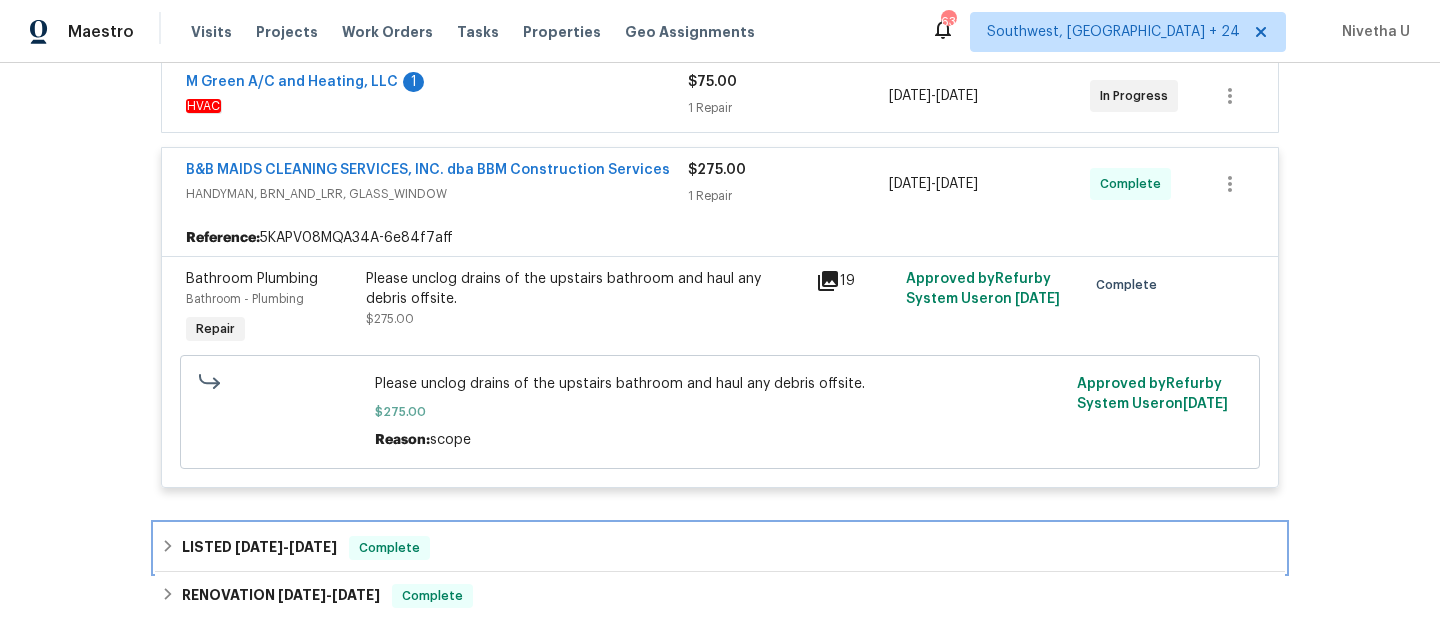 scroll, scrollTop: 385, scrollLeft: 0, axis: vertical 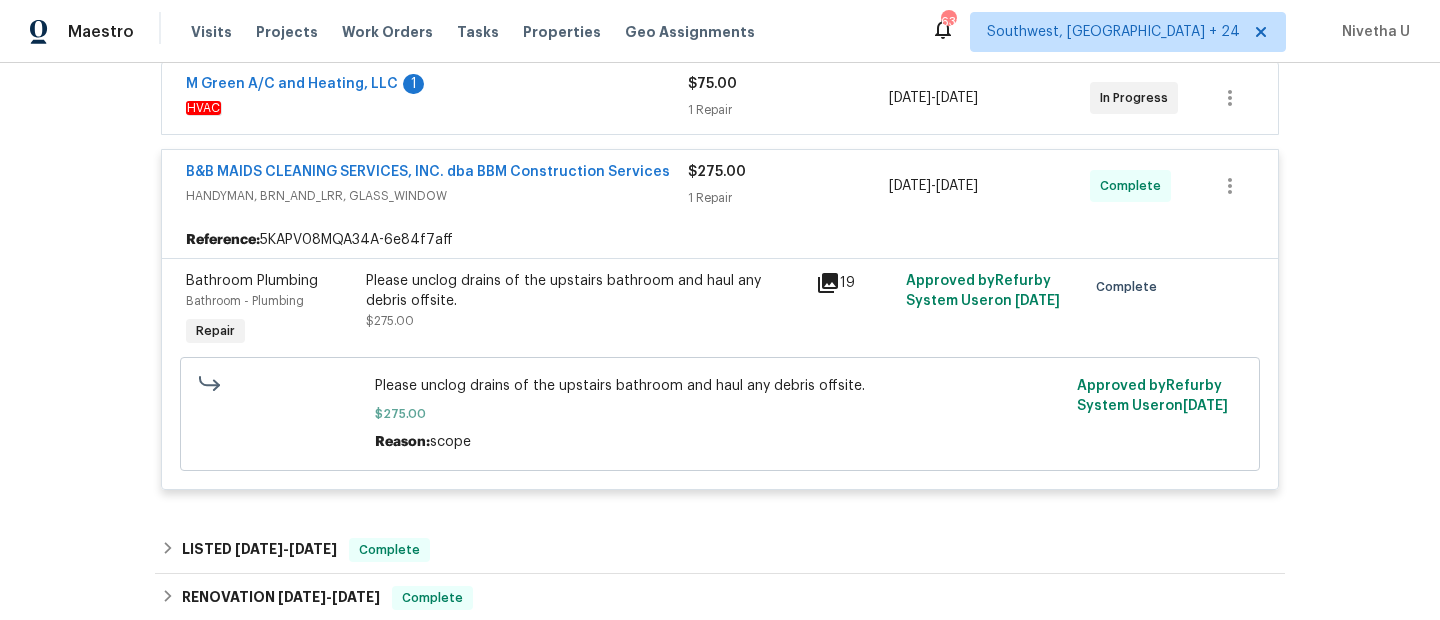 click on "HANDYMAN, BRN_AND_LRR, GLASS_WINDOW" at bounding box center [437, 196] 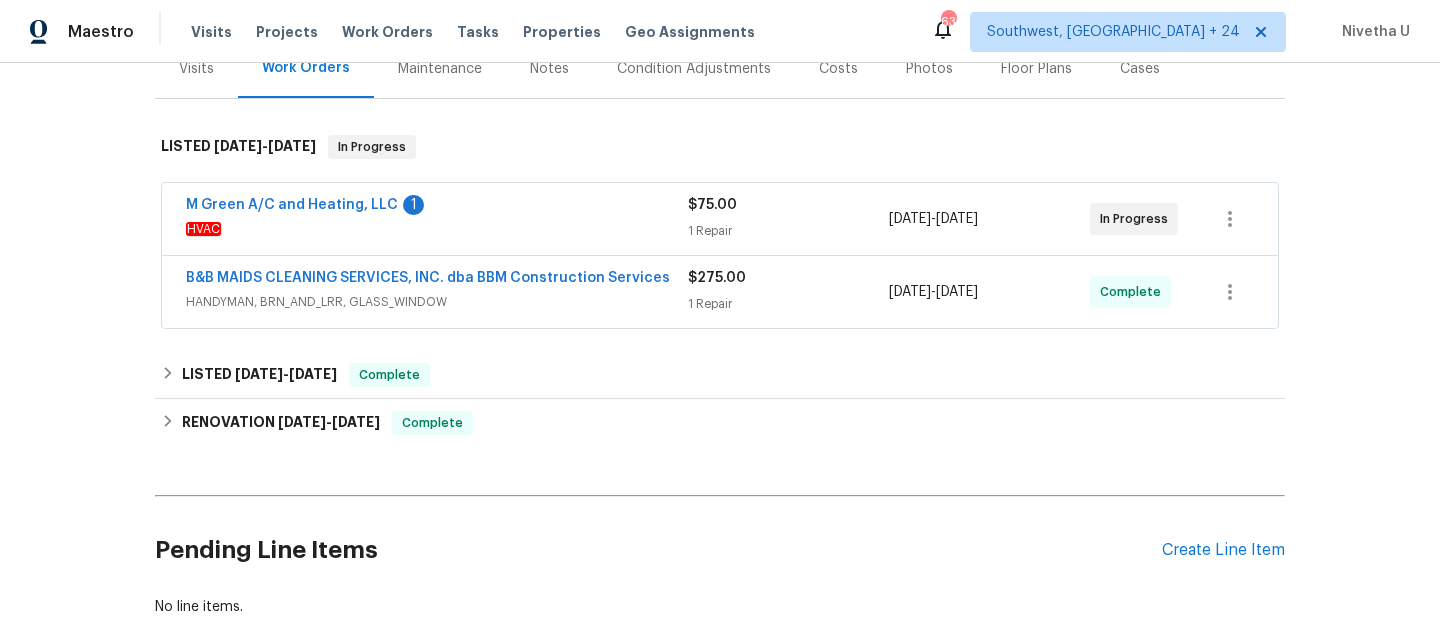 scroll, scrollTop: 242, scrollLeft: 0, axis: vertical 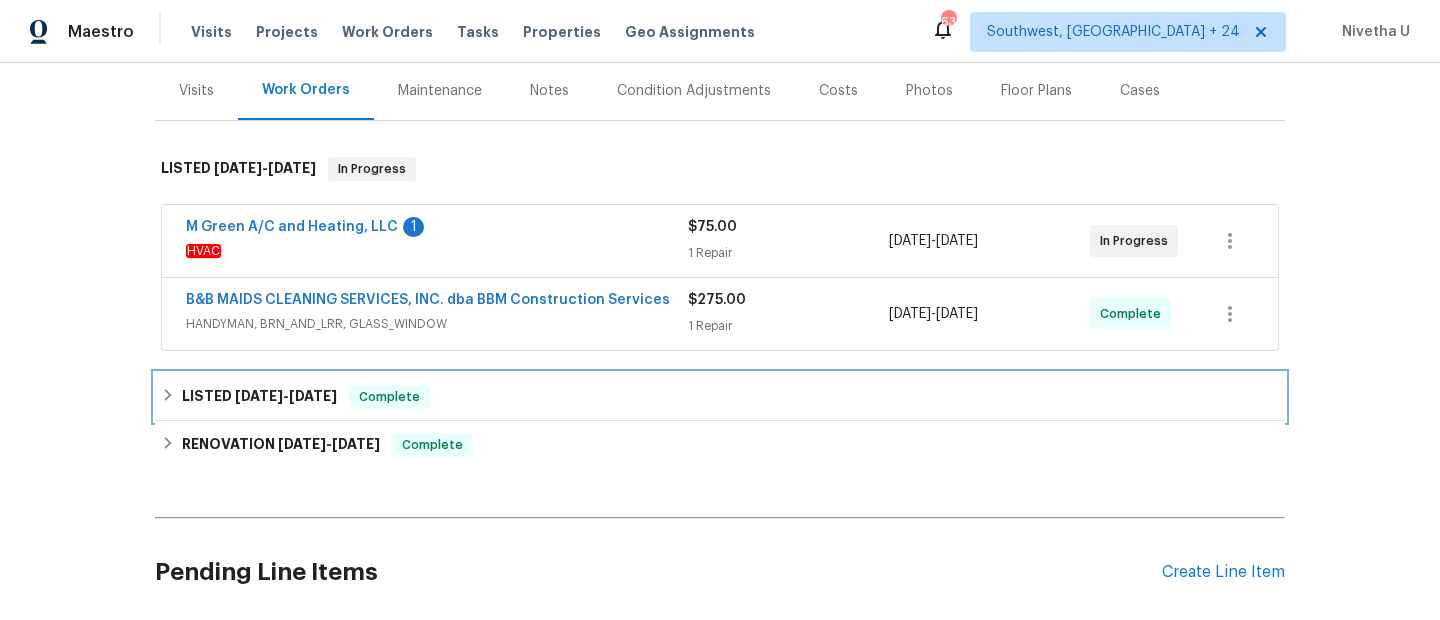 click on "LISTED   [DATE]  -  [DATE] Complete" at bounding box center [720, 397] 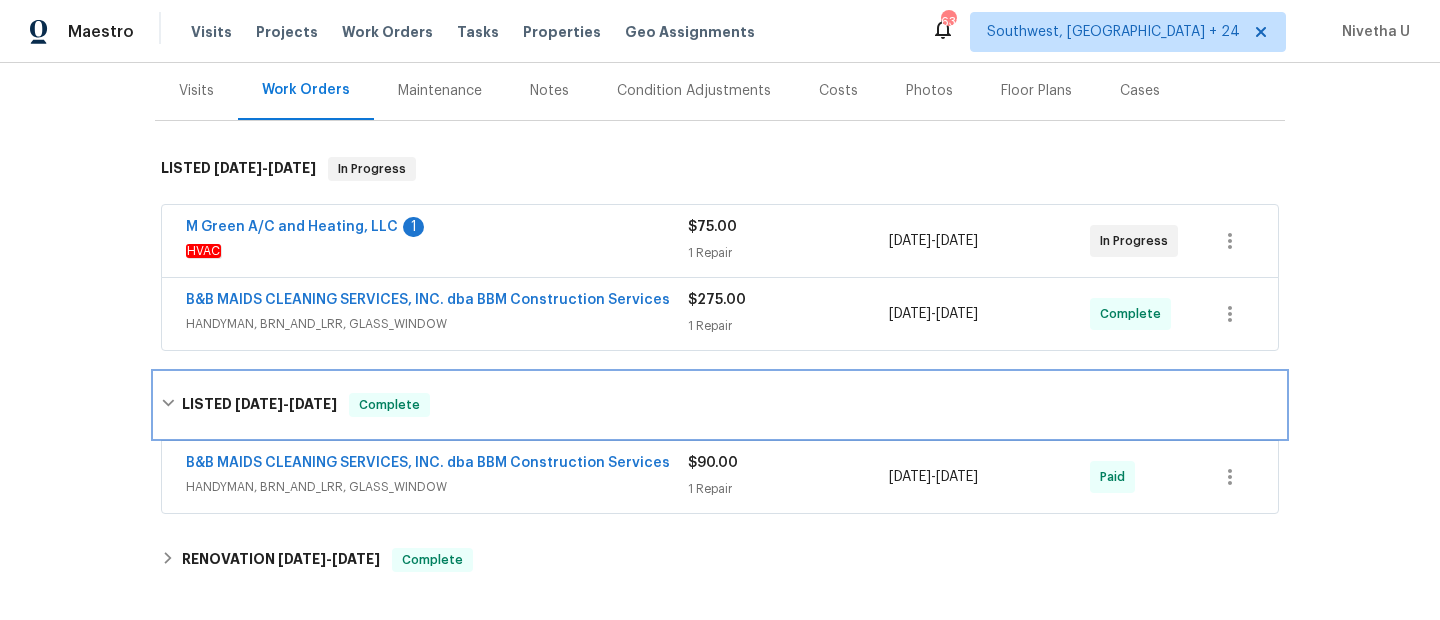scroll, scrollTop: 438, scrollLeft: 0, axis: vertical 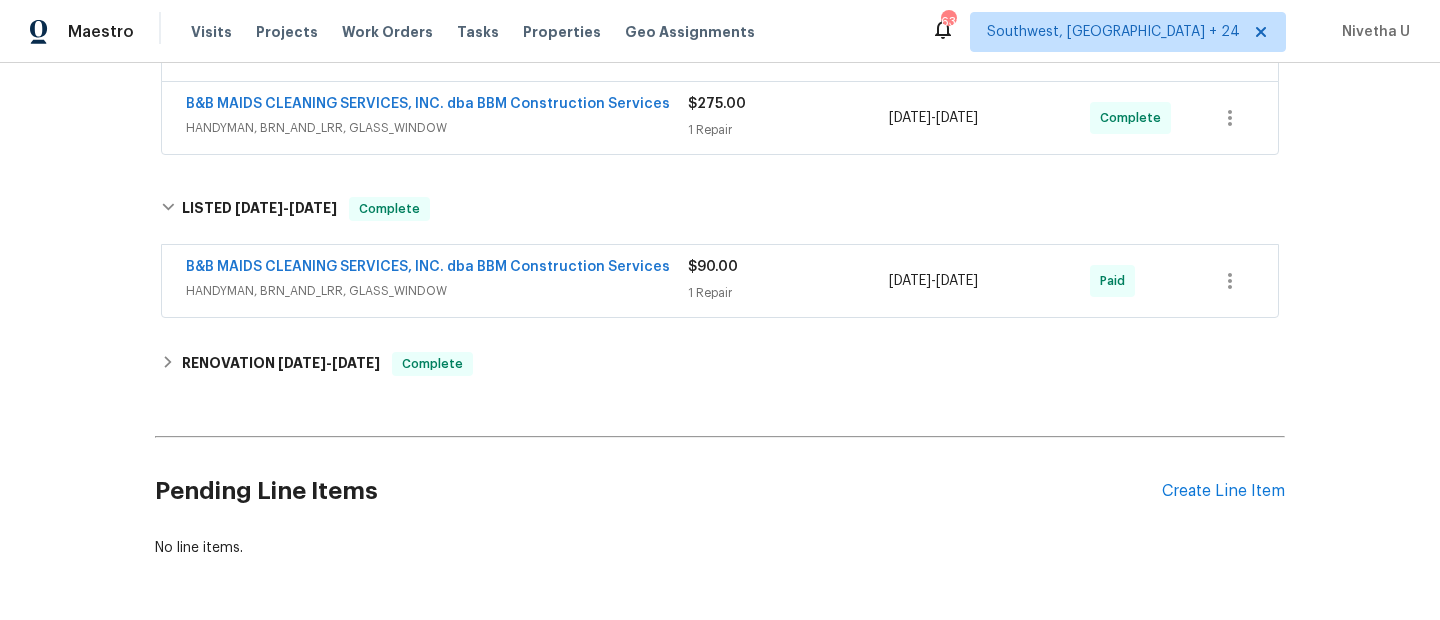 click on "B&B MAIDS CLEANING SERVICES, INC. dba BBM Construction Services HANDYMAN, BRN_AND_LRR, GLASS_WINDOW $90.00 1 Repair [DATE]  -  [DATE] Paid" at bounding box center (720, 282) 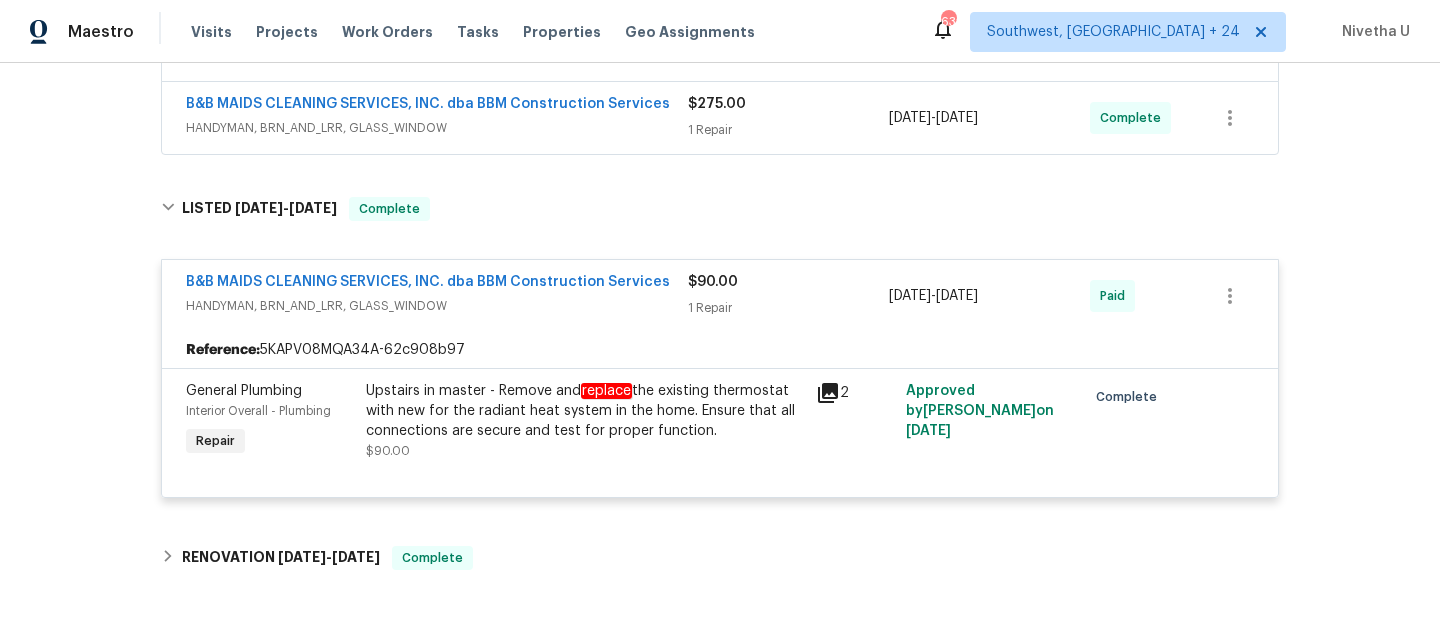 click on "B&B MAIDS CLEANING SERVICES, INC. dba BBM Construction Services HANDYMAN, BRN_AND_LRR, GLASS_WINDOW $90.00 1 Repair [DATE]  -  [DATE] Paid" at bounding box center [720, 296] 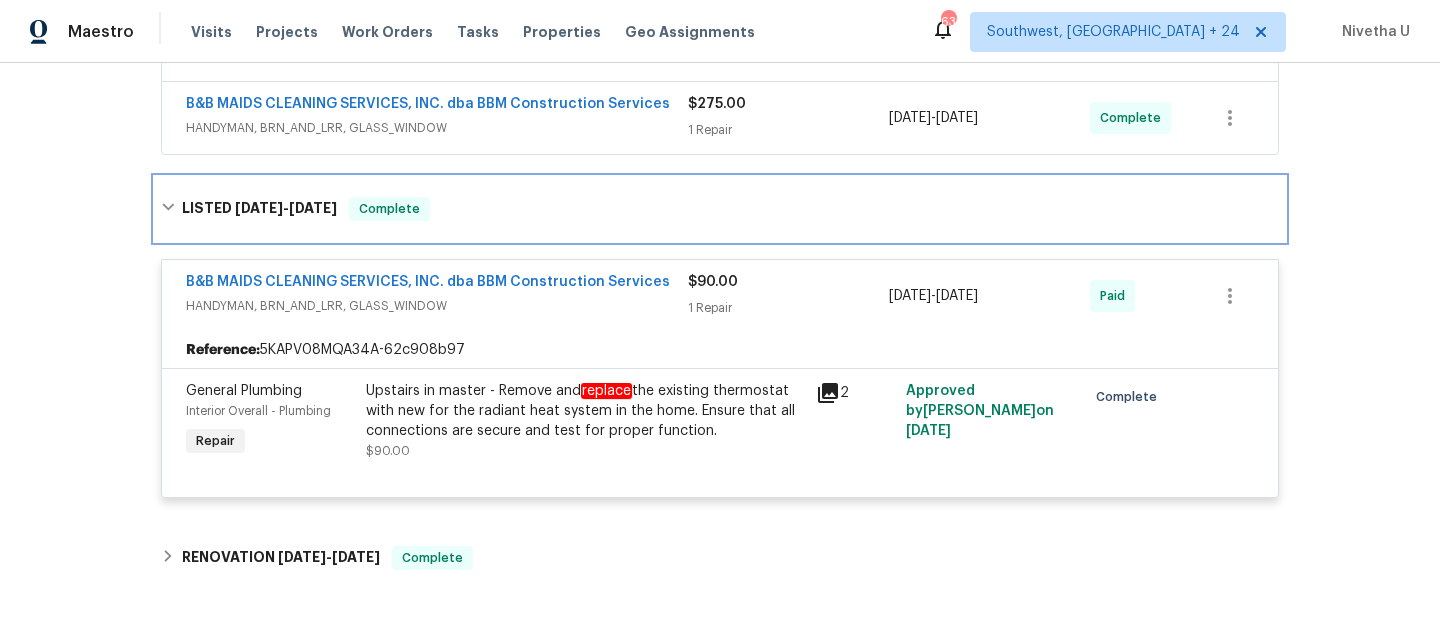 click on "LISTED   [DATE]  -  [DATE] Complete" at bounding box center (720, 209) 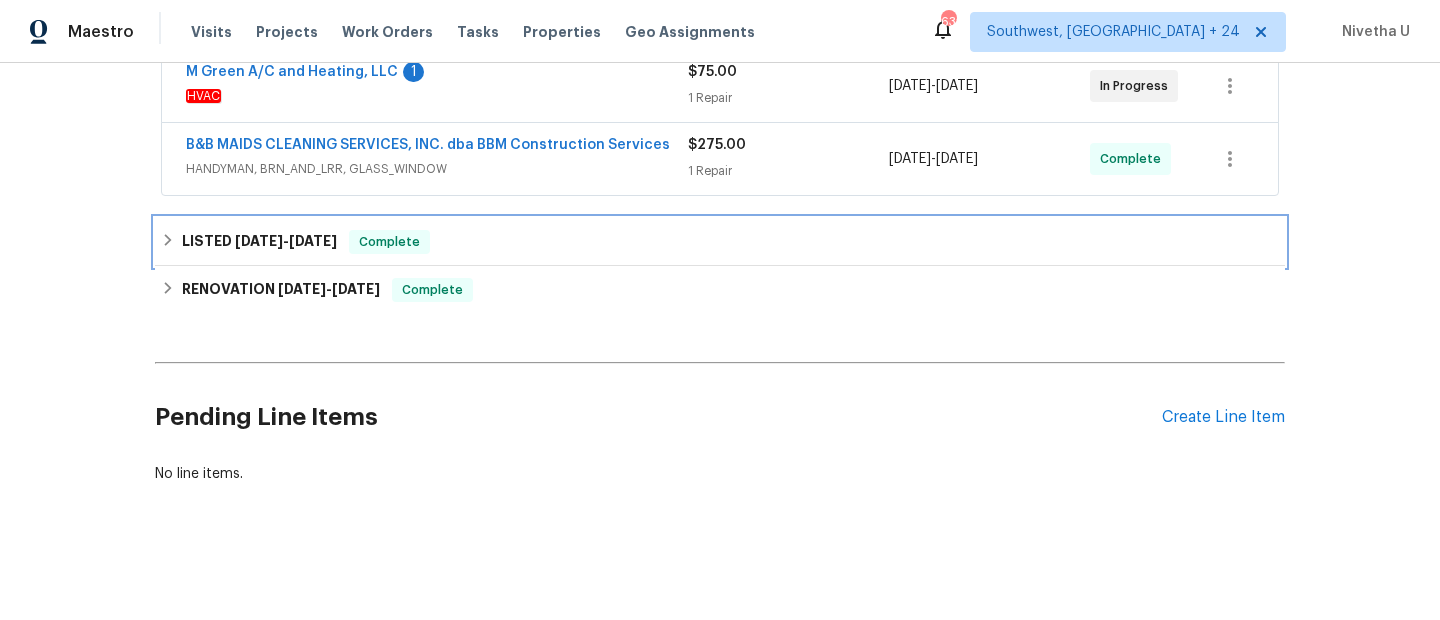 scroll, scrollTop: 412, scrollLeft: 0, axis: vertical 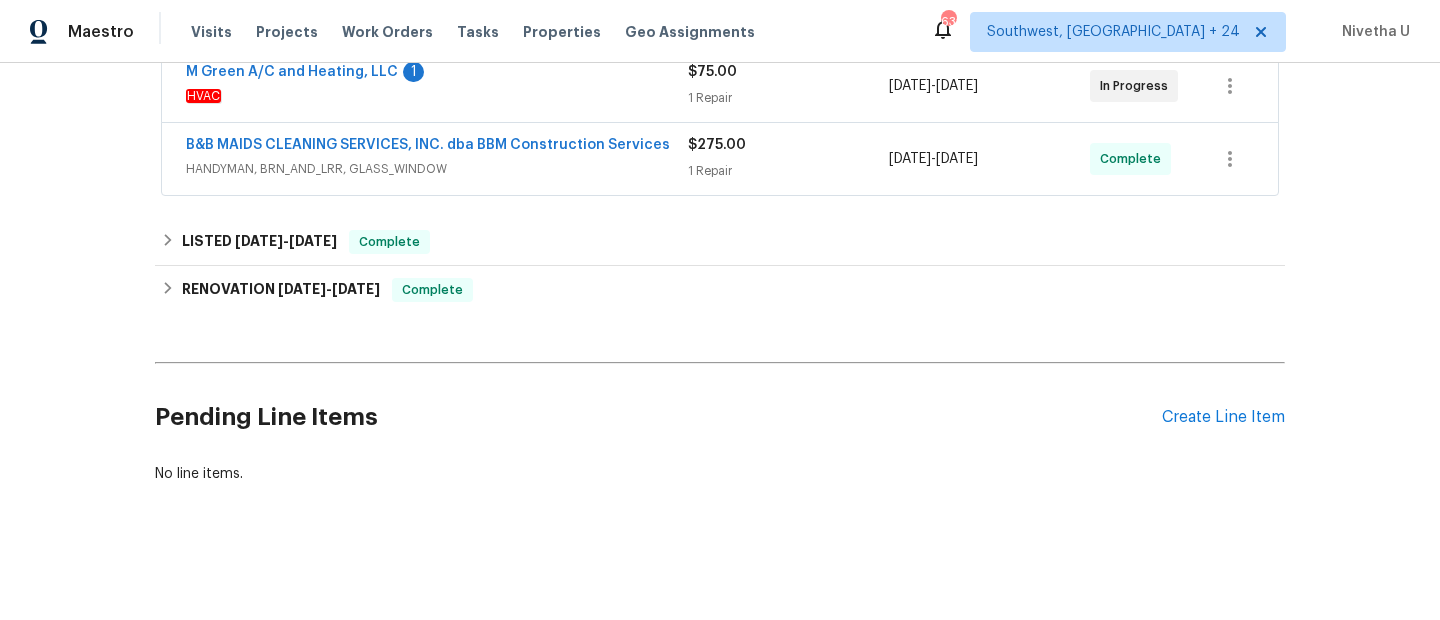 click on "B&B MAIDS CLEANING SERVICES, INC. dba BBM Construction Services HANDYMAN, BRN_AND_LRR, GLASS_WINDOW" at bounding box center [437, 159] 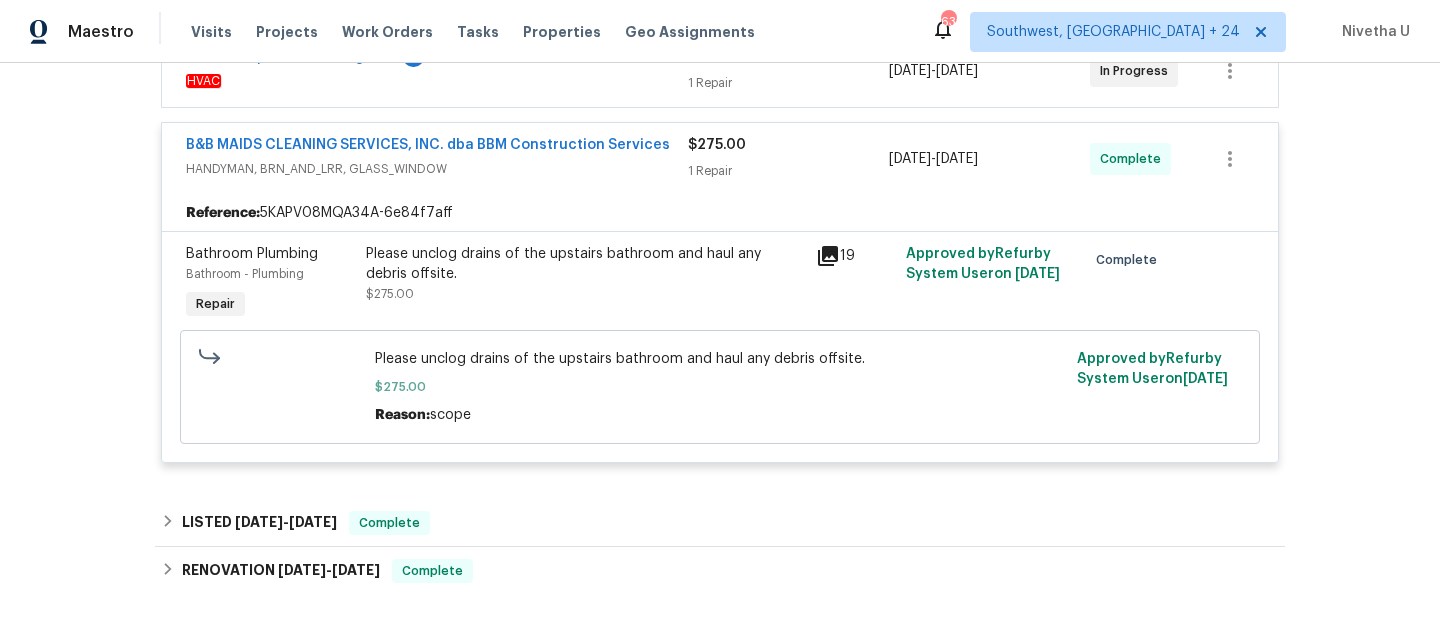 click on "Reference:  5KAPV08MQA34A-6e84f7aff" at bounding box center [720, 213] 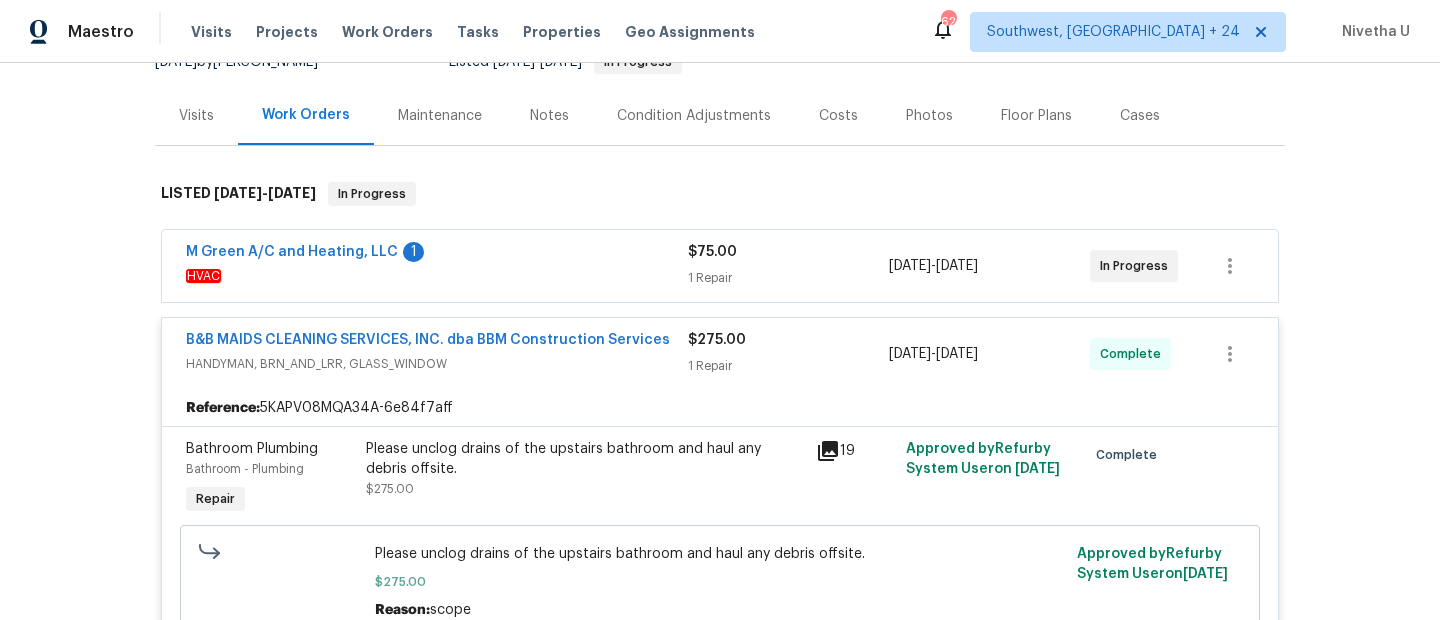 scroll, scrollTop: 0, scrollLeft: 0, axis: both 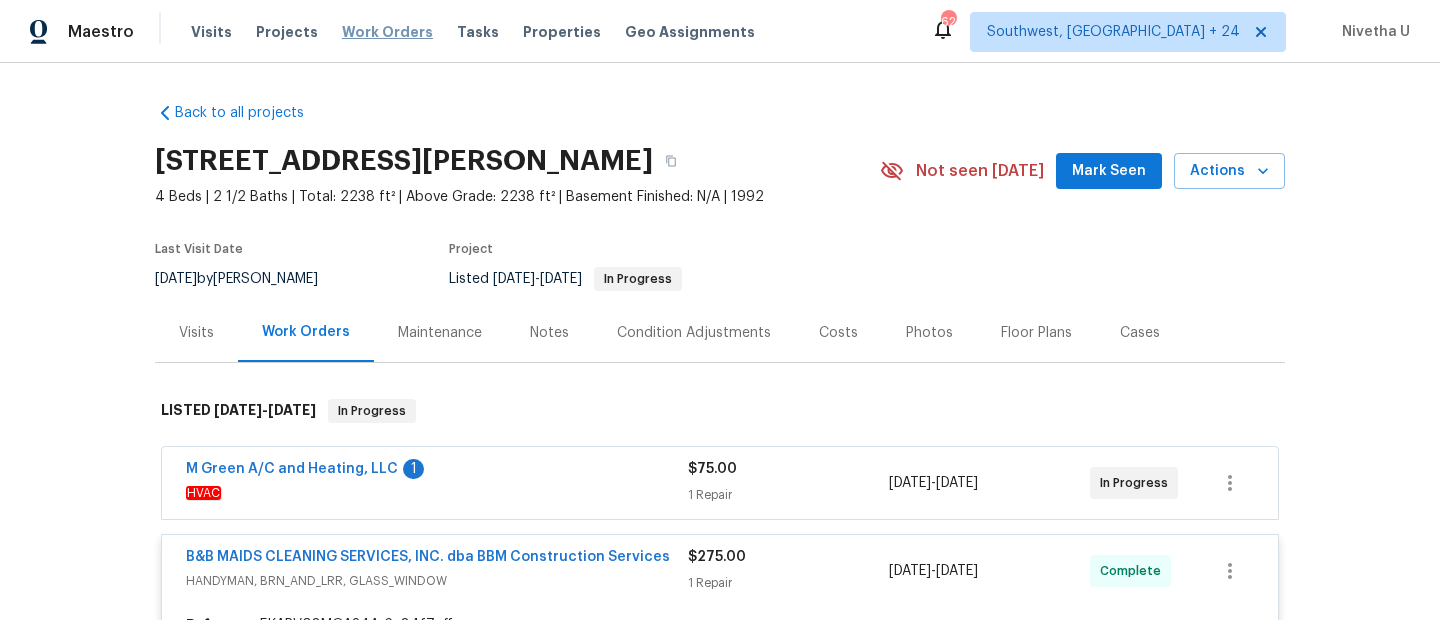 click on "Work Orders" at bounding box center (387, 32) 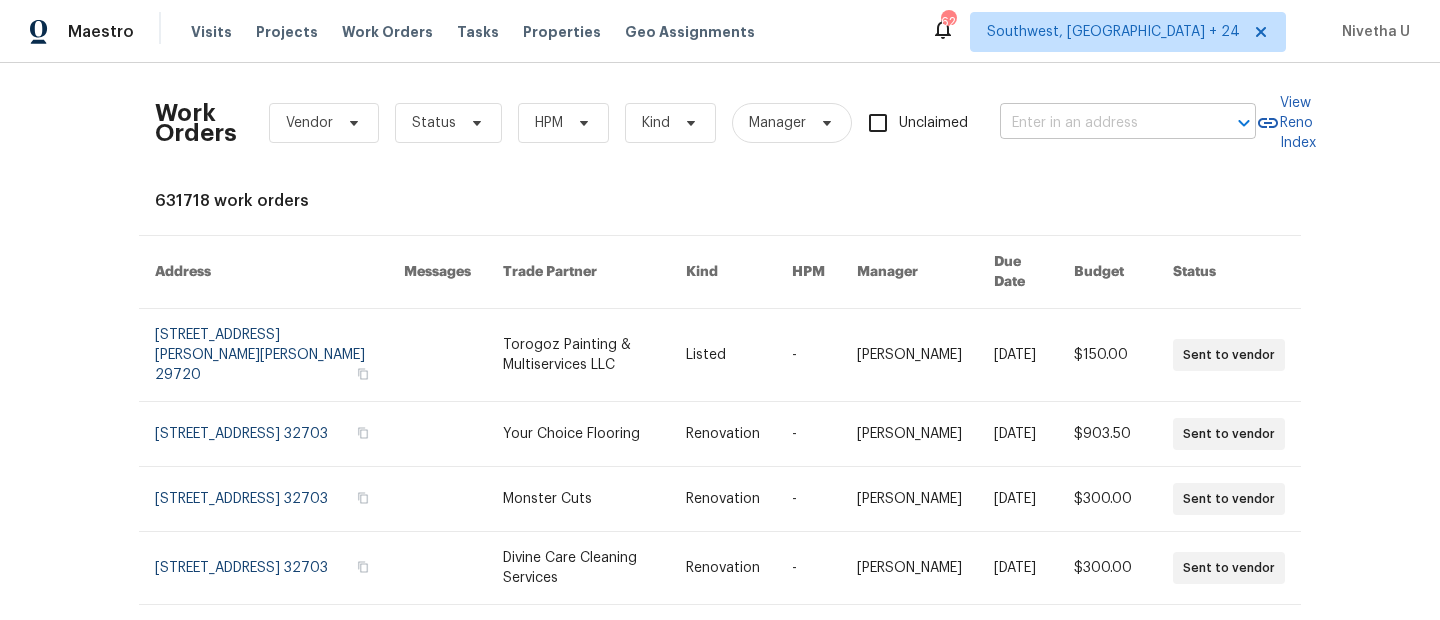 click at bounding box center (1100, 123) 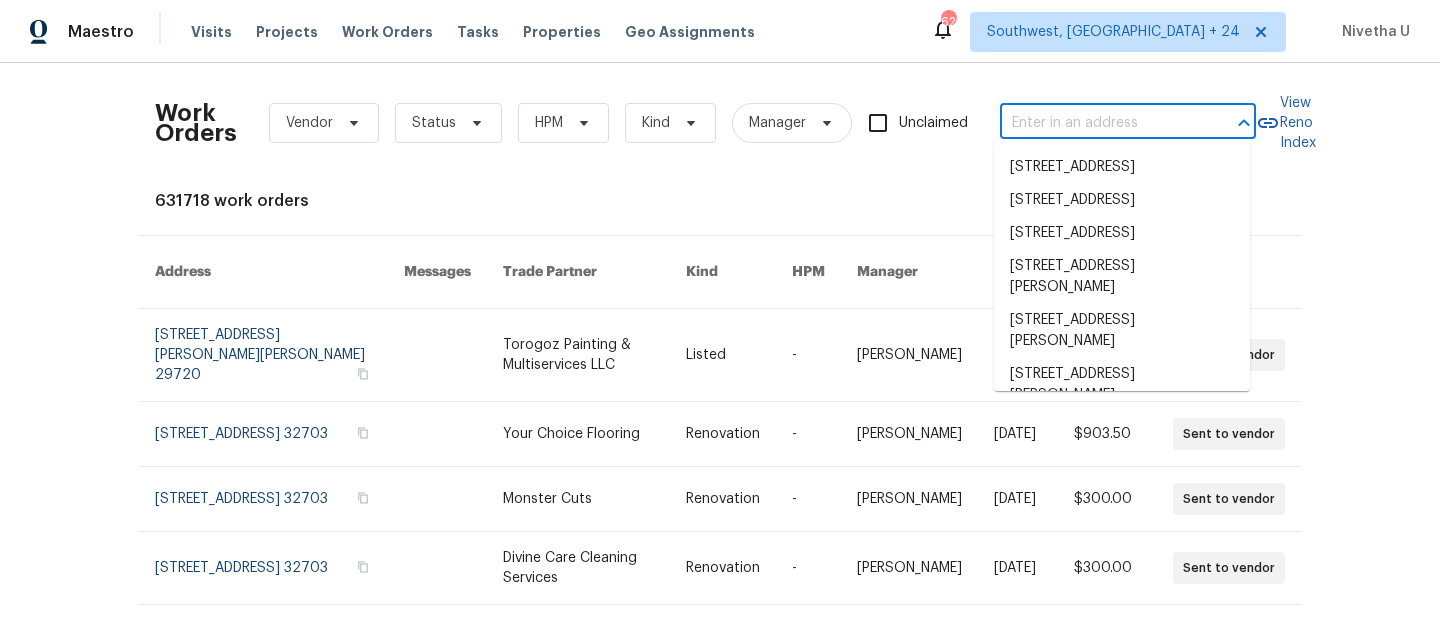 paste on "[STREET_ADDRESS]" 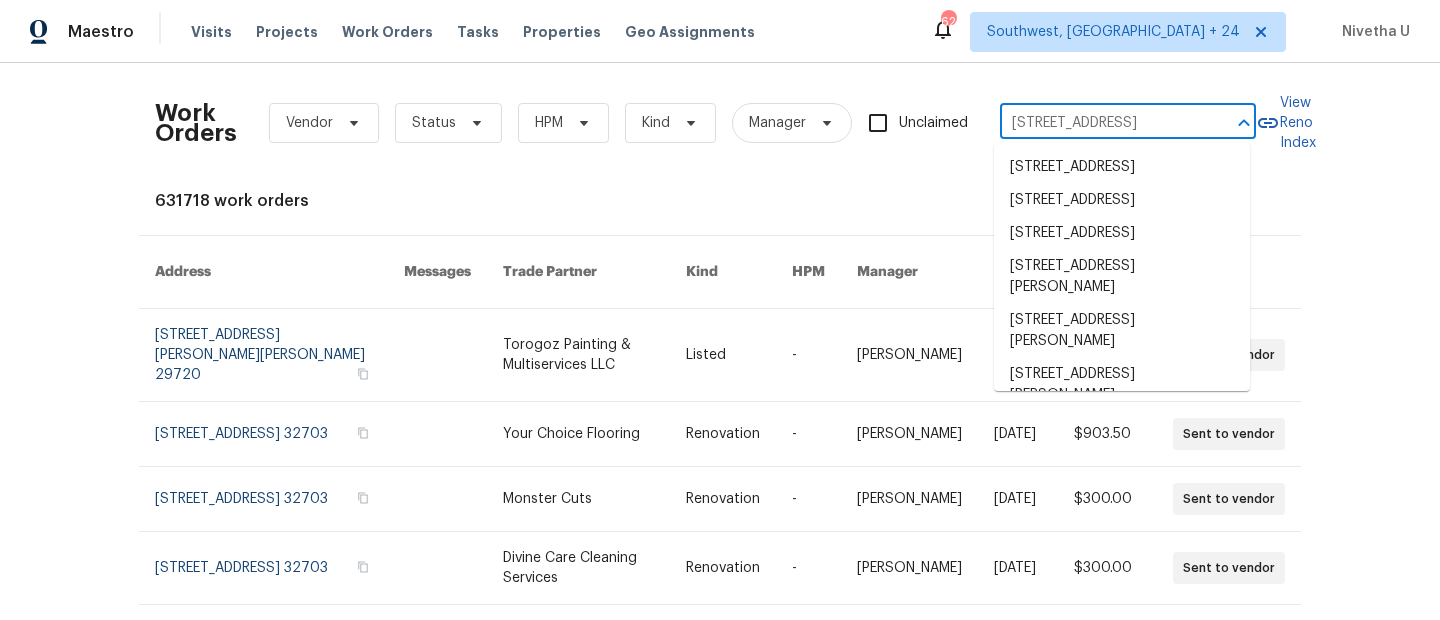scroll, scrollTop: 0, scrollLeft: 56, axis: horizontal 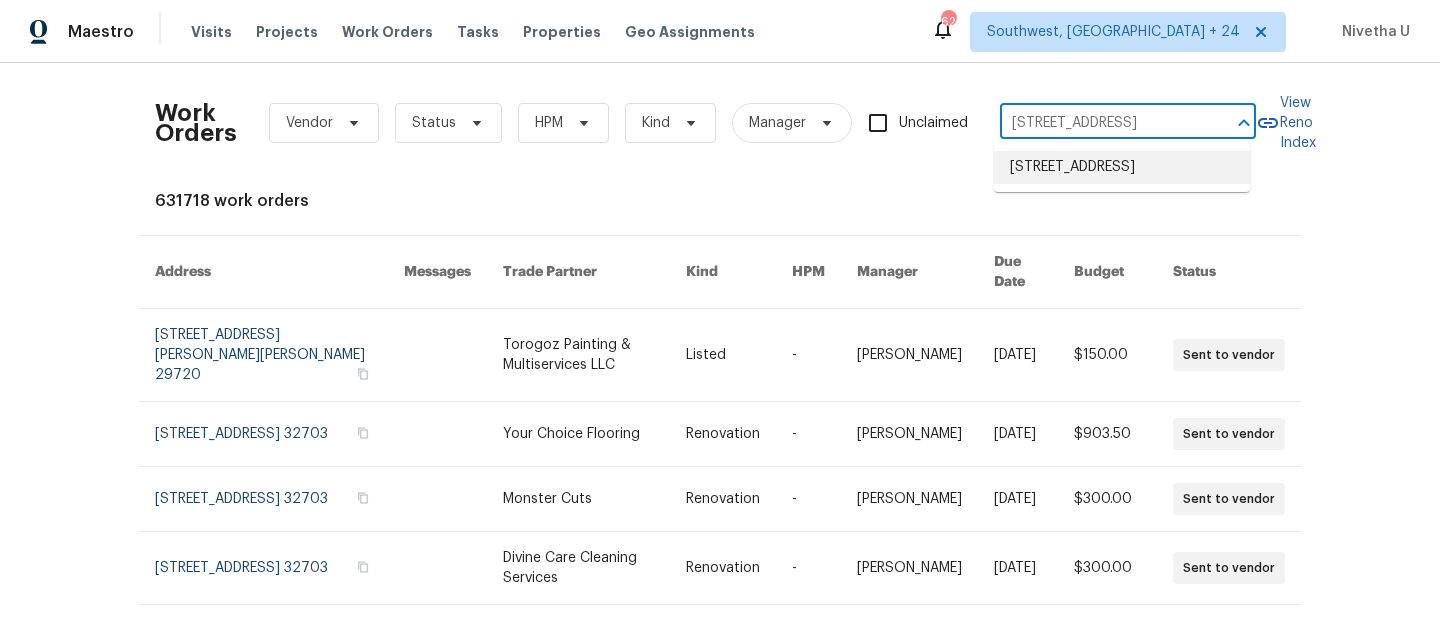 click on "[STREET_ADDRESS]" at bounding box center [1122, 167] 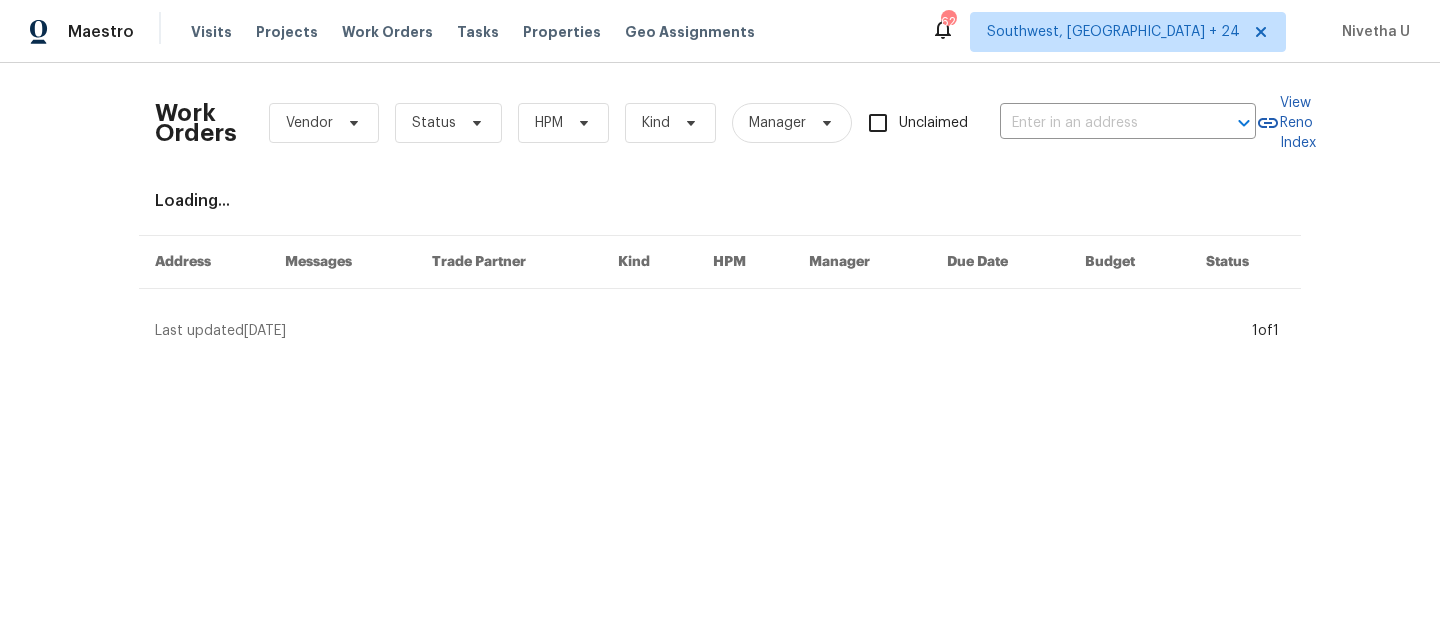 type on "[STREET_ADDRESS]" 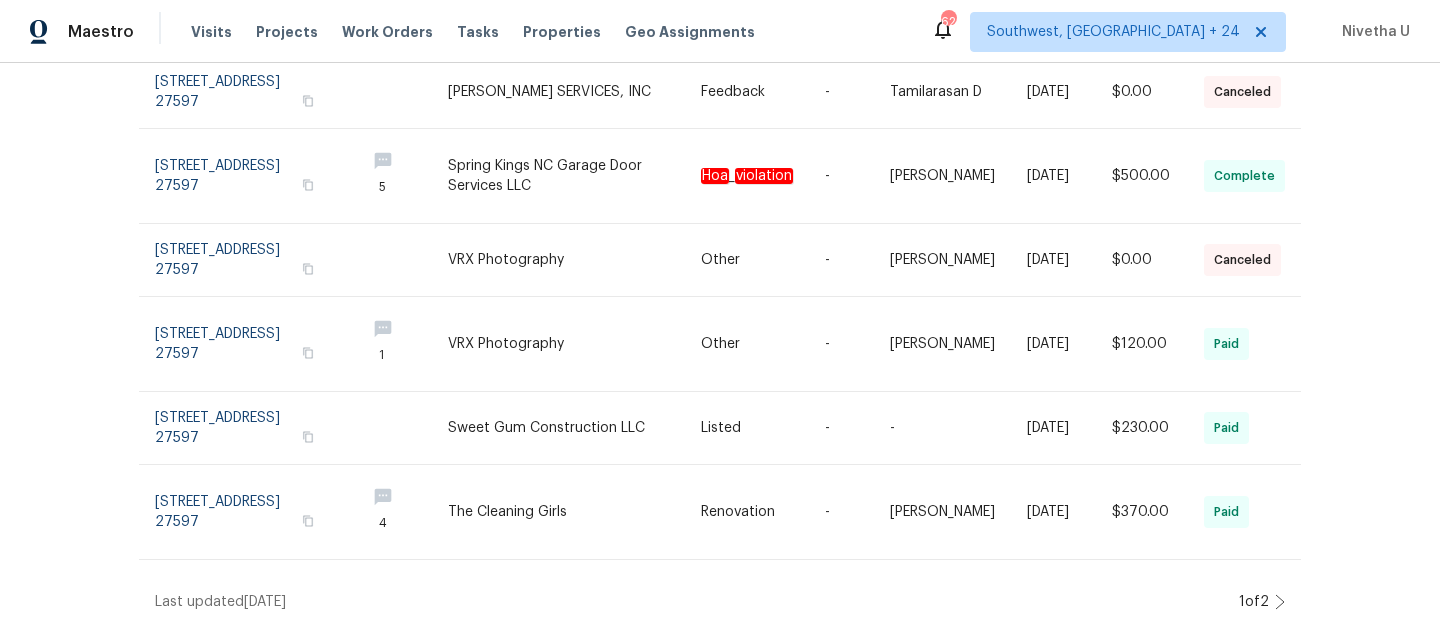 scroll, scrollTop: 0, scrollLeft: 0, axis: both 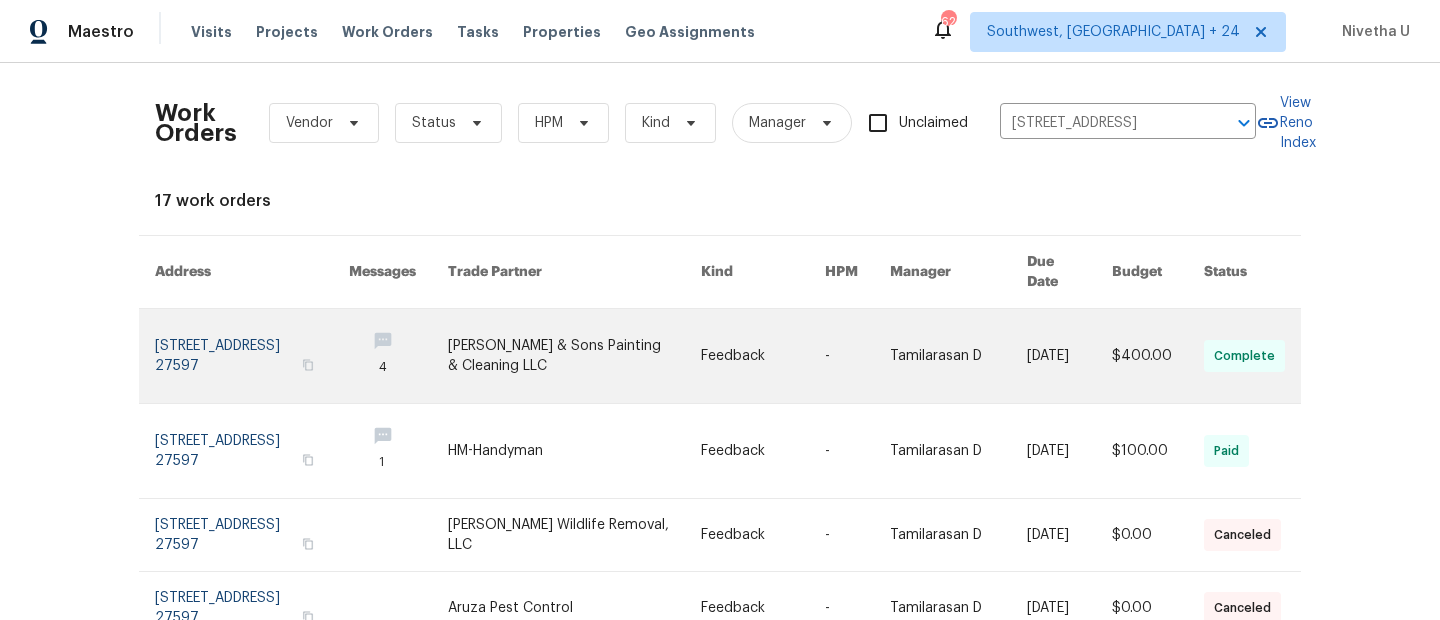 click at bounding box center [252, 356] 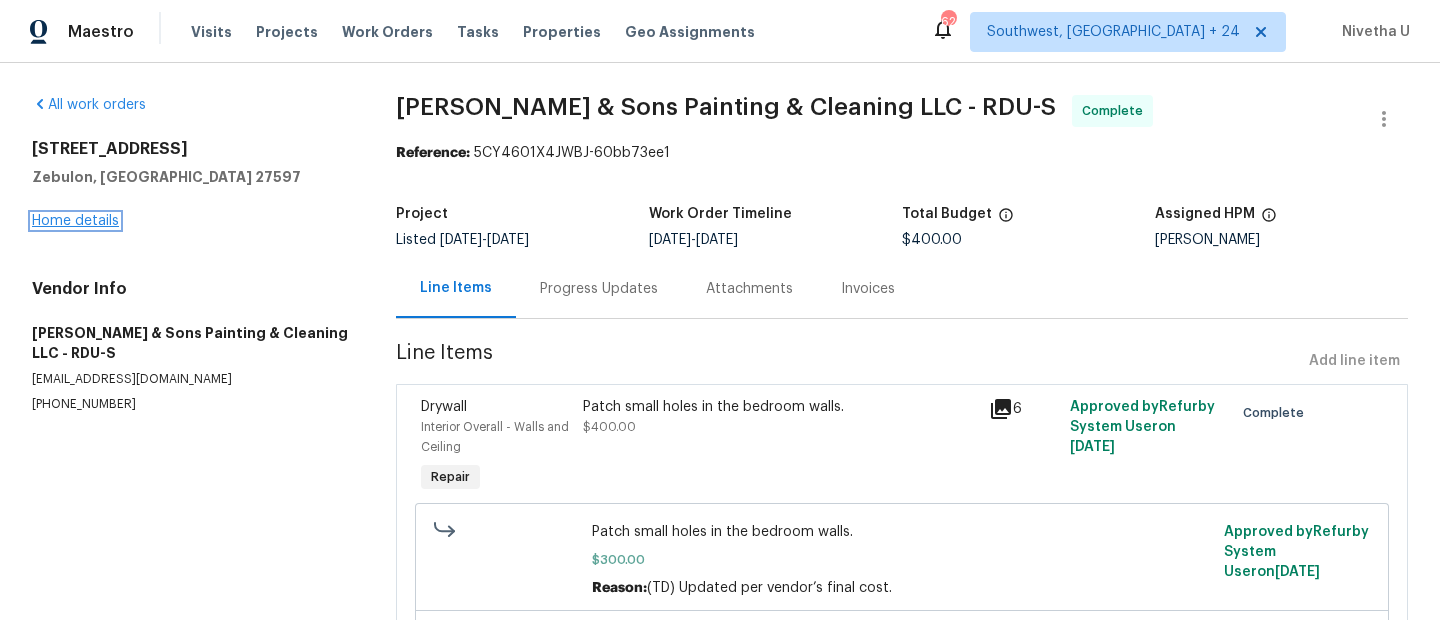 click on "Home details" at bounding box center (75, 221) 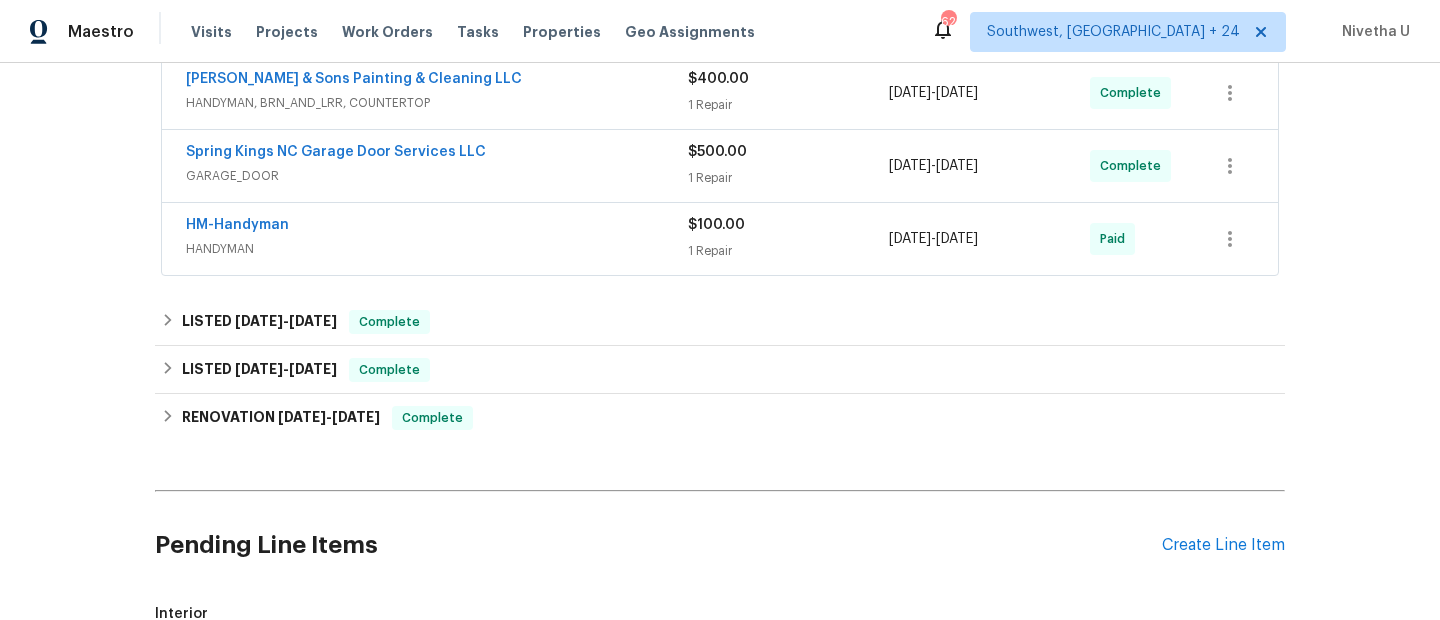scroll, scrollTop: 392, scrollLeft: 0, axis: vertical 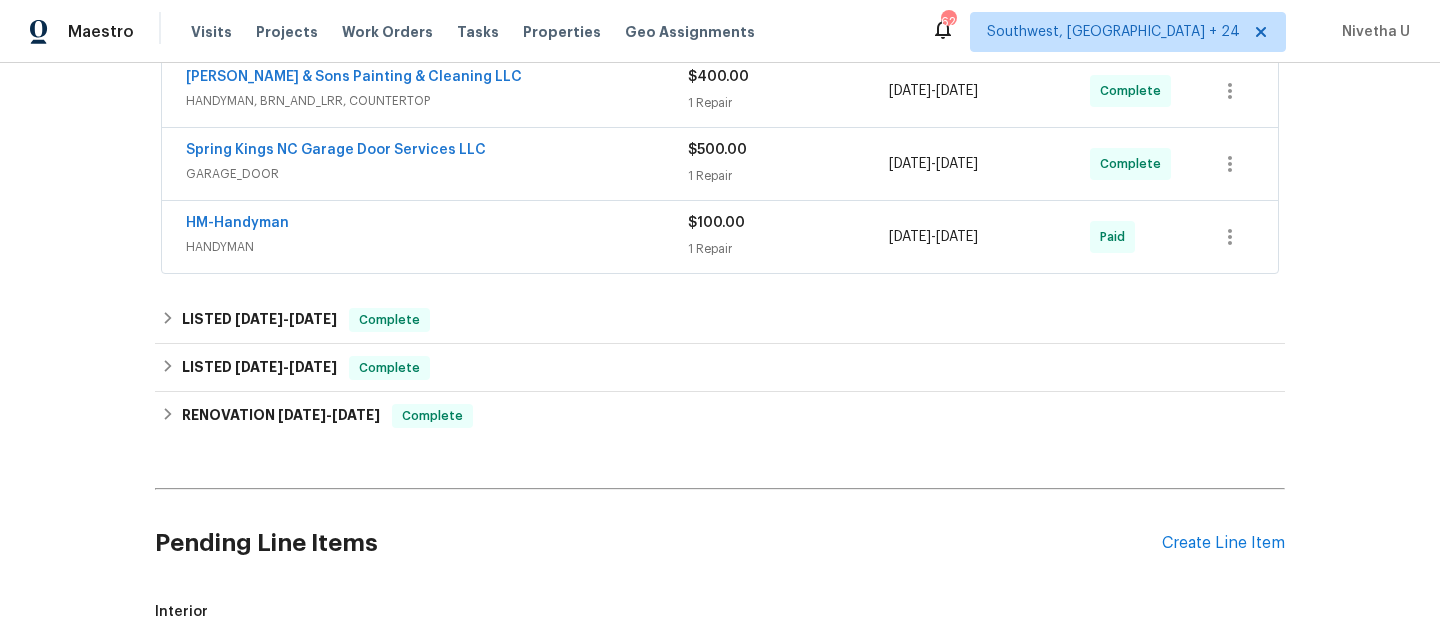 click on "HM-Handyman" at bounding box center [437, 225] 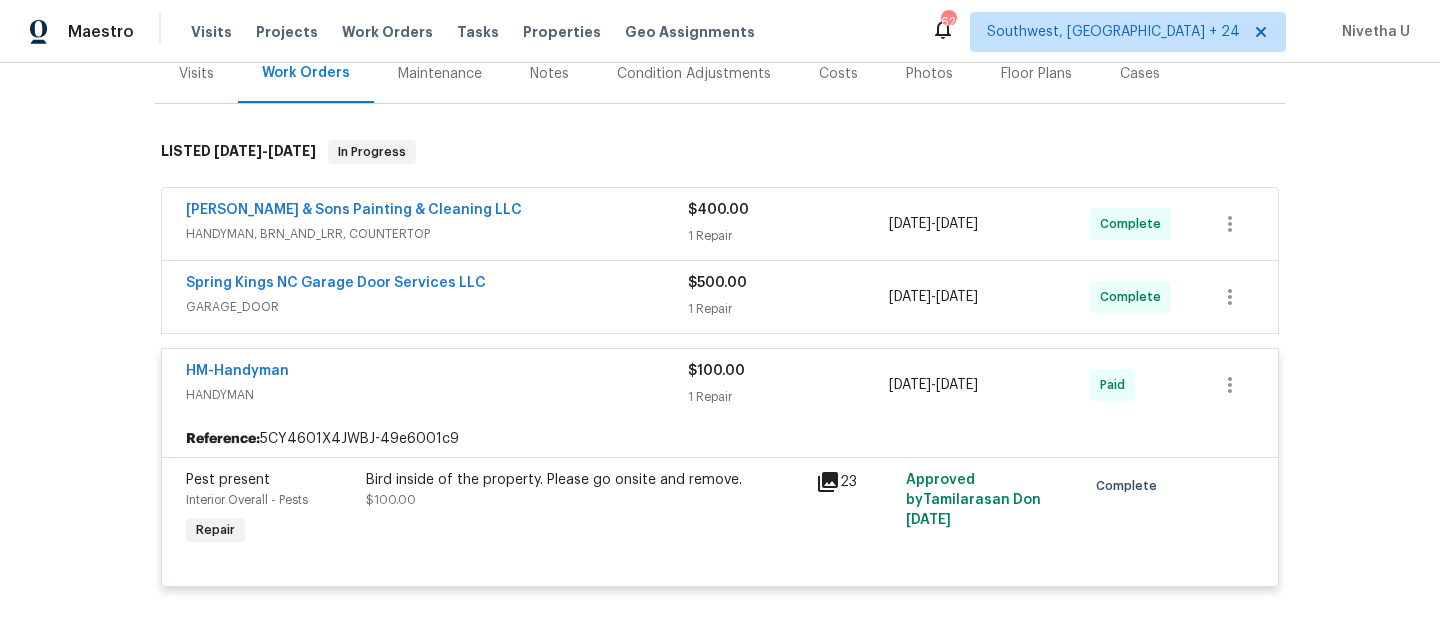 scroll, scrollTop: 258, scrollLeft: 0, axis: vertical 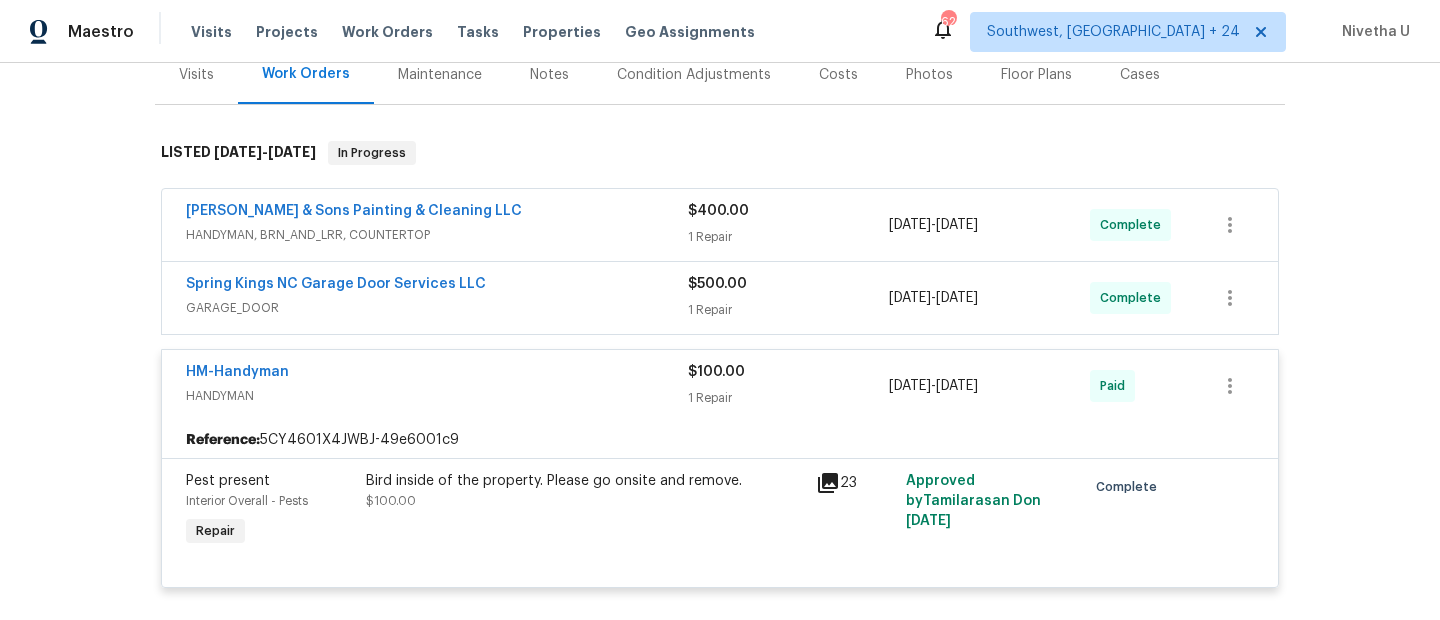 click on "Spring Kings NC Garage Door Services LLC" at bounding box center (437, 286) 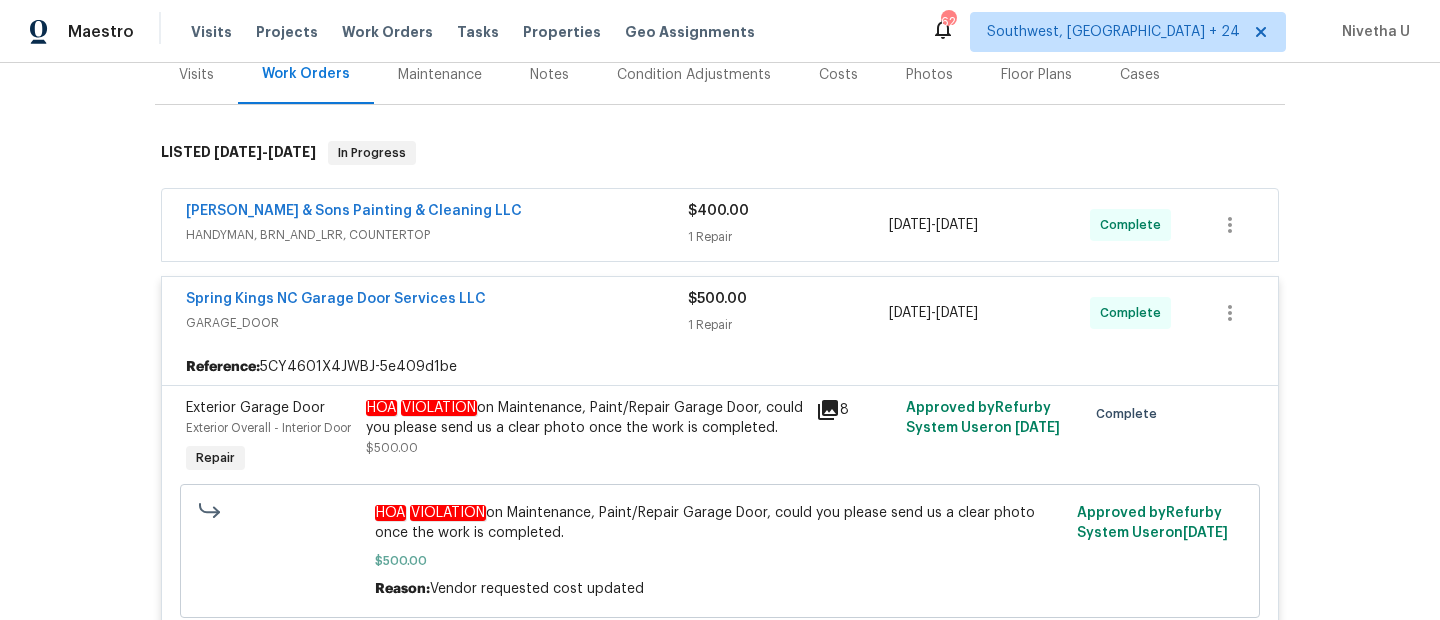 click on "HANDYMAN, BRN_AND_LRR, COUNTERTOP" at bounding box center [437, 235] 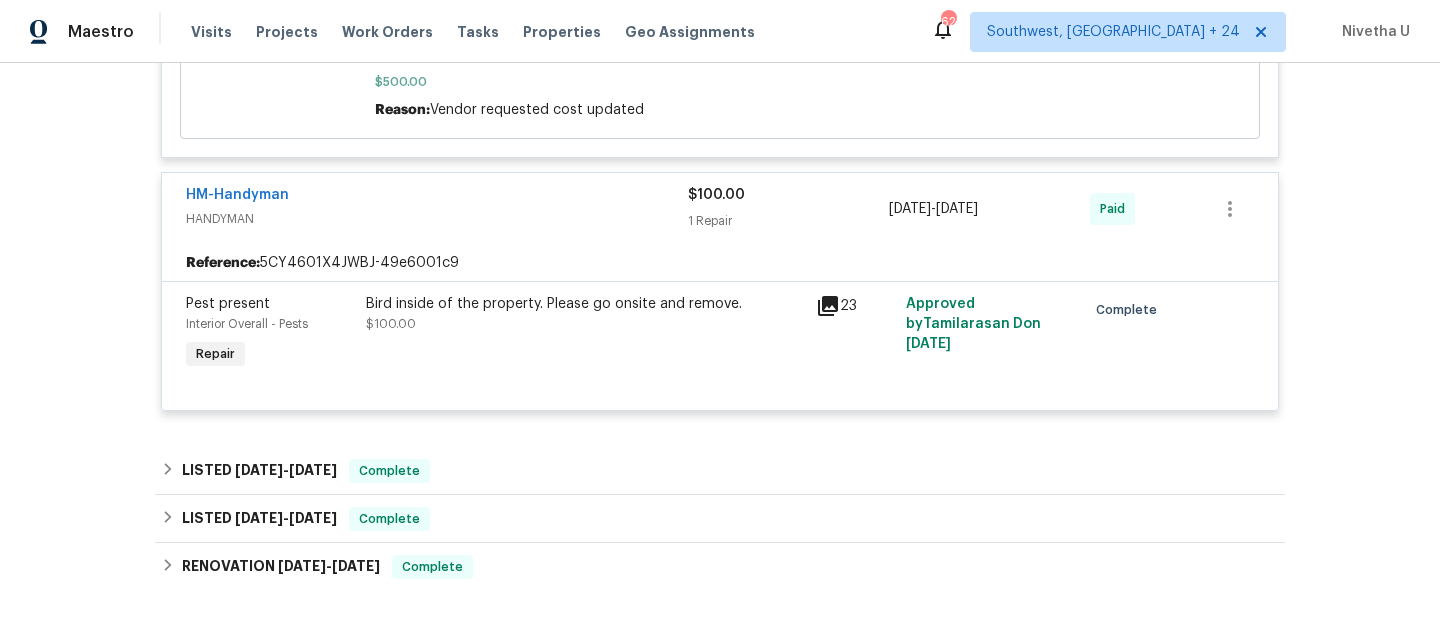 scroll, scrollTop: 1119, scrollLeft: 0, axis: vertical 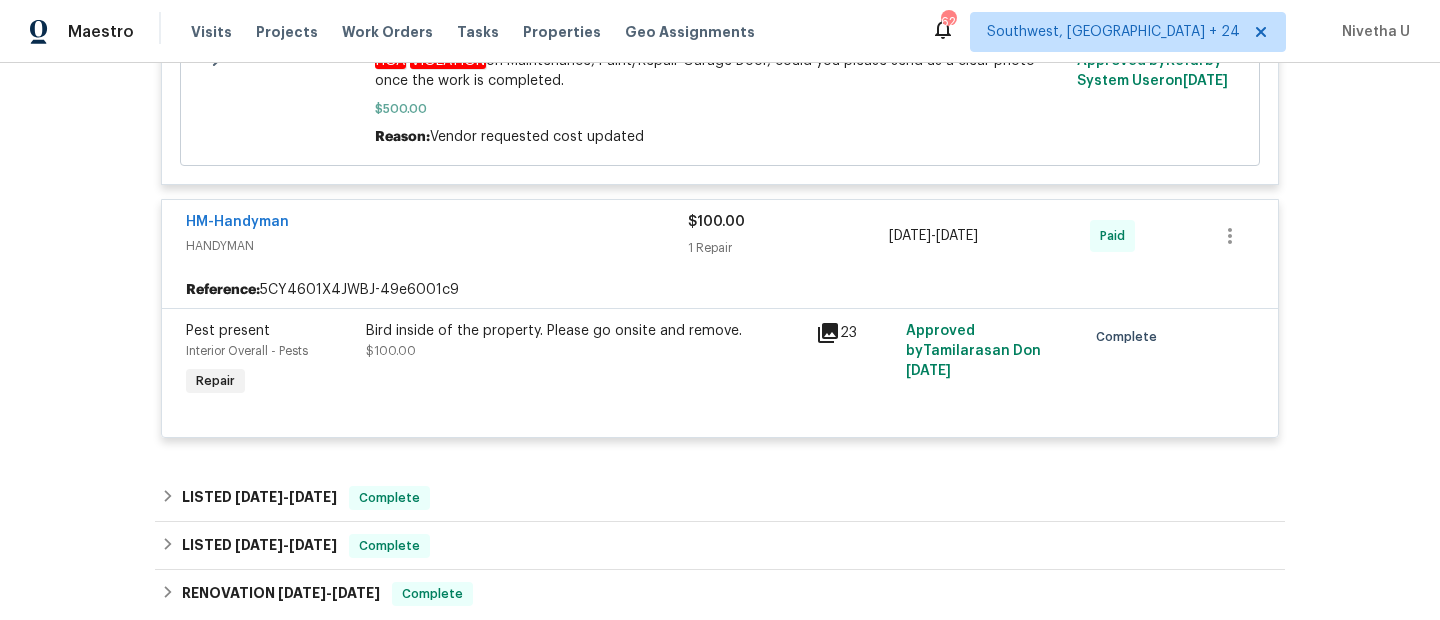 click on "HANDYMAN" at bounding box center (437, 246) 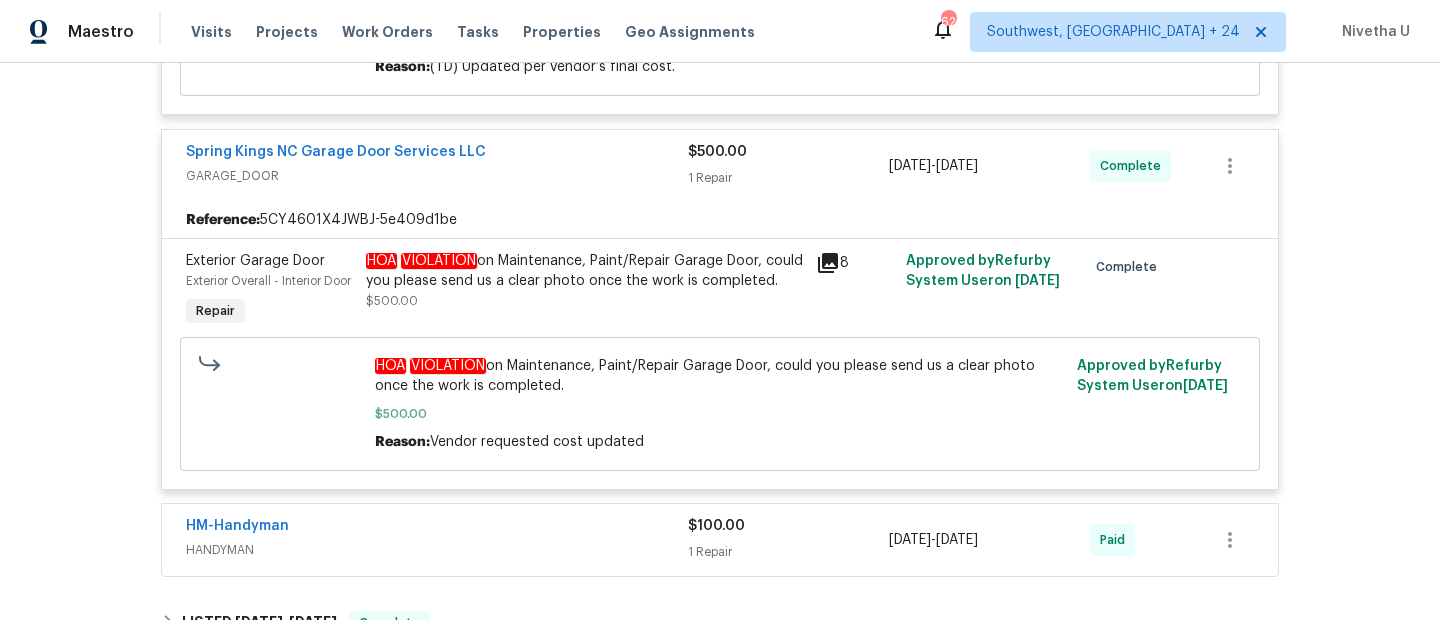 scroll, scrollTop: 812, scrollLeft: 0, axis: vertical 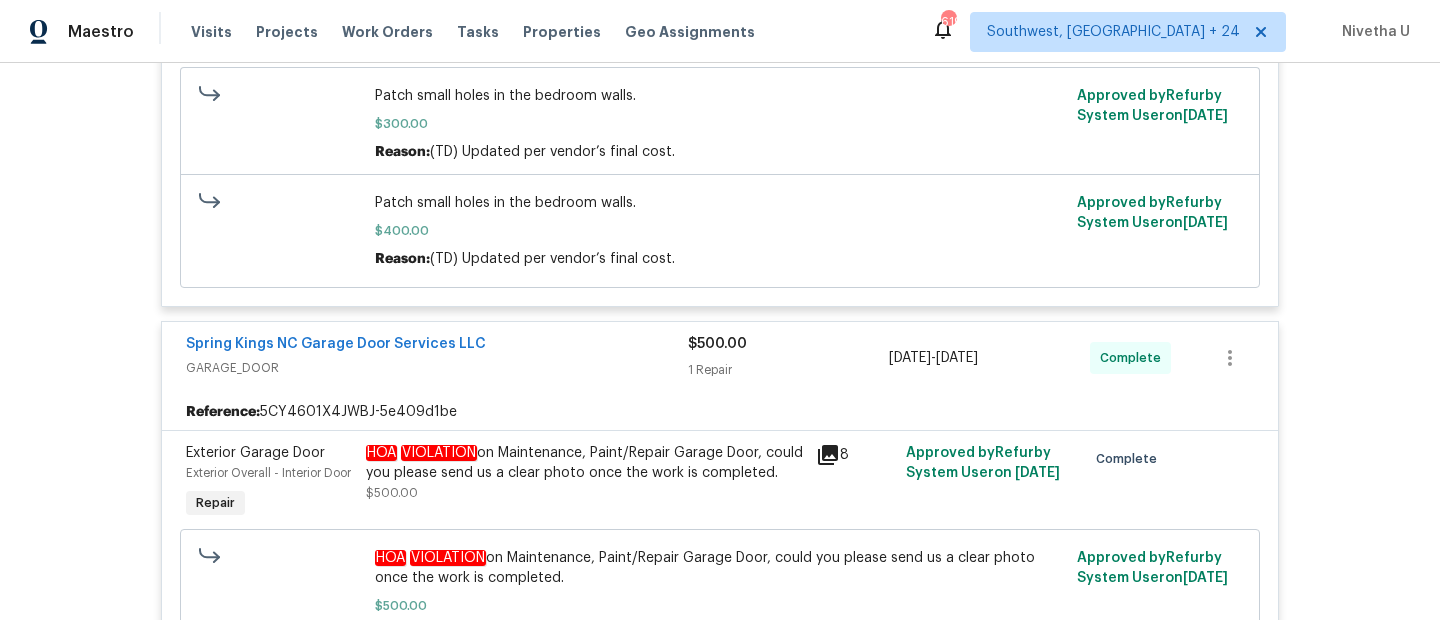click on "Spring Kings NC Garage Door Services LLC" at bounding box center [437, 346] 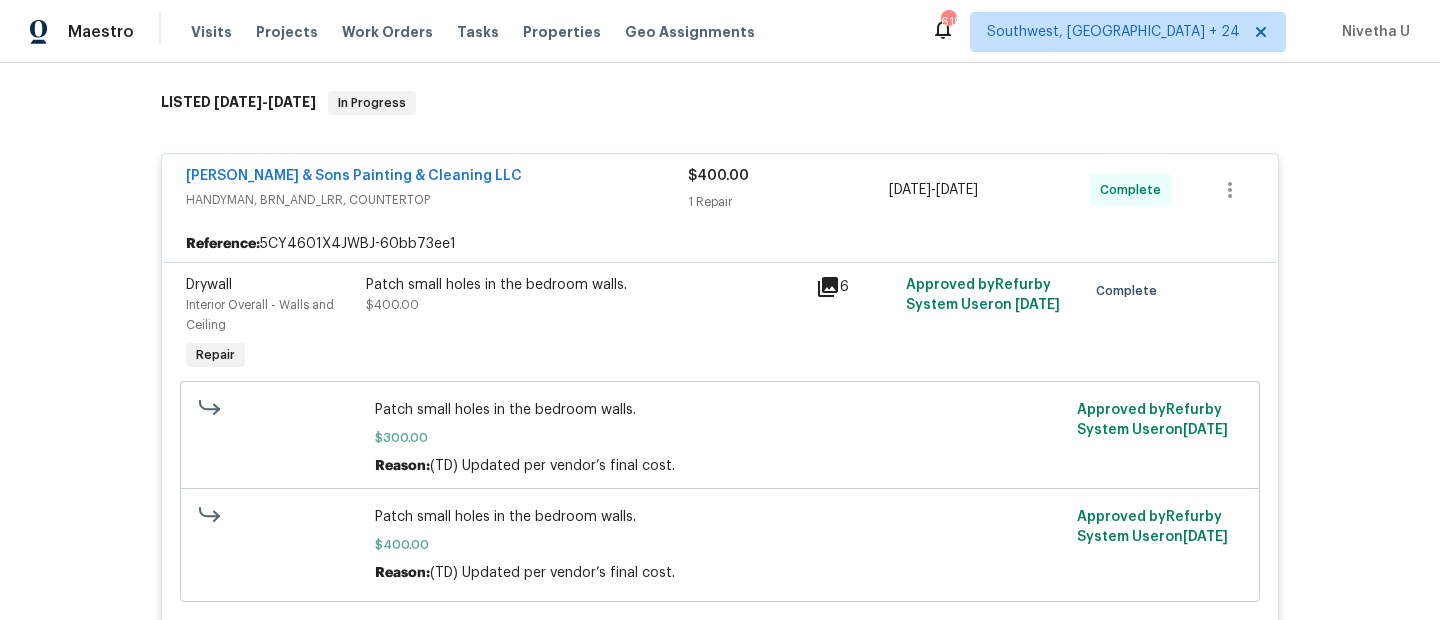 scroll, scrollTop: 323, scrollLeft: 0, axis: vertical 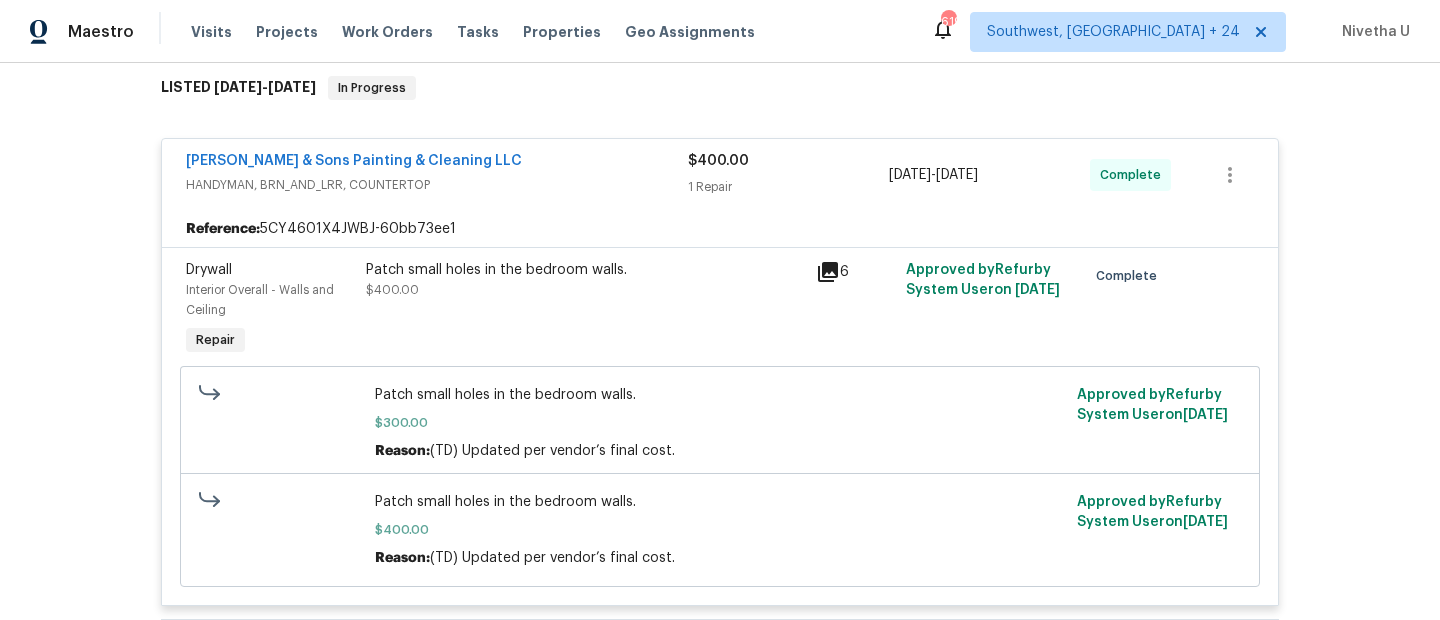 click on "[PERSON_NAME] & Sons Painting & Cleaning LLC" at bounding box center [437, 163] 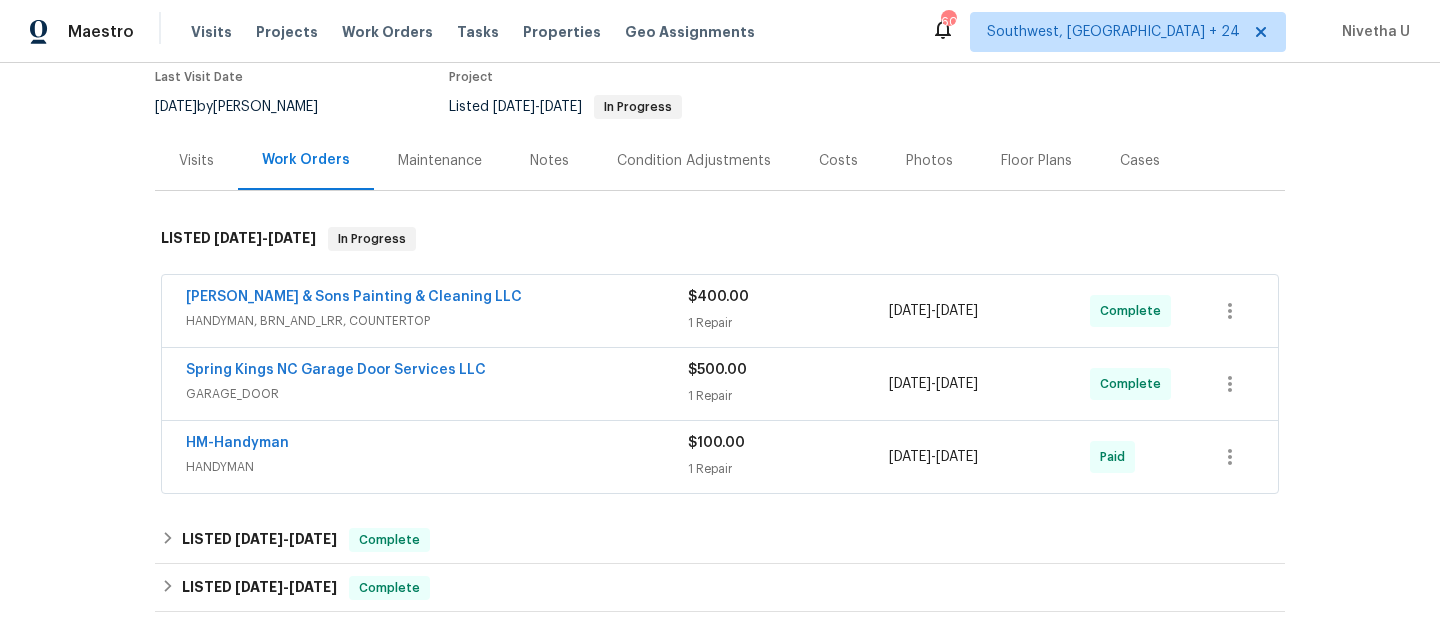 scroll, scrollTop: 0, scrollLeft: 0, axis: both 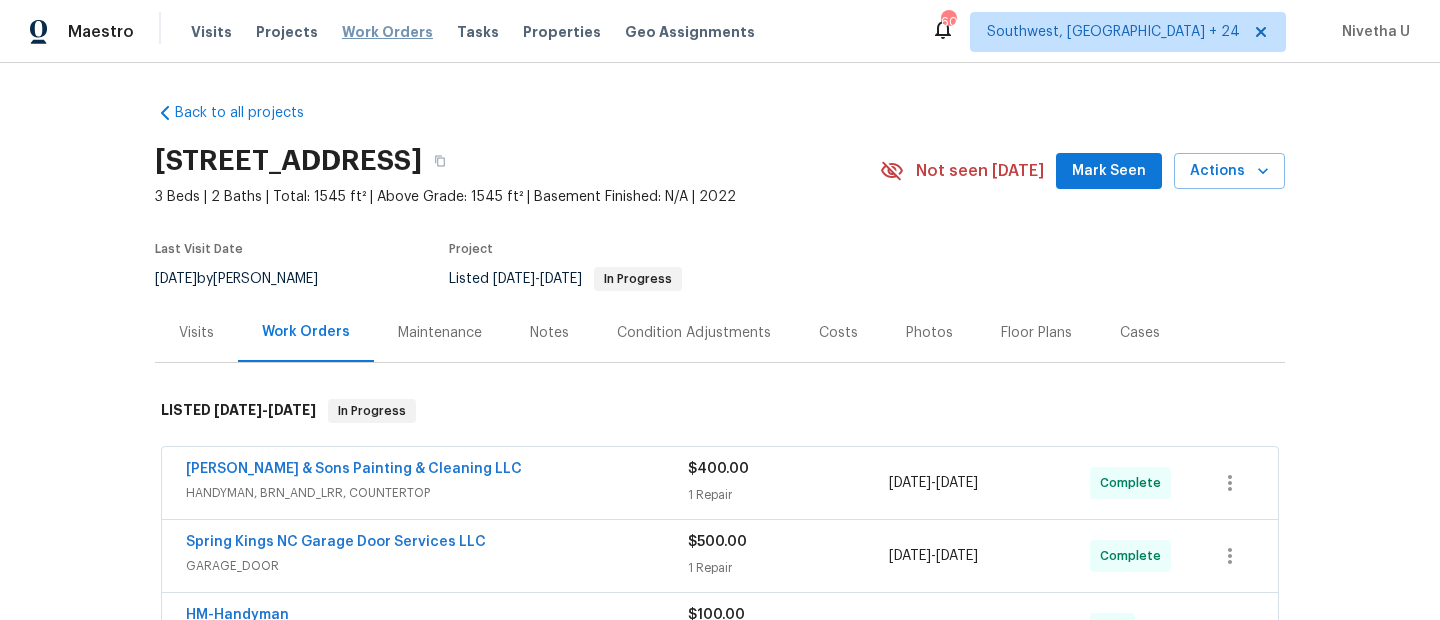 click on "Work Orders" at bounding box center (387, 32) 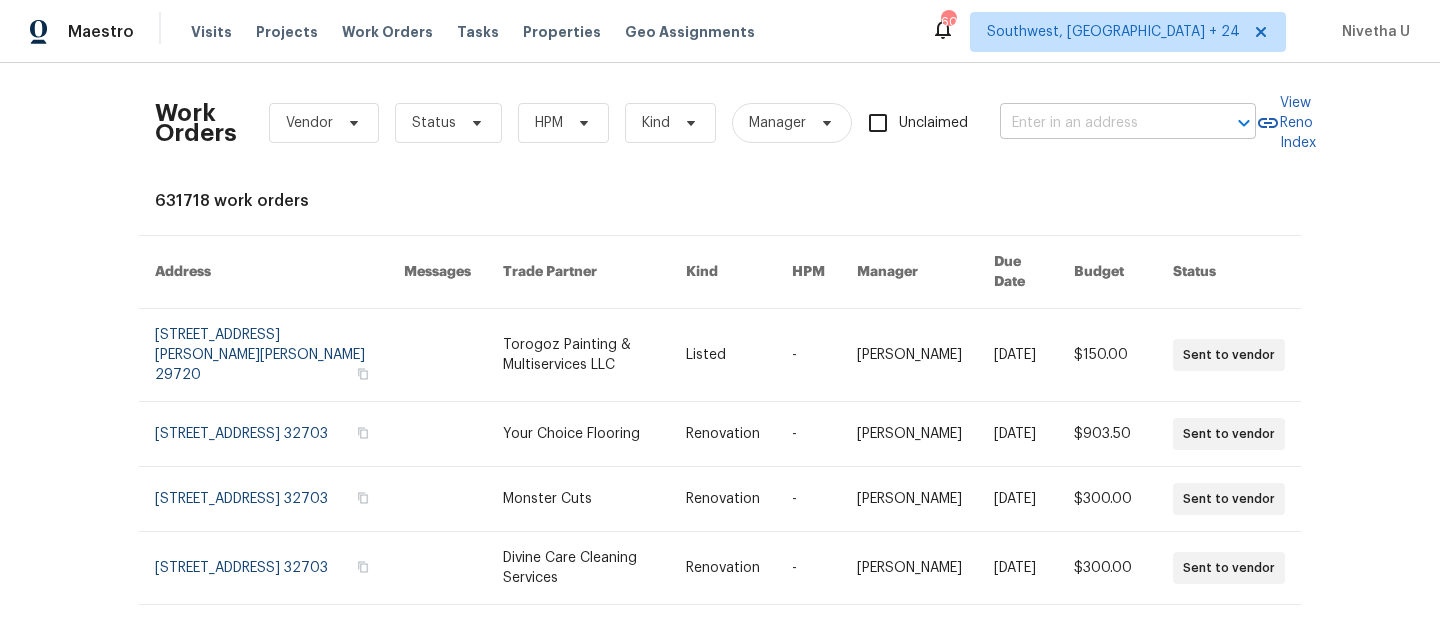 click at bounding box center (1100, 123) 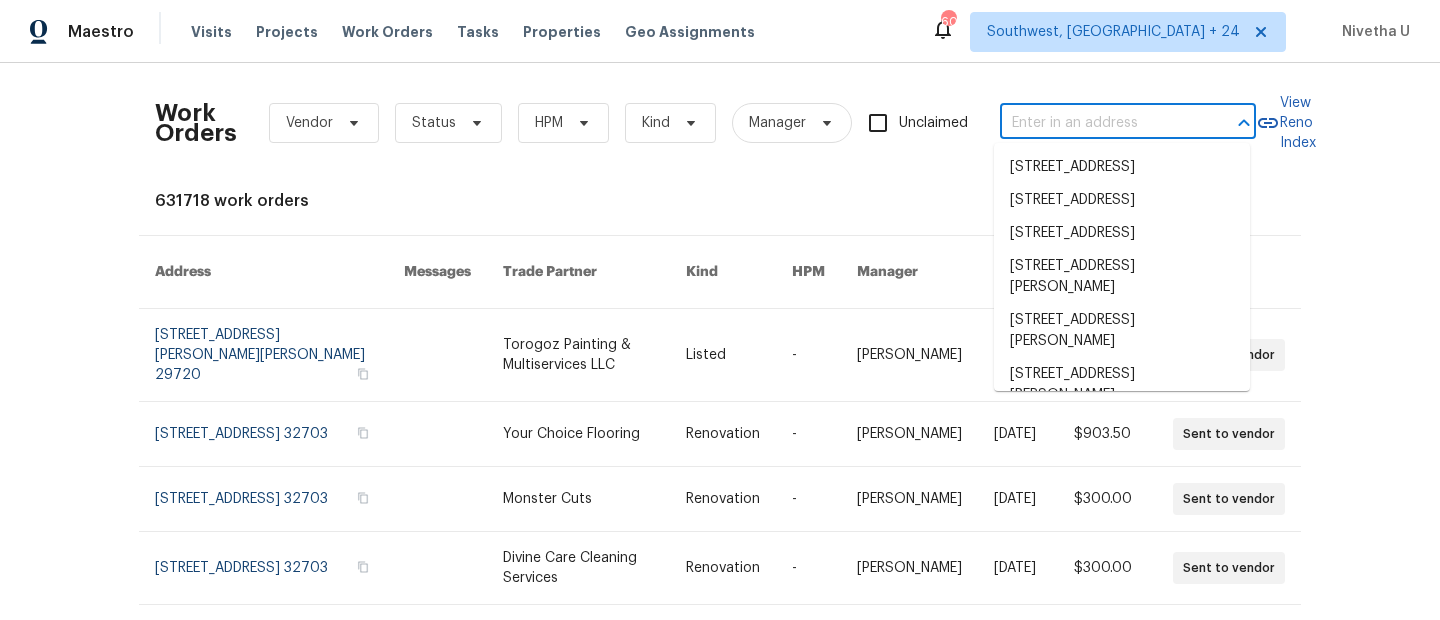 paste on "[STREET_ADDRESS]" 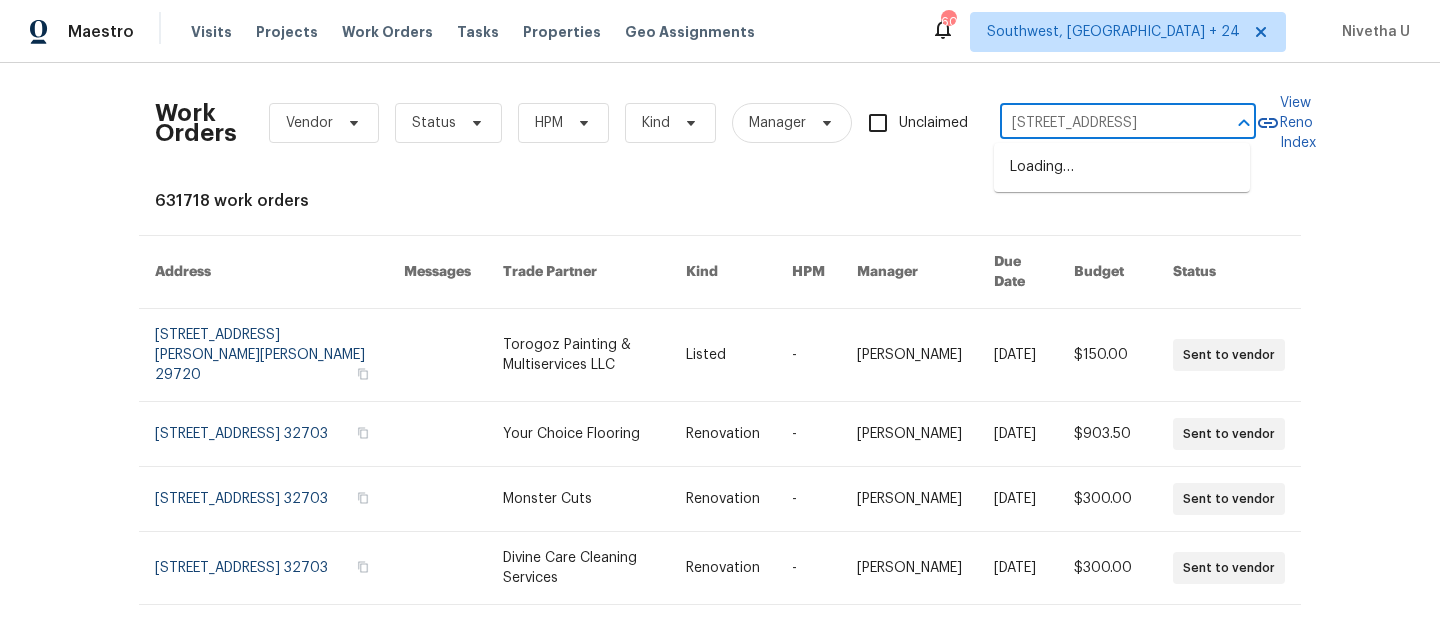 scroll, scrollTop: 0, scrollLeft: 72, axis: horizontal 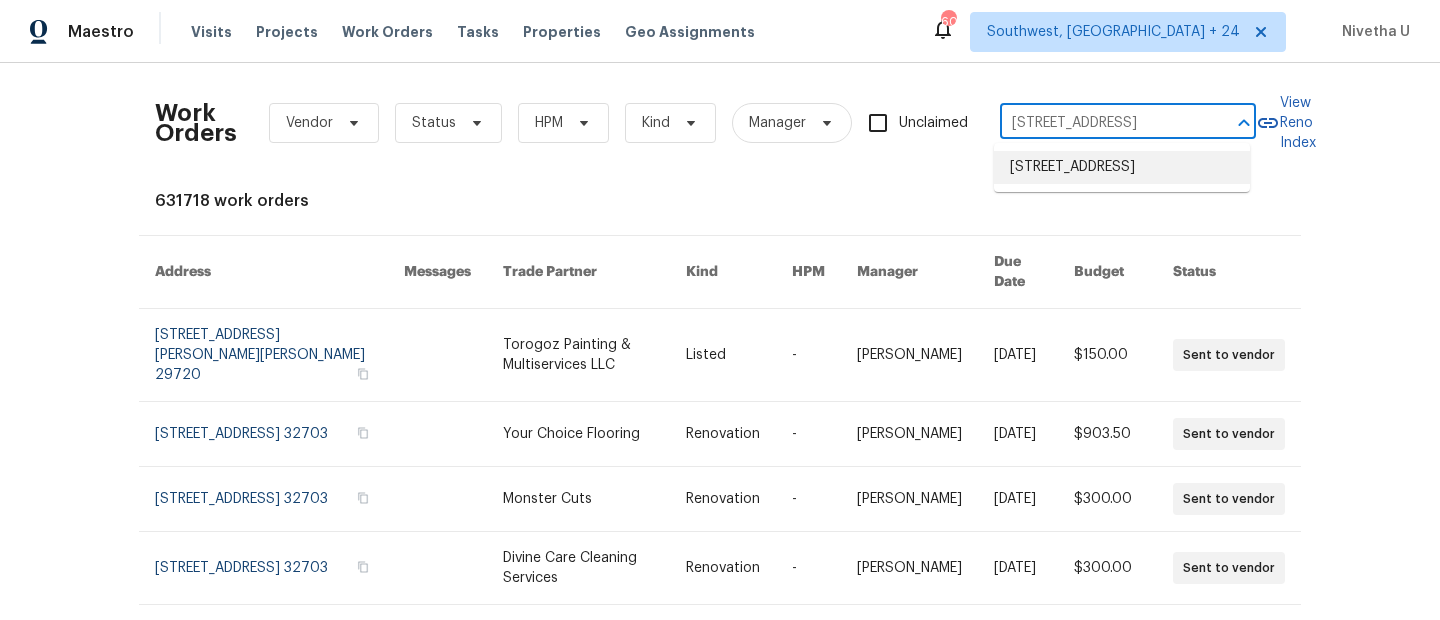 click on "[STREET_ADDRESS]" at bounding box center [1122, 167] 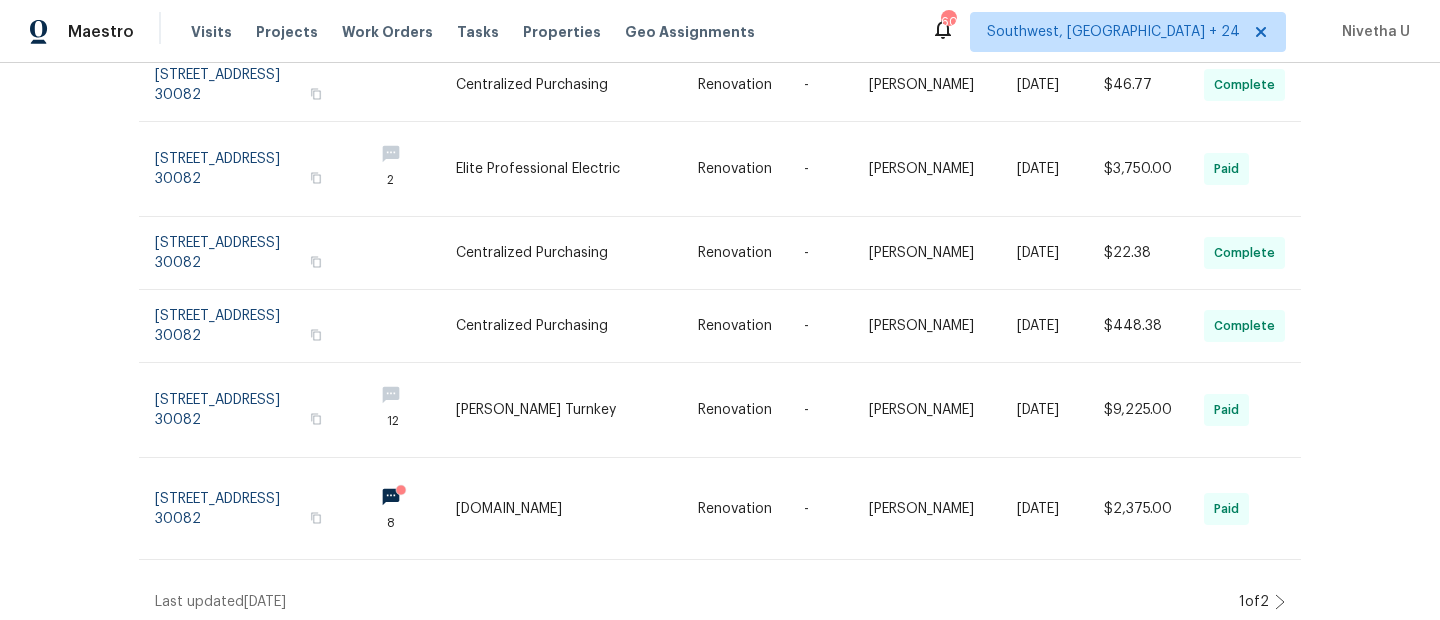 scroll, scrollTop: 0, scrollLeft: 0, axis: both 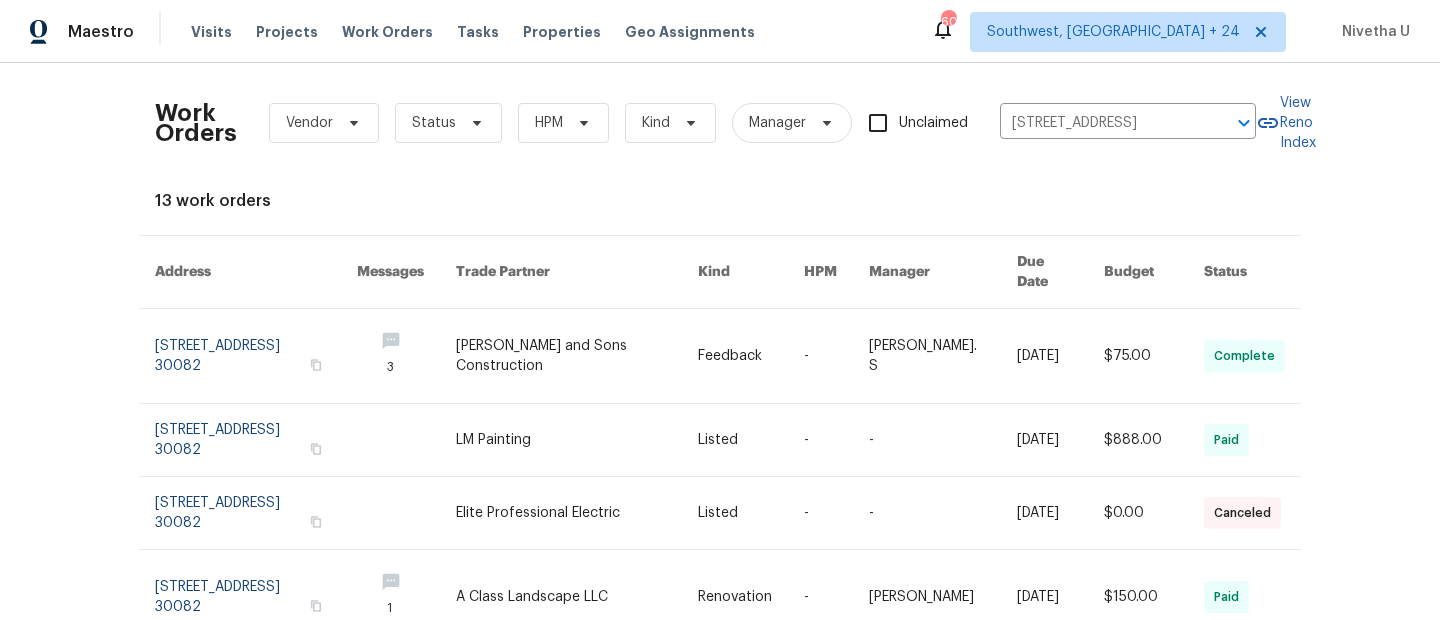 click on "Work Orders Vendor Status HPM Kind Manager Unclaimed [STREET_ADDRESS] ​ View Reno Index 13 work orders Address Messages Trade Partner Kind HPM Manager Due Date Budget Status [STREET_ADDRESS] 3 [PERSON_NAME] and Sons Construction Feedback - [PERSON_NAME]. S [DATE] $75.00 Complete [STREET_ADDRESS] LM Painting Listed - - [DATE] $888.00 Paid [STREET_ADDRESS] Elite Professional Electric Listed - - [DATE] $0.00 Canceled [STREET_ADDRESS] 1 A Class Landscape LLC Renovation - [PERSON_NAME] [DATE] $150.00 Paid [STREET_ADDRESS] Centralized Purchasing Renovation - [PERSON_NAME] [DATE] $46.77 Complete [STREET_ADDRESS] 2 Elite Professional Electric Renovation - [PERSON_NAME] [DATE] $3,750.00 Paid [STREET_ADDRESS] Centralized Purchasing Renovation - [PERSON_NAME] [DATE] $22.38 Complete [STREET_ADDRESS] -   12 -" at bounding box center [720, 341] 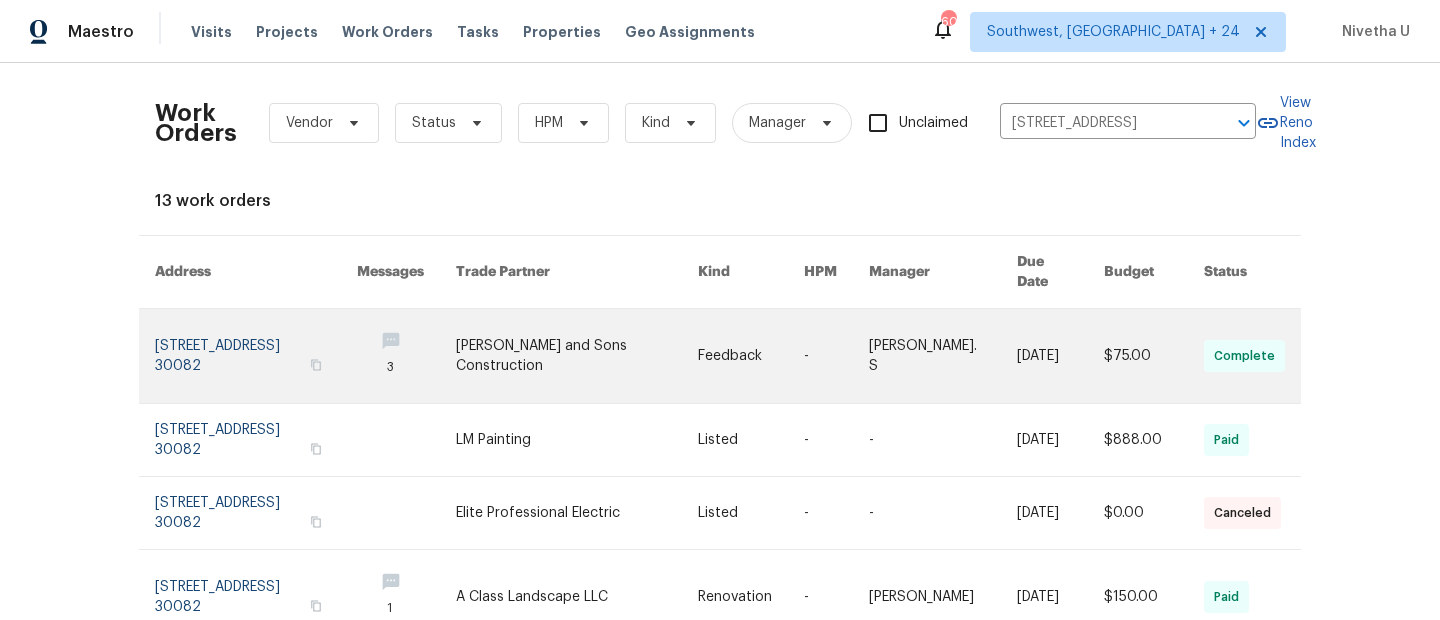 click at bounding box center [256, 356] 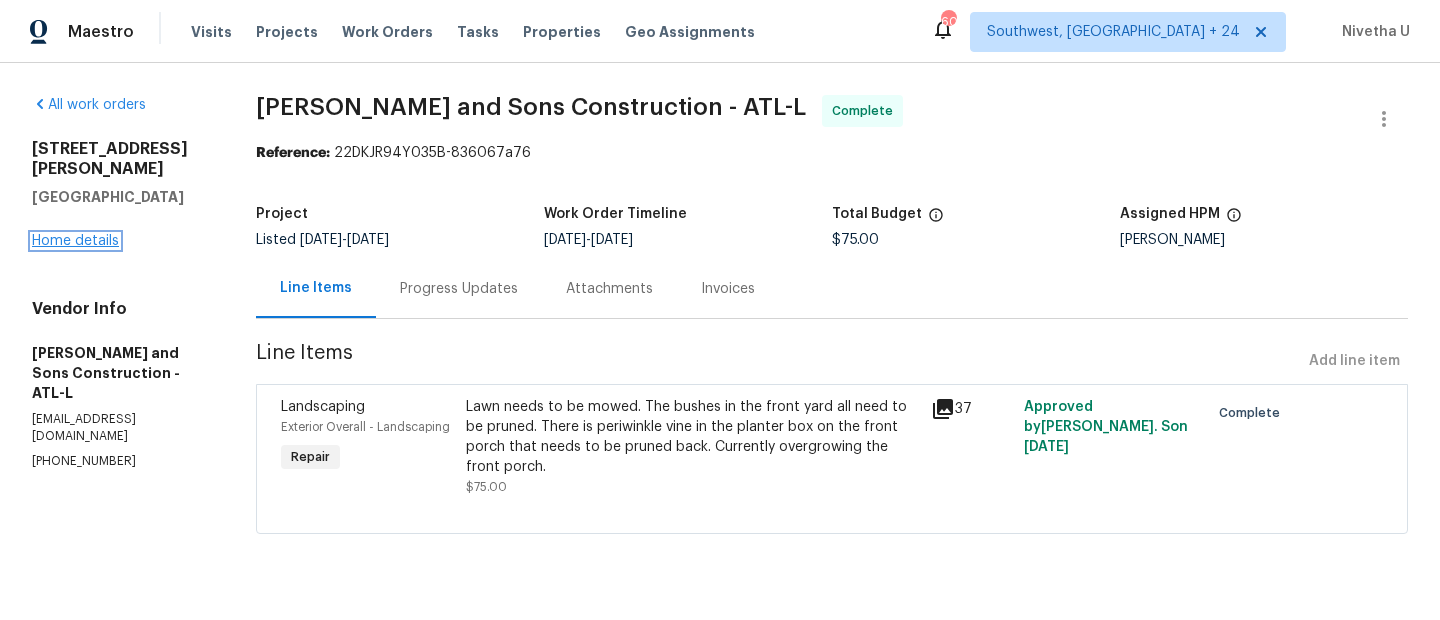 click on "Home details" at bounding box center (75, 241) 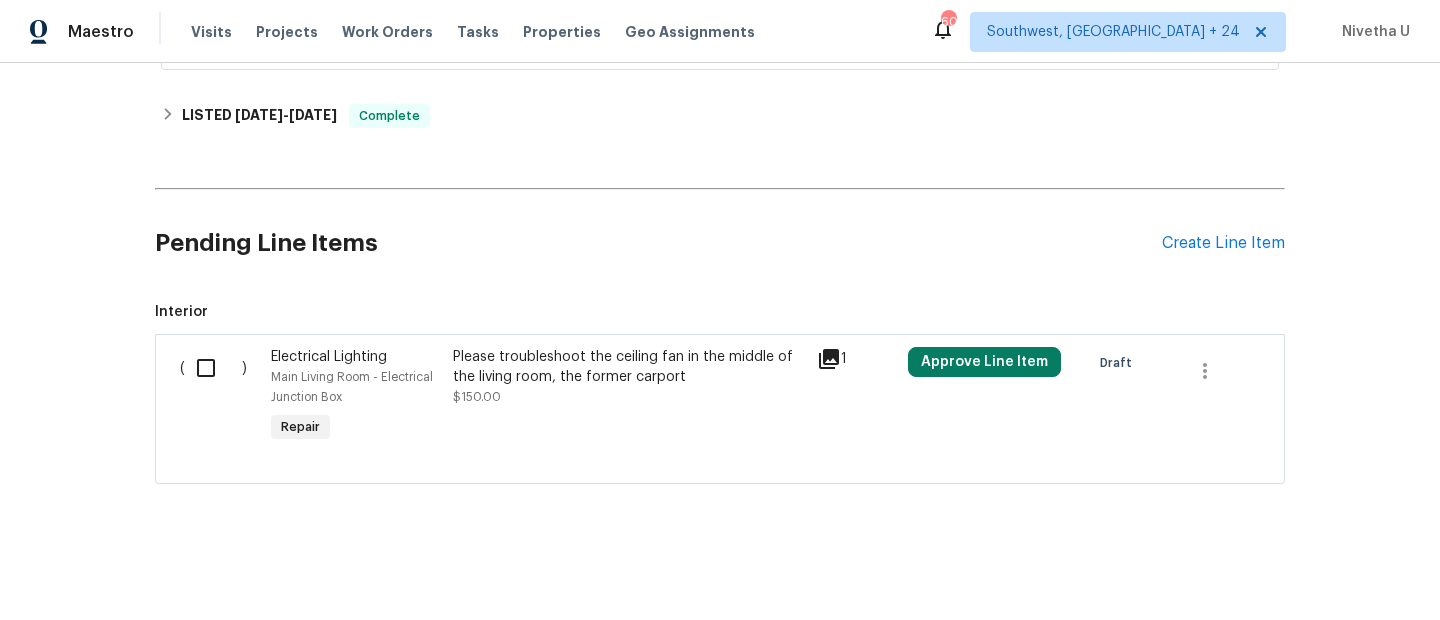 scroll, scrollTop: 0, scrollLeft: 0, axis: both 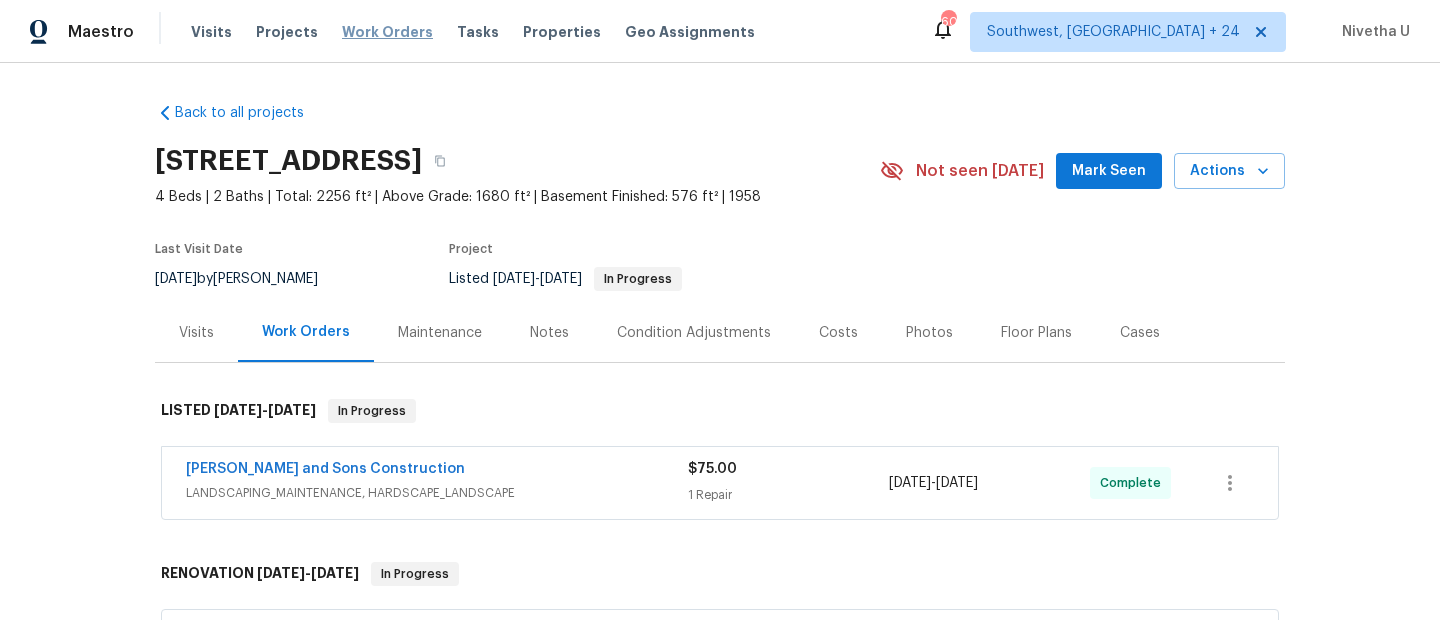 click on "Work Orders" at bounding box center (387, 32) 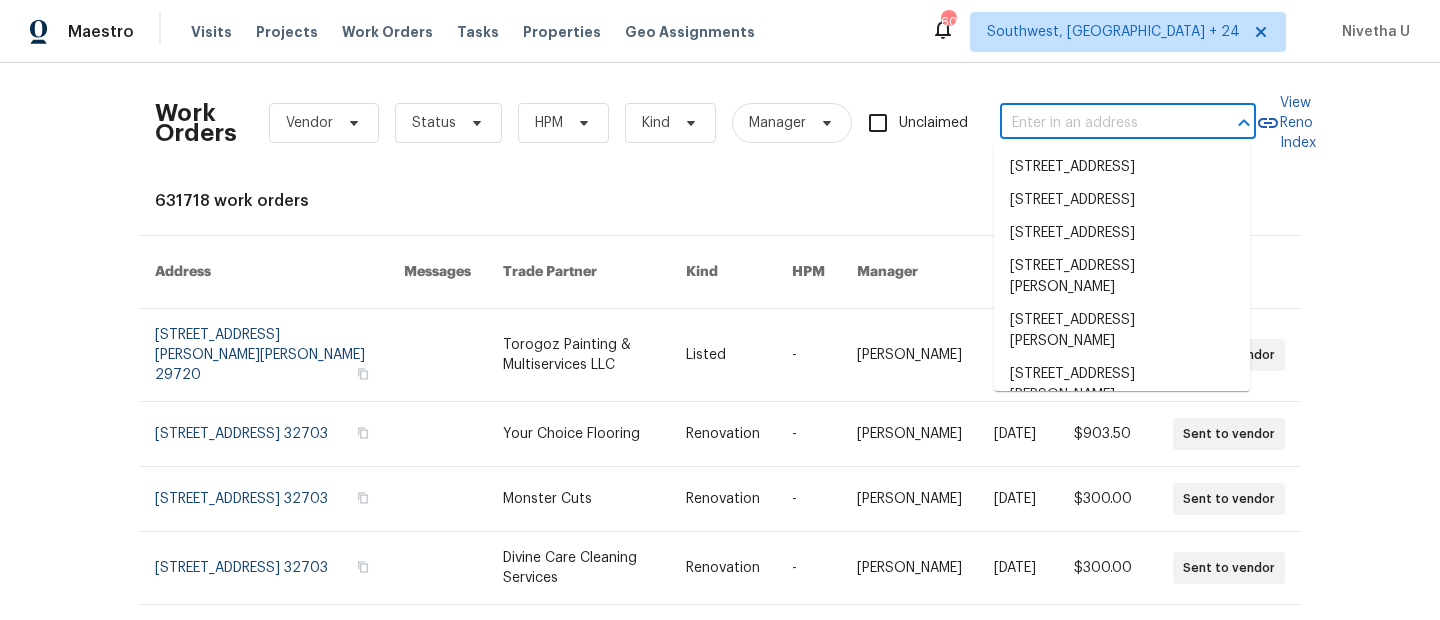 click at bounding box center [1100, 123] 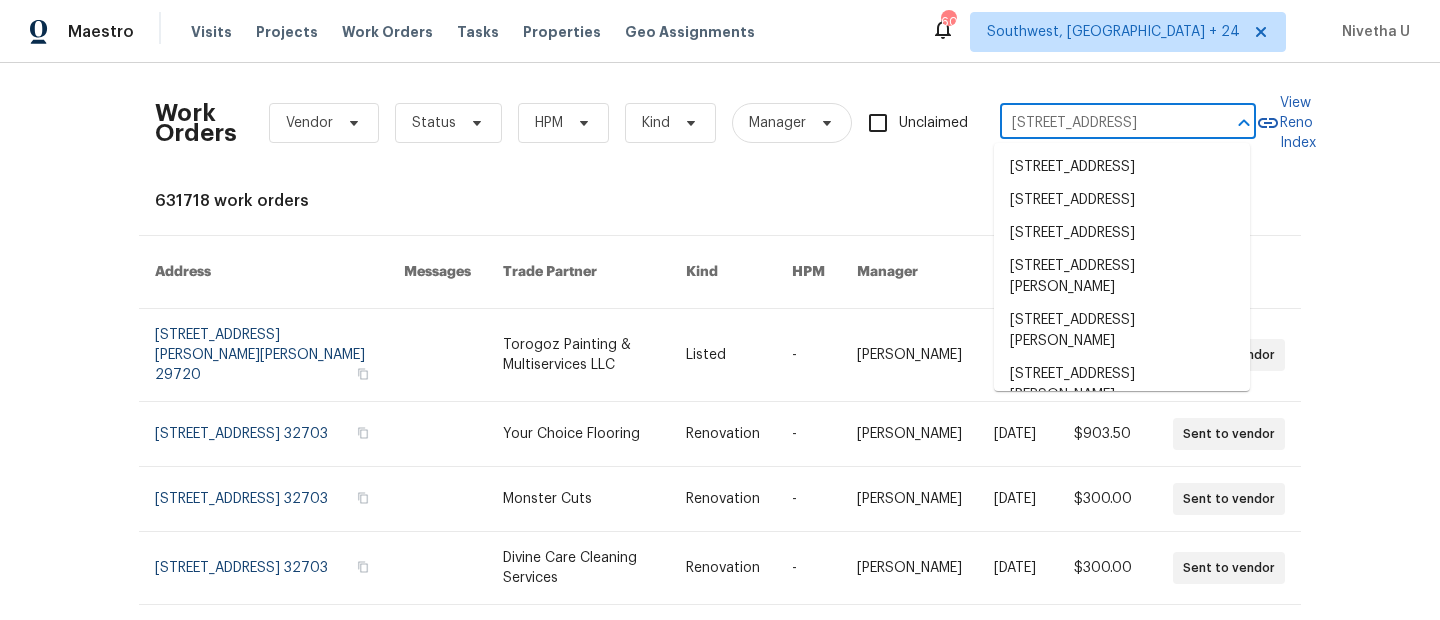 scroll, scrollTop: 0, scrollLeft: 74, axis: horizontal 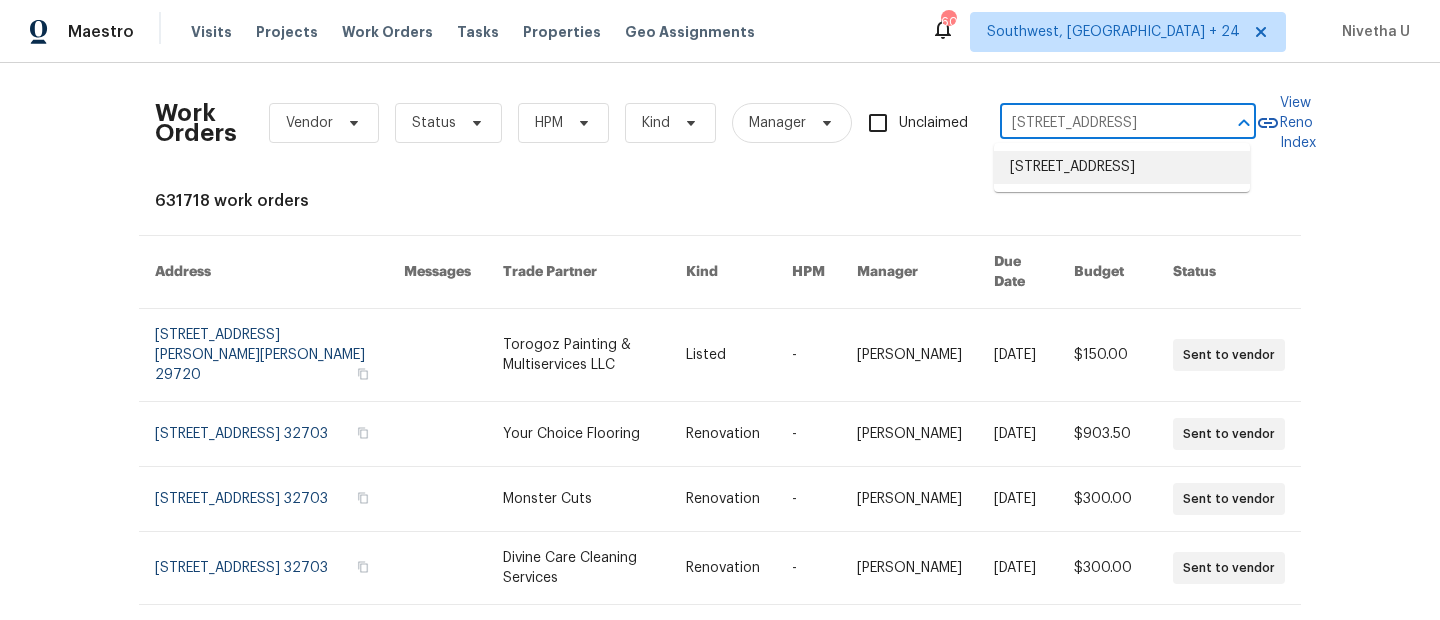 click on "[STREET_ADDRESS]" at bounding box center [1122, 167] 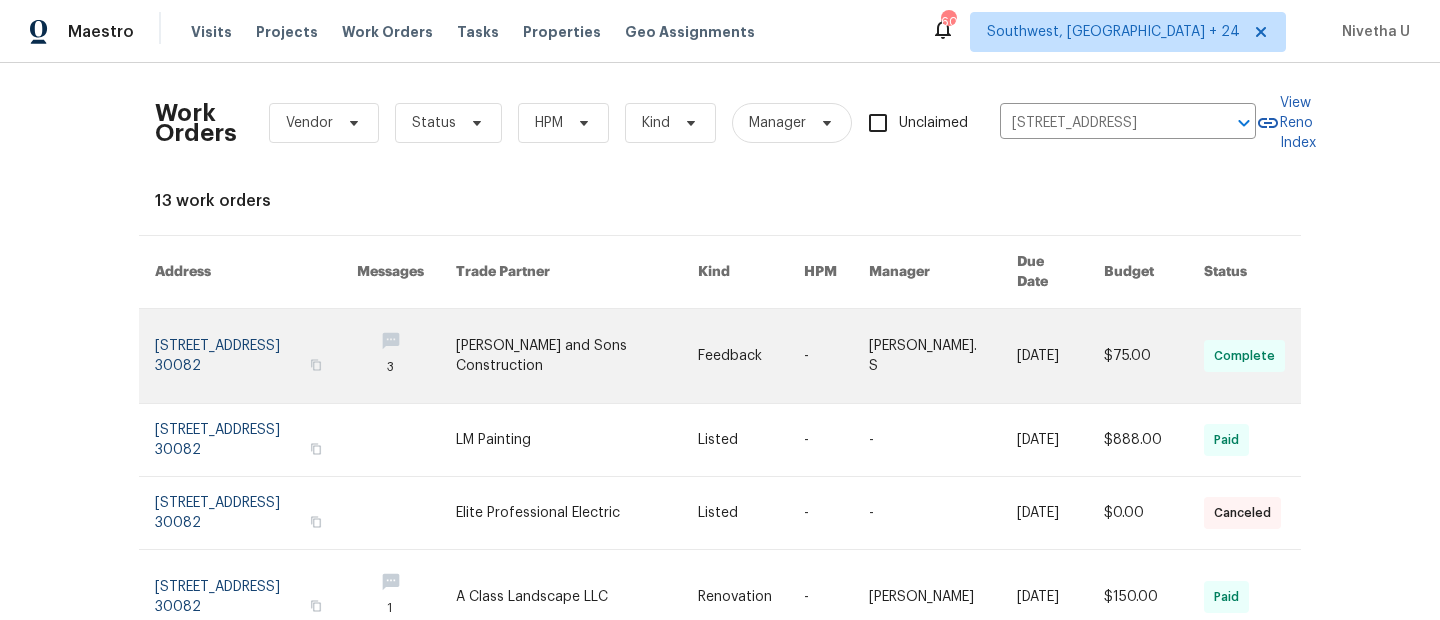 click at bounding box center (256, 356) 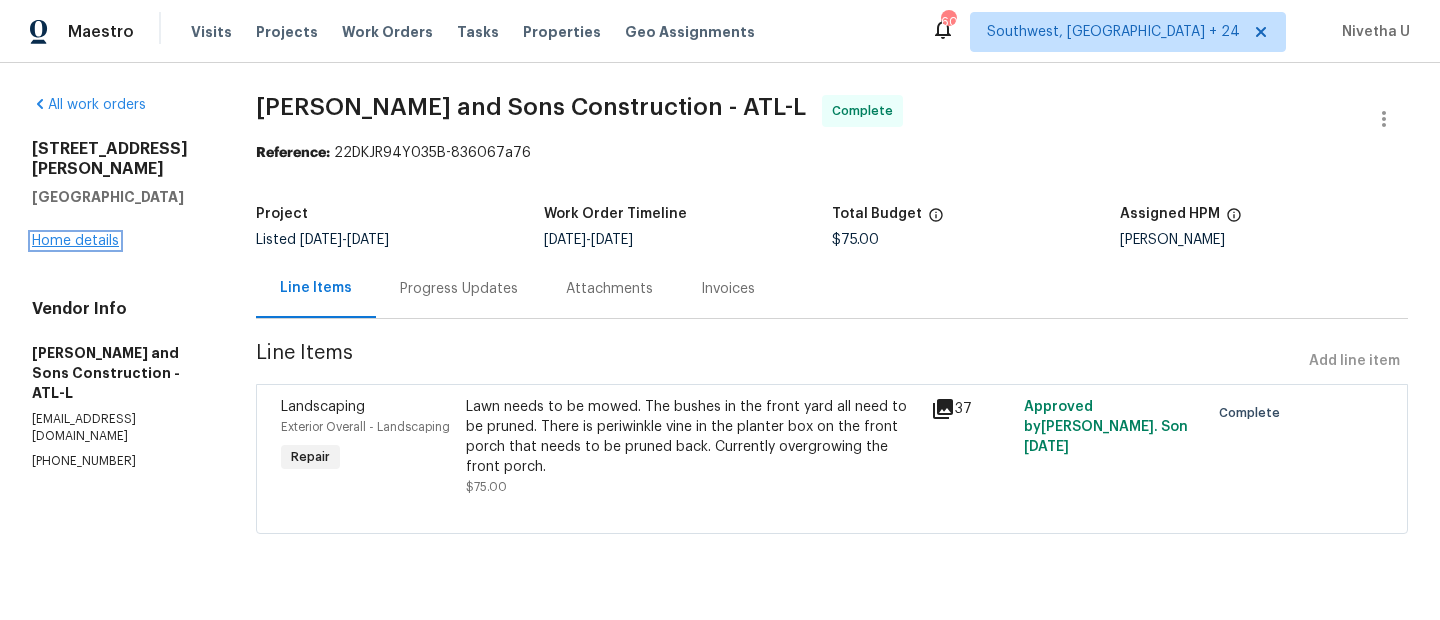 click on "Home details" at bounding box center (75, 241) 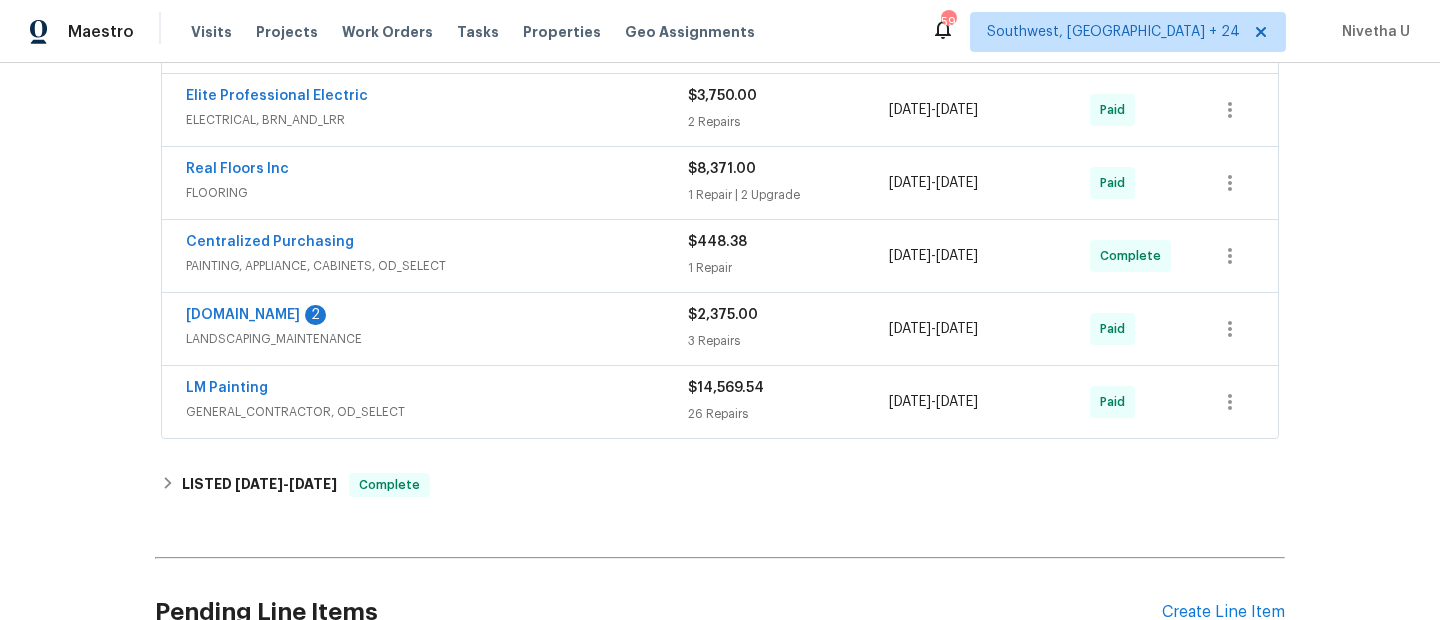 scroll, scrollTop: 902, scrollLeft: 0, axis: vertical 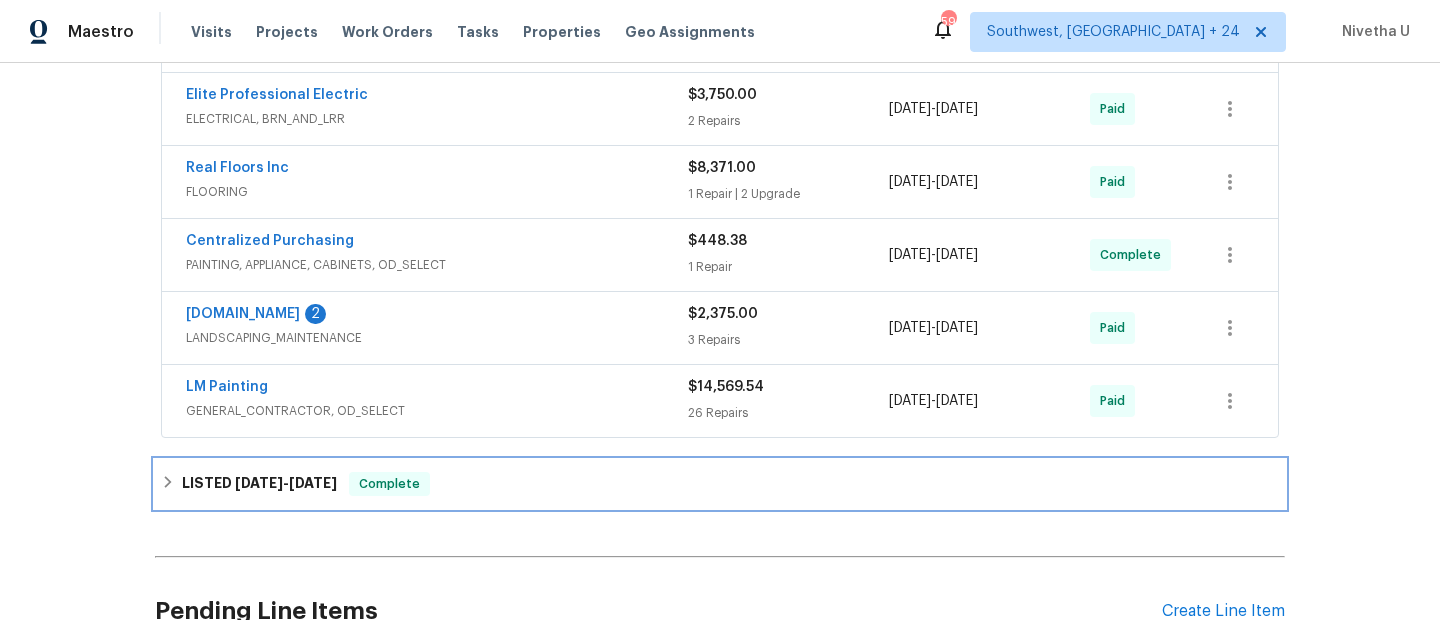 click on "LISTED   [DATE]  -  [DATE] Complete" at bounding box center [720, 484] 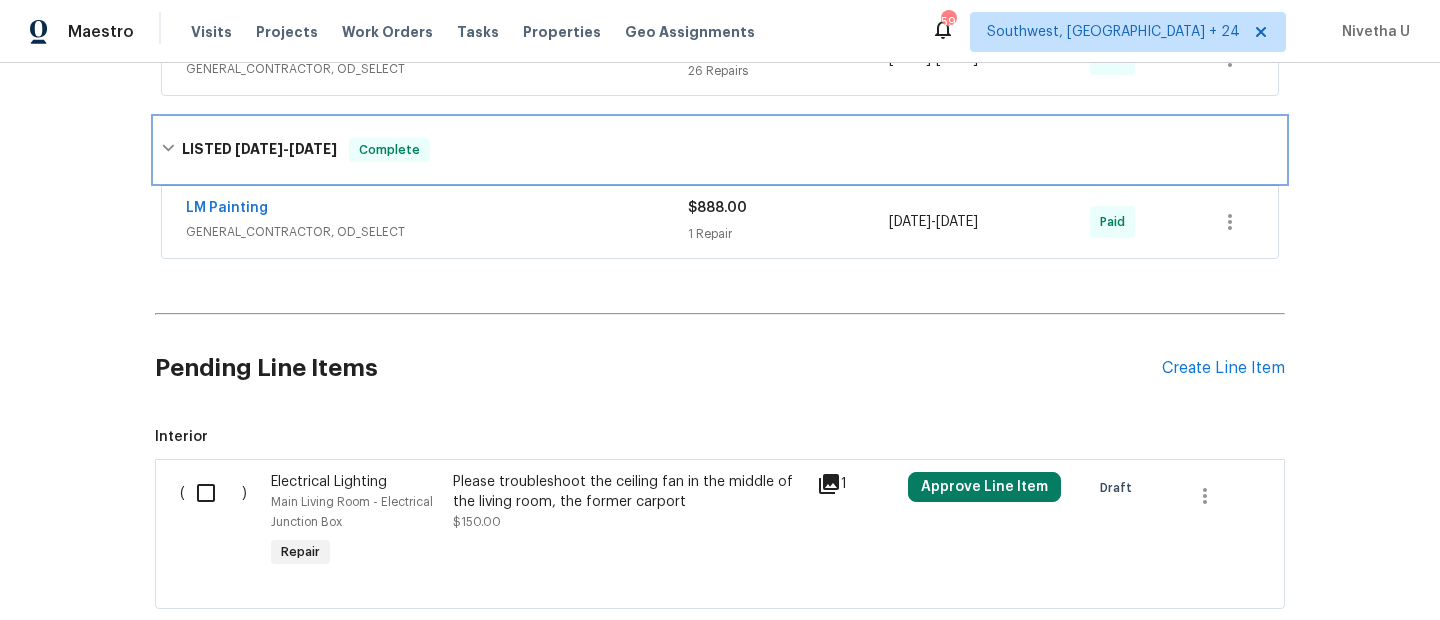 scroll, scrollTop: 1246, scrollLeft: 0, axis: vertical 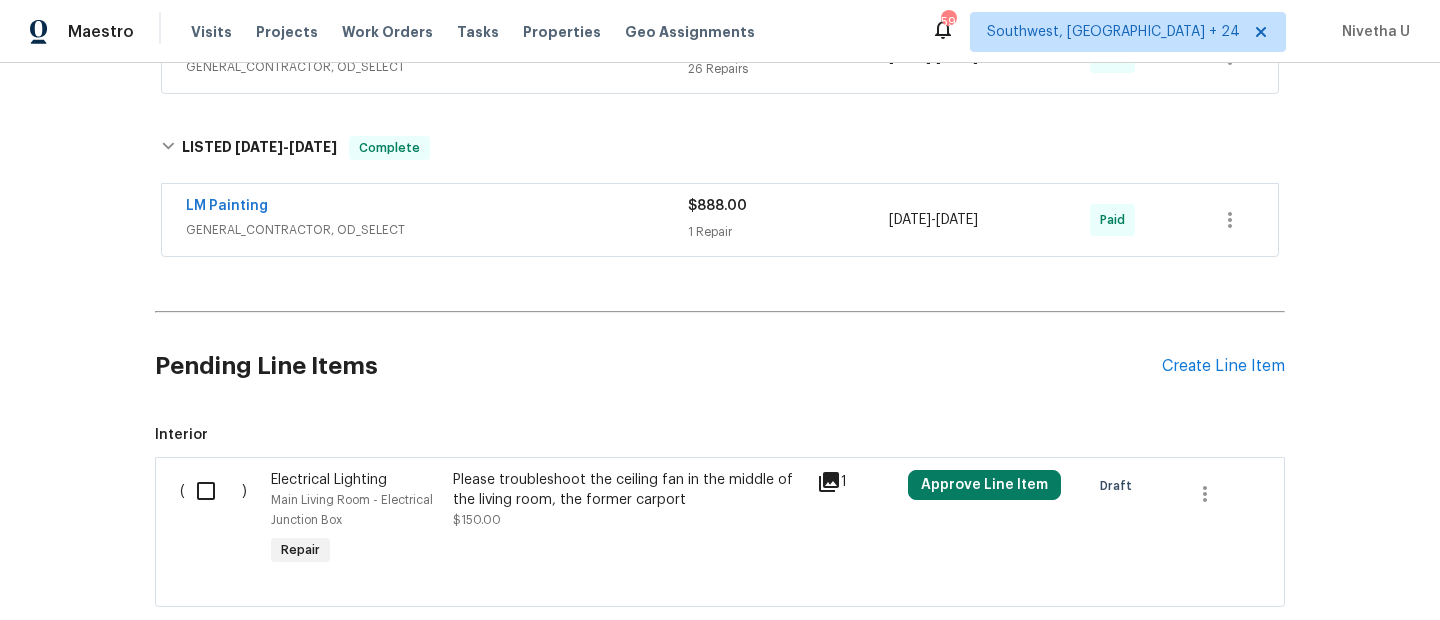 click on "LM Painting GENERAL_CONTRACTOR, OD_SELECT" at bounding box center (437, 220) 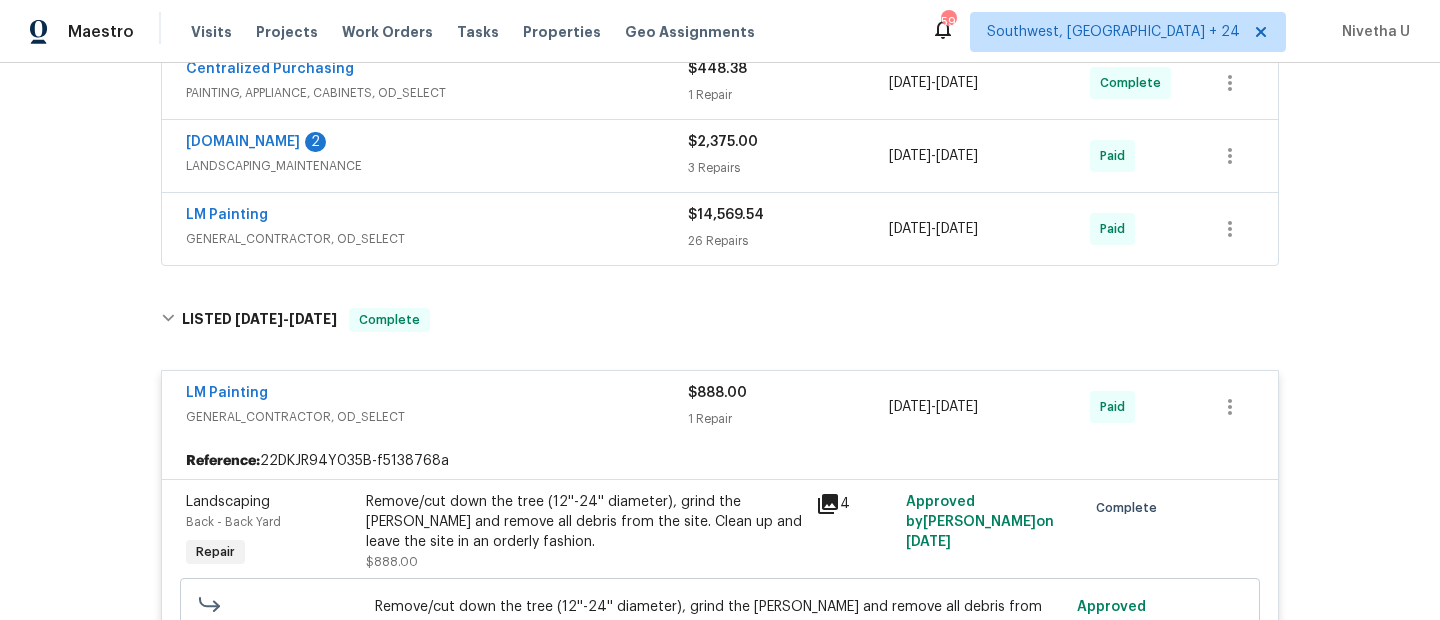 scroll, scrollTop: 1265, scrollLeft: 0, axis: vertical 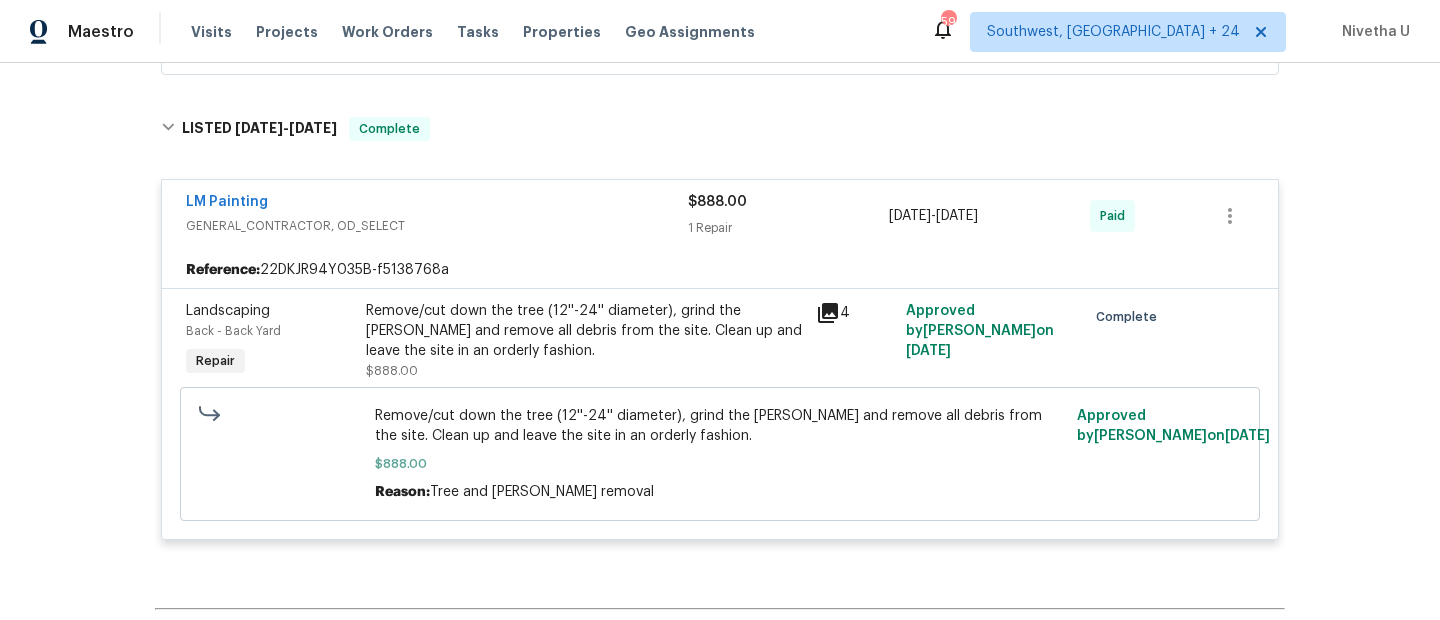 click on "LM Painting" at bounding box center [437, 204] 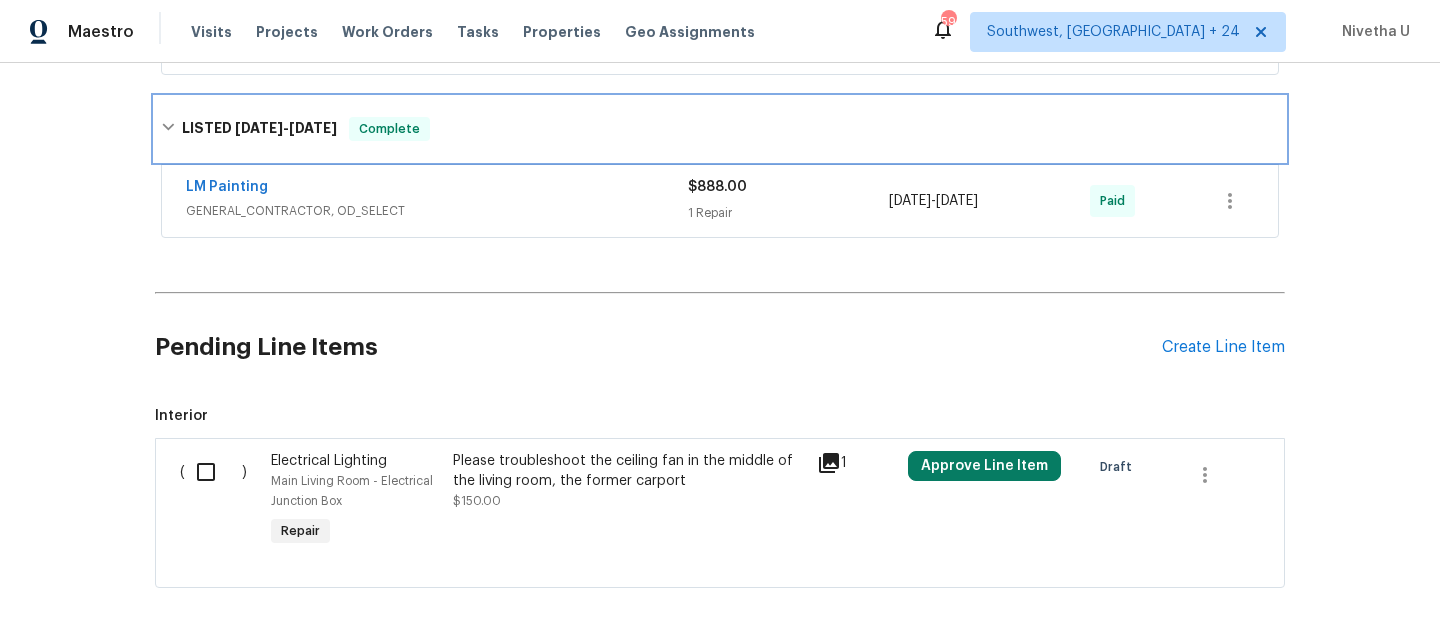 click on "LISTED   [DATE]  -  [DATE] Complete" at bounding box center [720, 129] 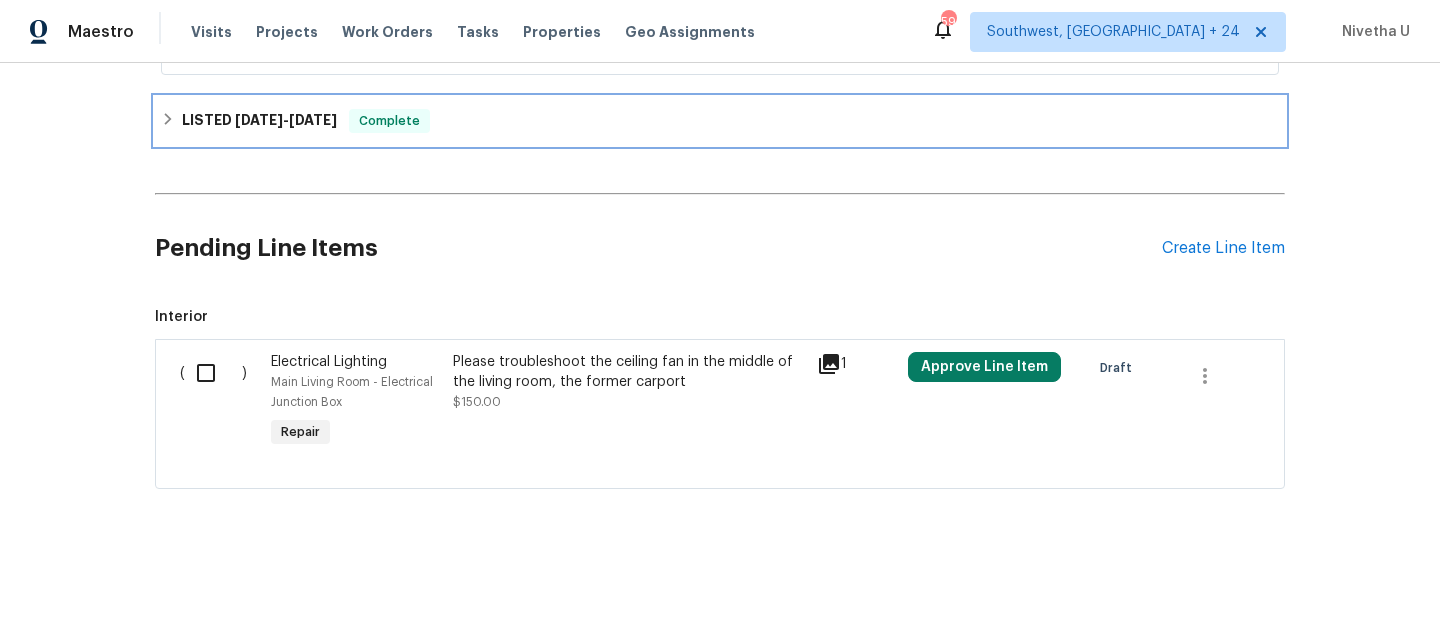 scroll, scrollTop: 1044, scrollLeft: 0, axis: vertical 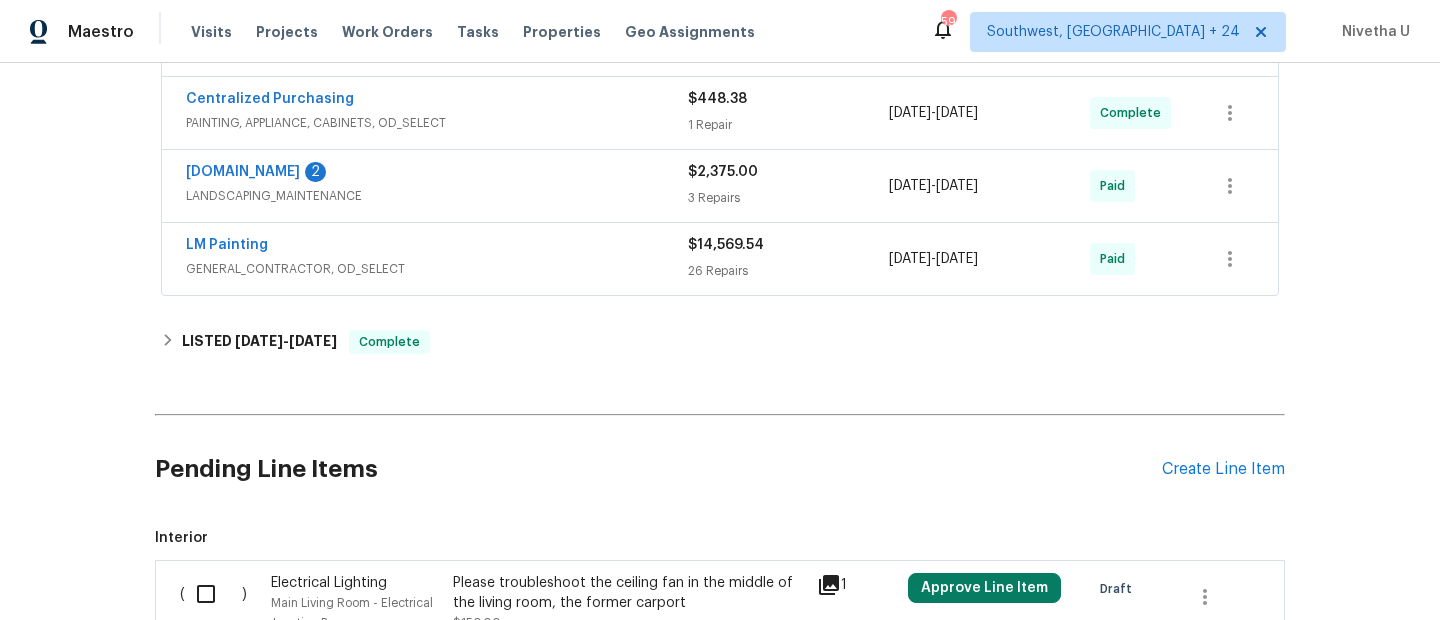 click on "GENERAL_CONTRACTOR, OD_SELECT" at bounding box center (437, 269) 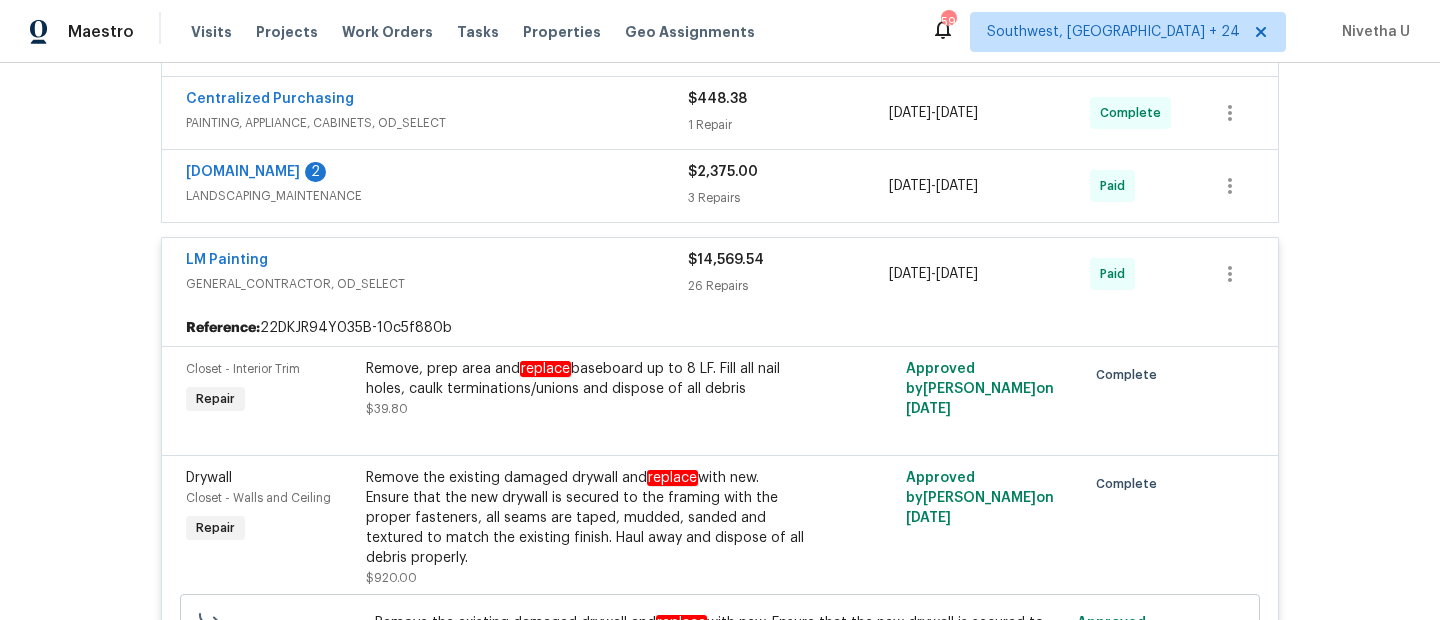 click on "GENERAL_CONTRACTOR, OD_SELECT" at bounding box center [437, 284] 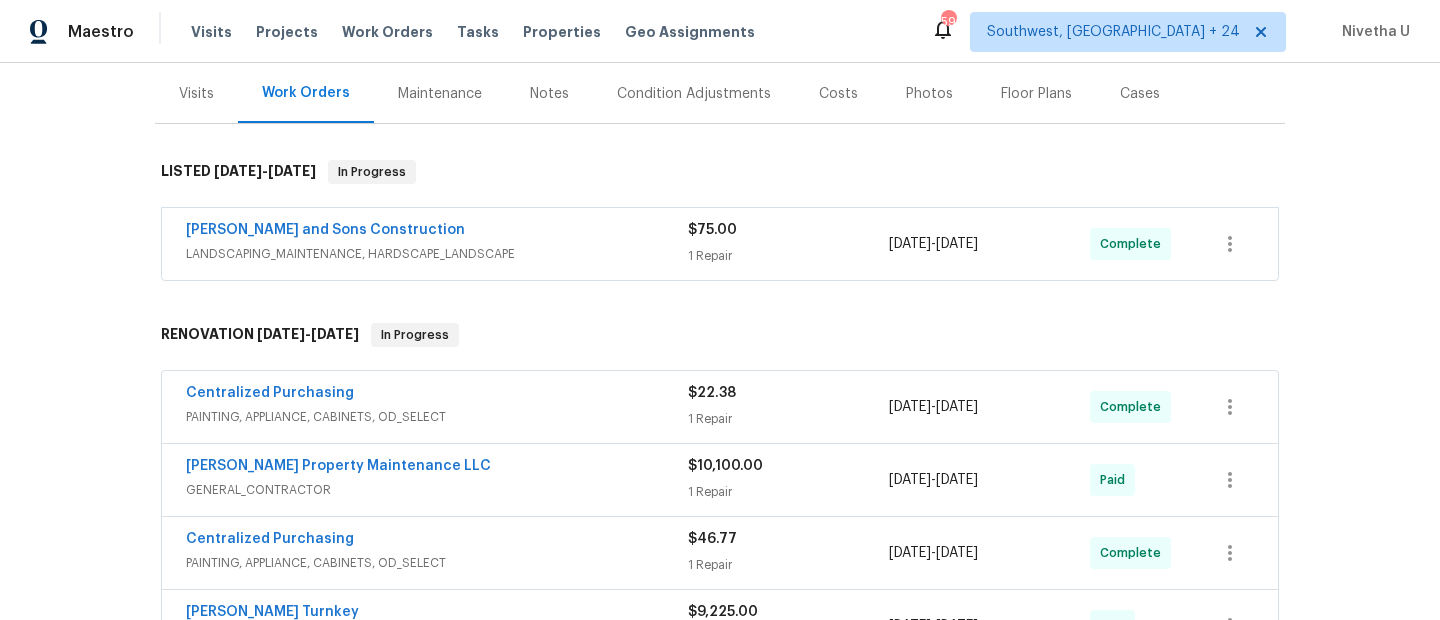 scroll, scrollTop: 237, scrollLeft: 0, axis: vertical 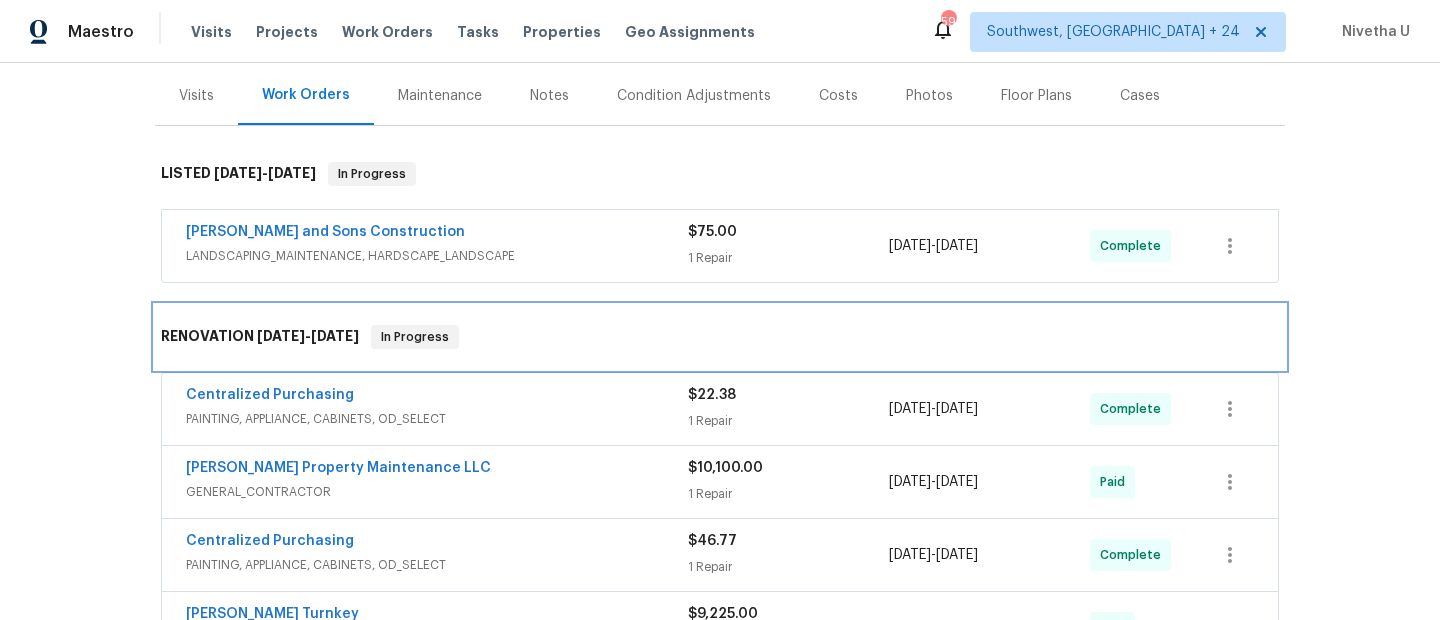 click on "RENOVATION   [DATE]  -  [DATE] In Progress" at bounding box center (720, 337) 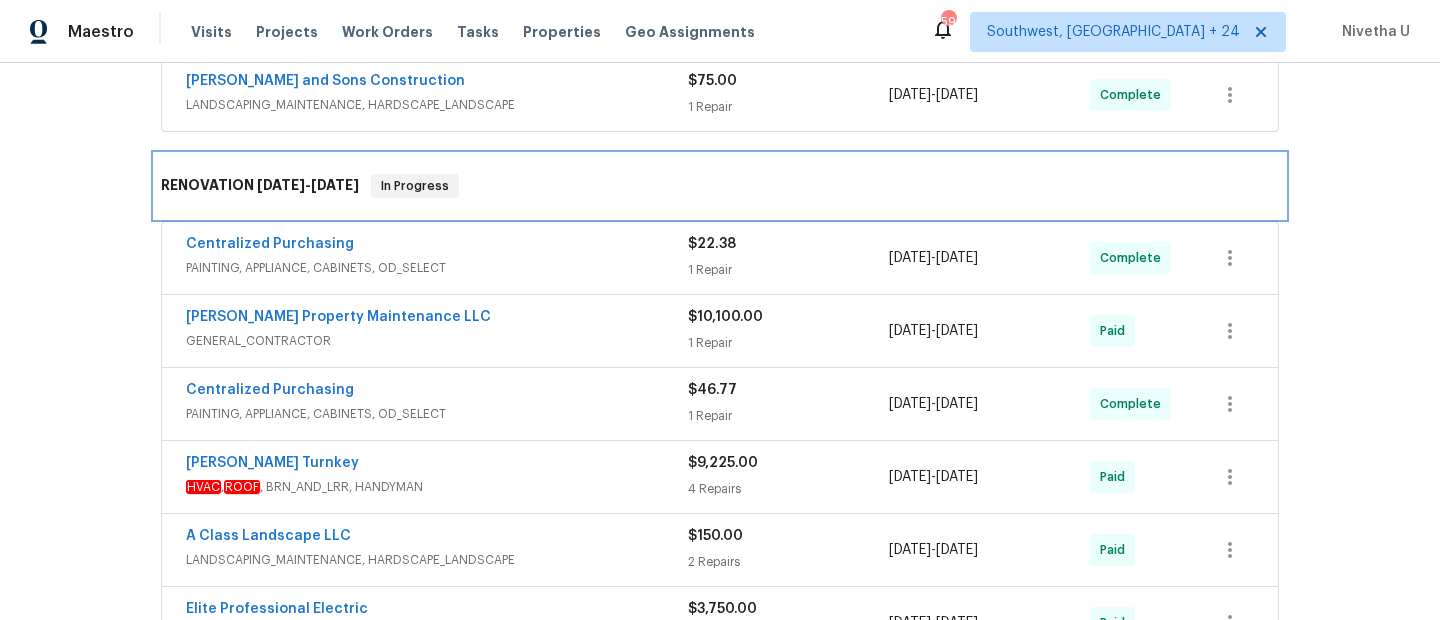 scroll, scrollTop: 392, scrollLeft: 0, axis: vertical 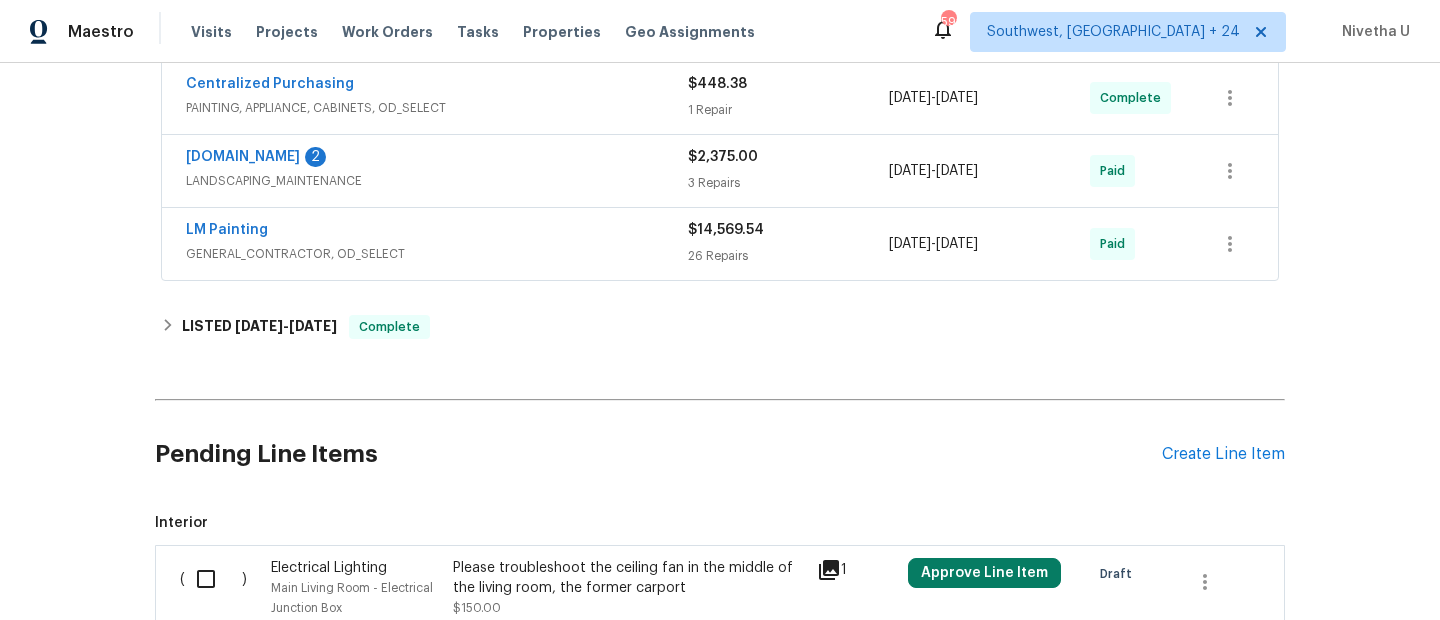 click on "Back to all projects [STREET_ADDRESS] 4 Beds | 2 Baths | Total: 2256 ft² | Above Grade: 1680 ft² | Basement Finished: 576 ft² | 1958 Not seen [DATE] Mark Seen Actions Last Visit Date [DATE]  by  [PERSON_NAME]   Project Listed   [DATE]  -  [DATE] In Progress Visits Work Orders Maintenance Notes Condition Adjustments Costs Photos Floor Plans Cases LISTED   [DATE]  -  [DATE] In Progress [PERSON_NAME] and Sons Construction LANDSCAPING_MAINTENANCE, HARDSCAPE_LANDSCAPE $75.00 1 Repair [DATE]  -  [DATE] Complete RENOVATION   [DATE]  -  [DATE] In Progress Centralized Purchasing PAINTING, APPLIANCE, CABINETS, OD_SELECT $22.38 1 Repair [DATE]  -  [DATE] Complete [PERSON_NAME] Property Maintenance LLC GENERAL_CONTRACTOR $10,100.00 1 Repair [DATE]  -  [DATE] Paid Centralized Purchasing PAINTING, APPLIANCE, CABINETS, OD_SELECT $46.77 1 Repair [DATE]  -  [DATE] Complete [PERSON_NAME] Turnkey HVAC ,  ROOF , BRN_AND_LRR, HANDYMAN $9,225.00 4 Repairs [DATE]  -  [DATE] Paid $150.00 2 Repairs 2" at bounding box center [720, -131] 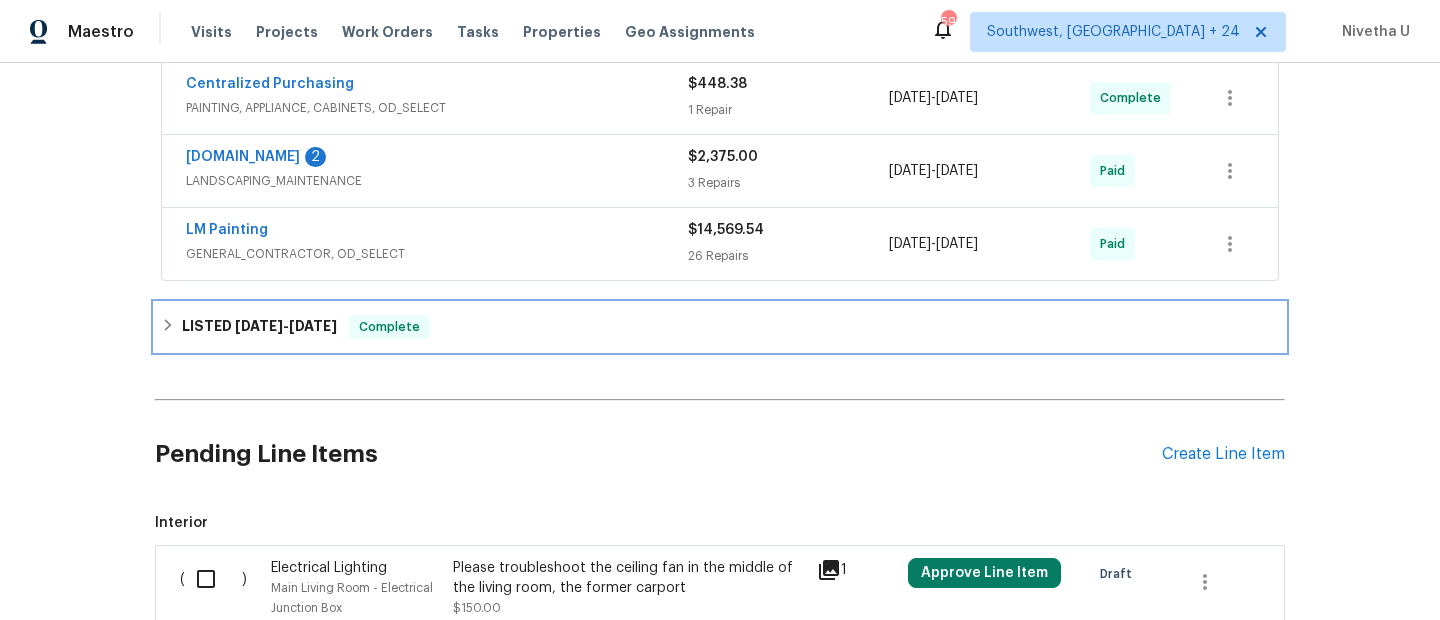 click on "LISTED   [DATE]  -  [DATE] Complete" at bounding box center [720, 327] 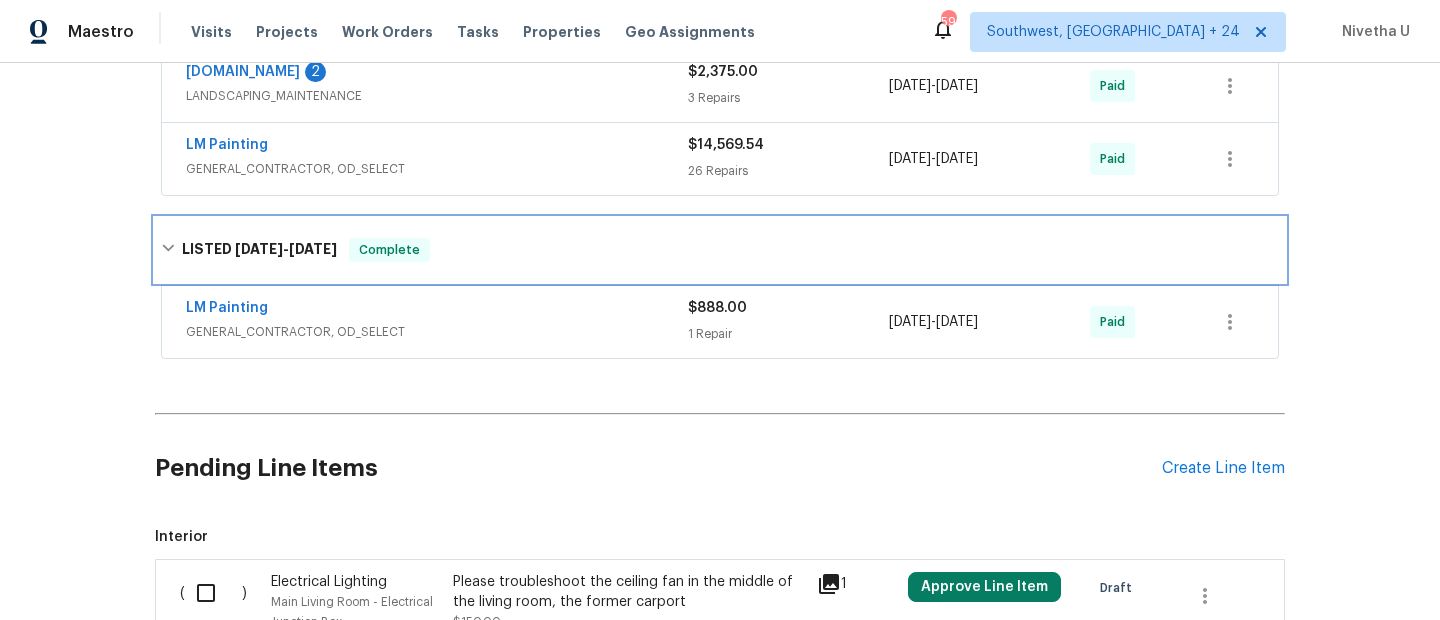 scroll, scrollTop: 1155, scrollLeft: 0, axis: vertical 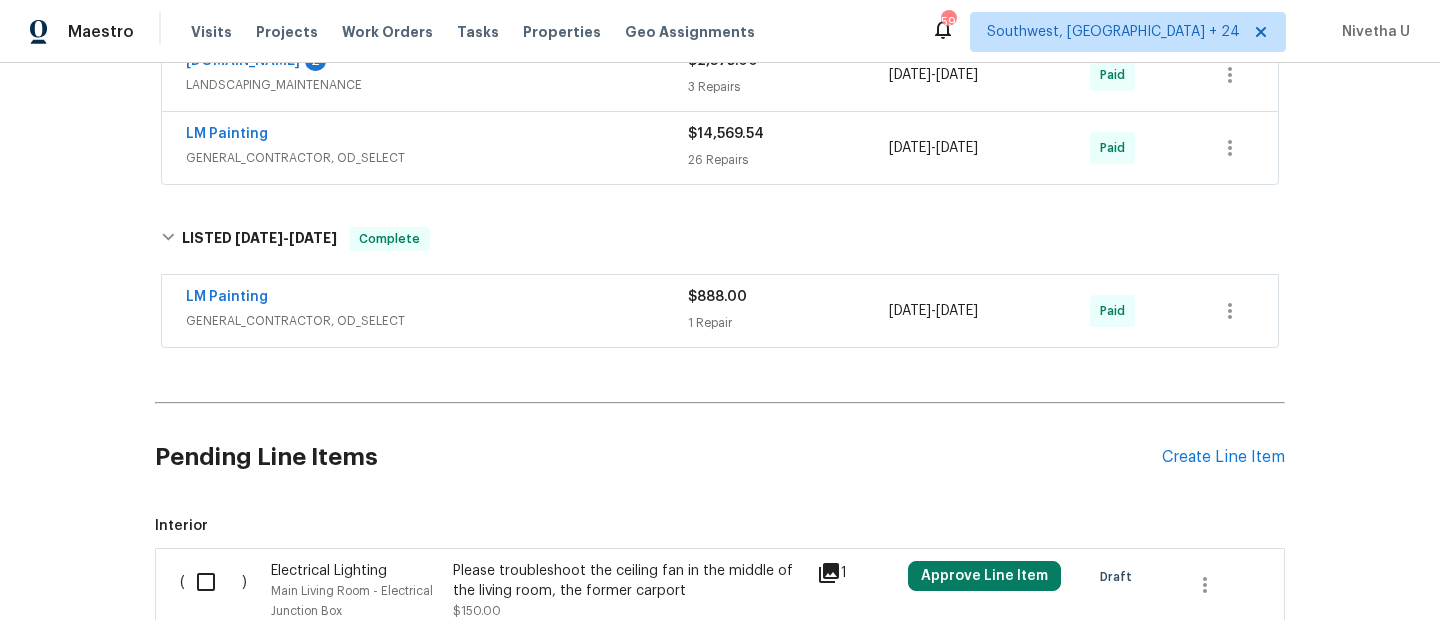 click on "GENERAL_CONTRACTOR, OD_SELECT" at bounding box center [437, 321] 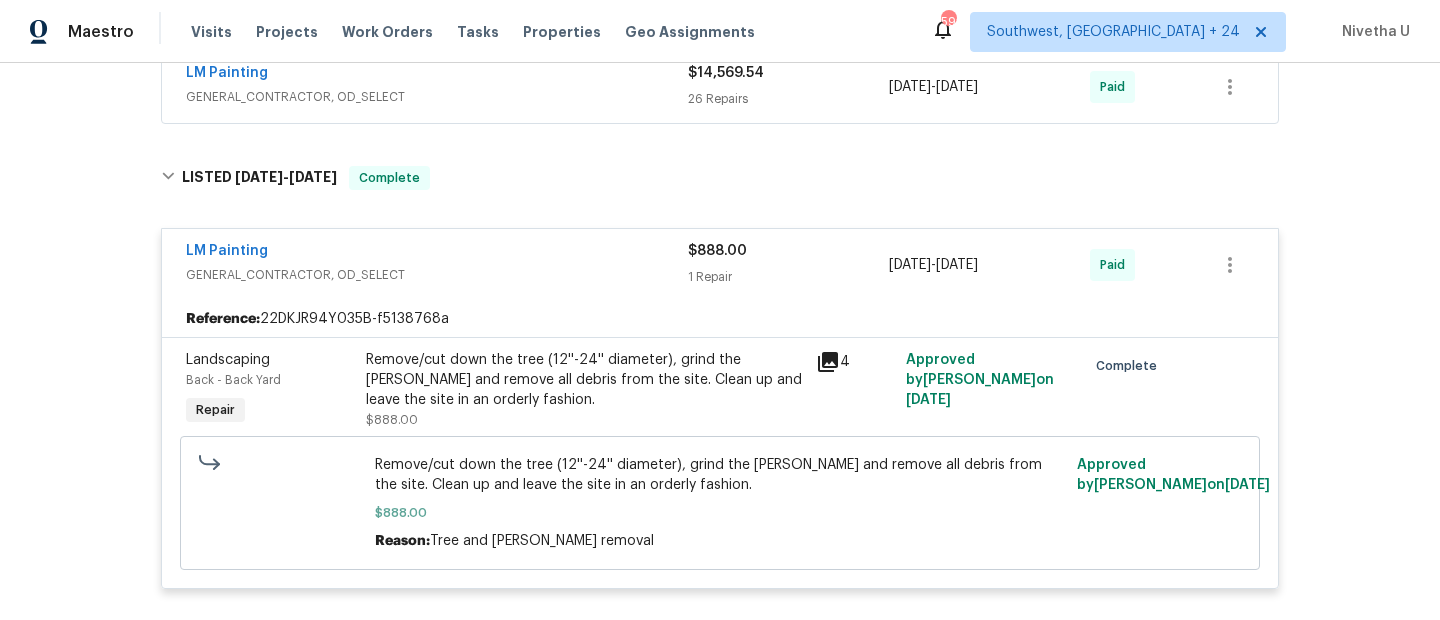 scroll, scrollTop: 1212, scrollLeft: 0, axis: vertical 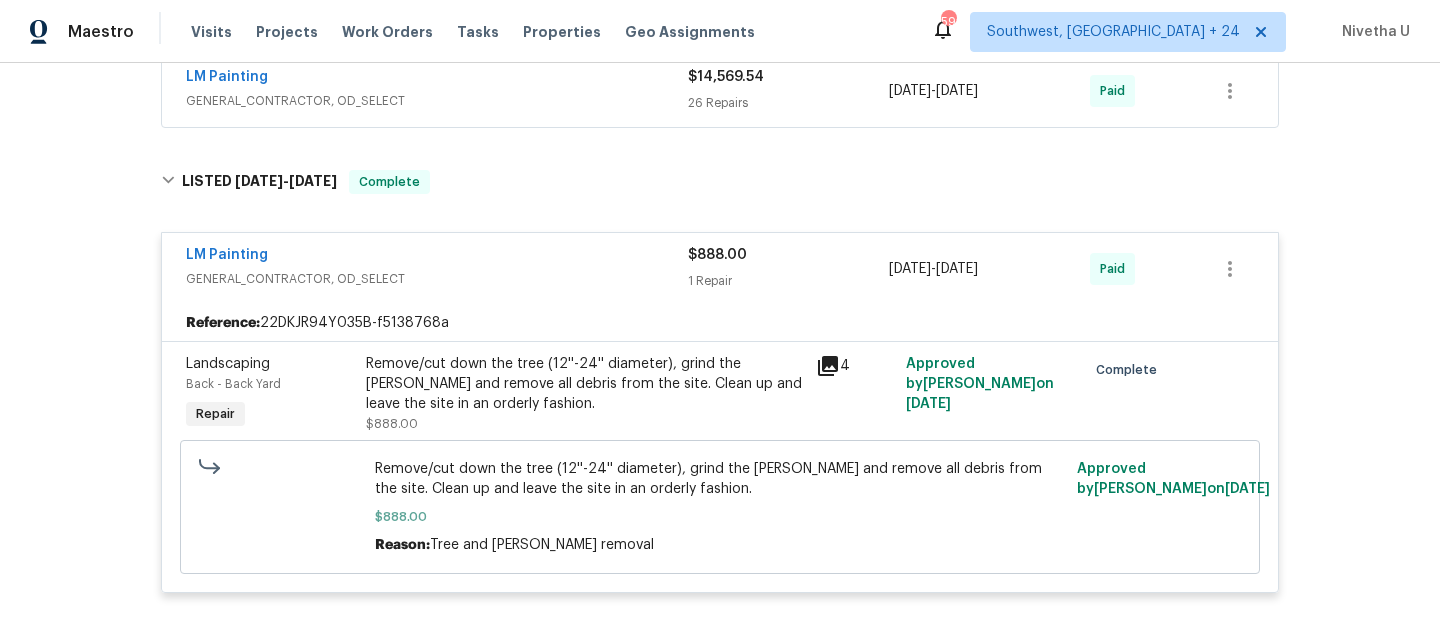 click on "GENERAL_CONTRACTOR, OD_SELECT" at bounding box center (437, 279) 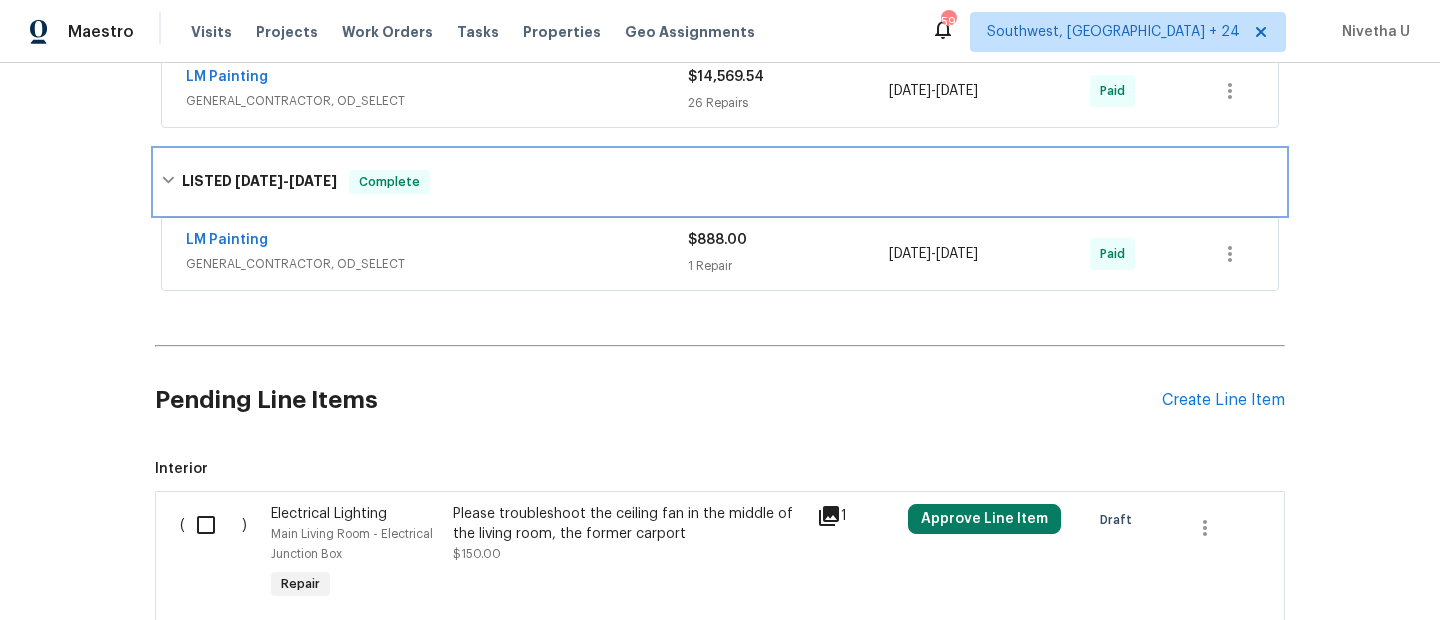 click on "LISTED   [DATE]  -  [DATE] Complete" at bounding box center [720, 182] 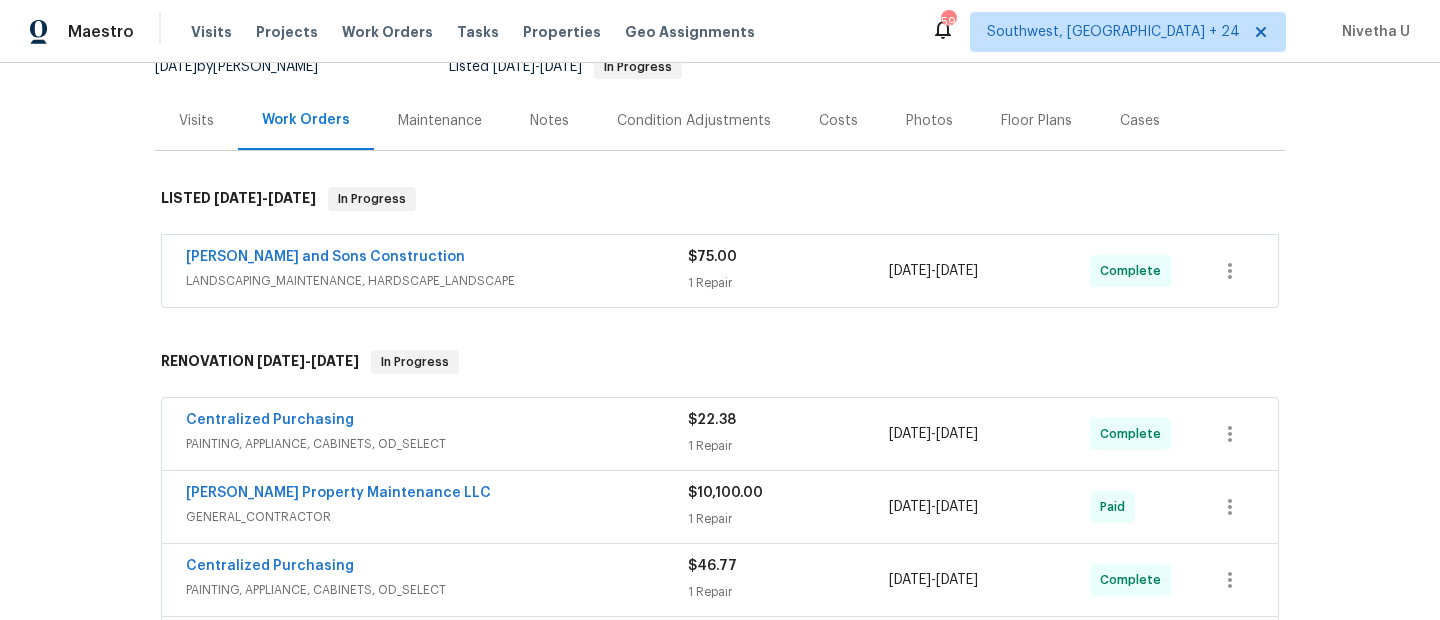 scroll, scrollTop: 211, scrollLeft: 0, axis: vertical 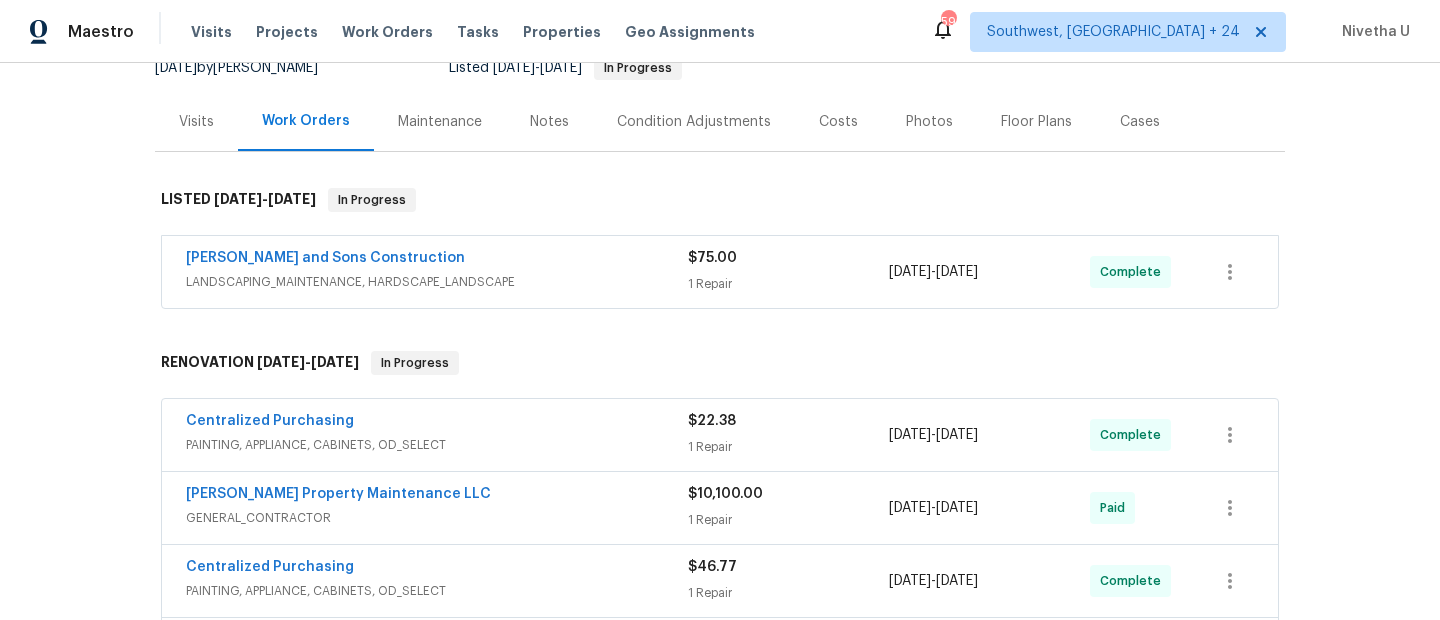 click on "[PERSON_NAME] and Sons Construction" at bounding box center [437, 260] 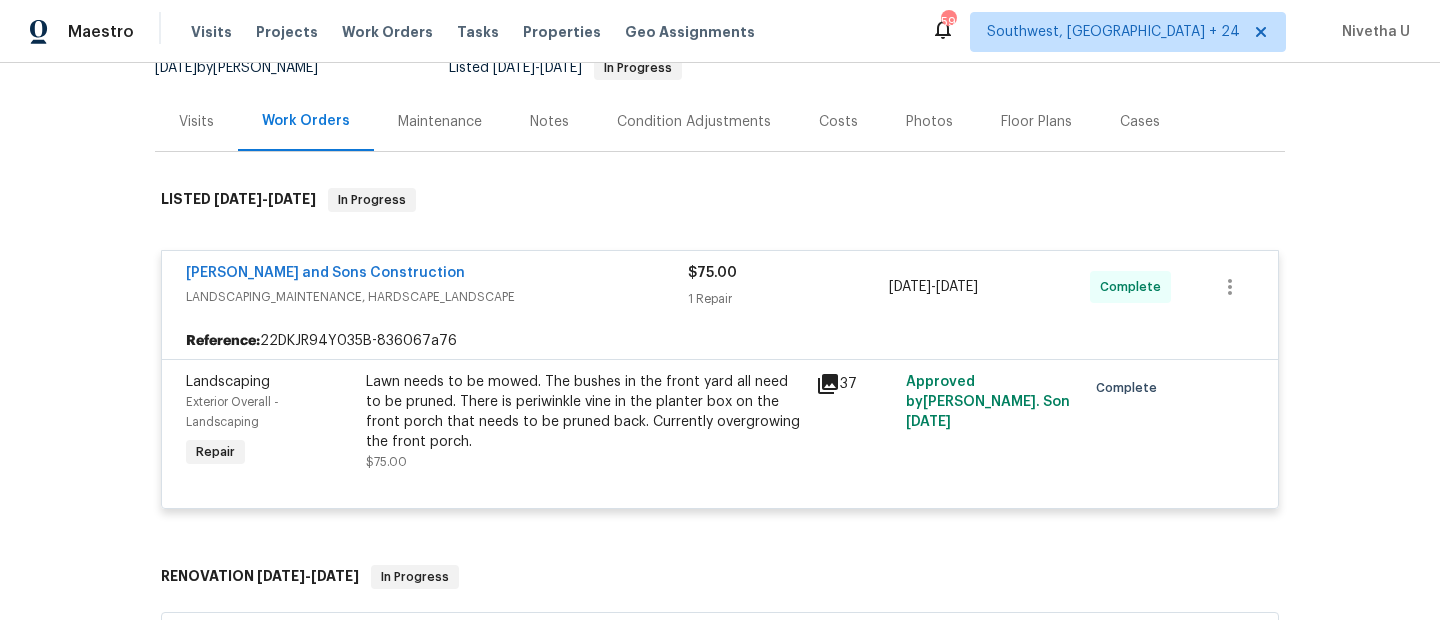 click on "LANDSCAPING_MAINTENANCE, HARDSCAPE_LANDSCAPE" at bounding box center (437, 297) 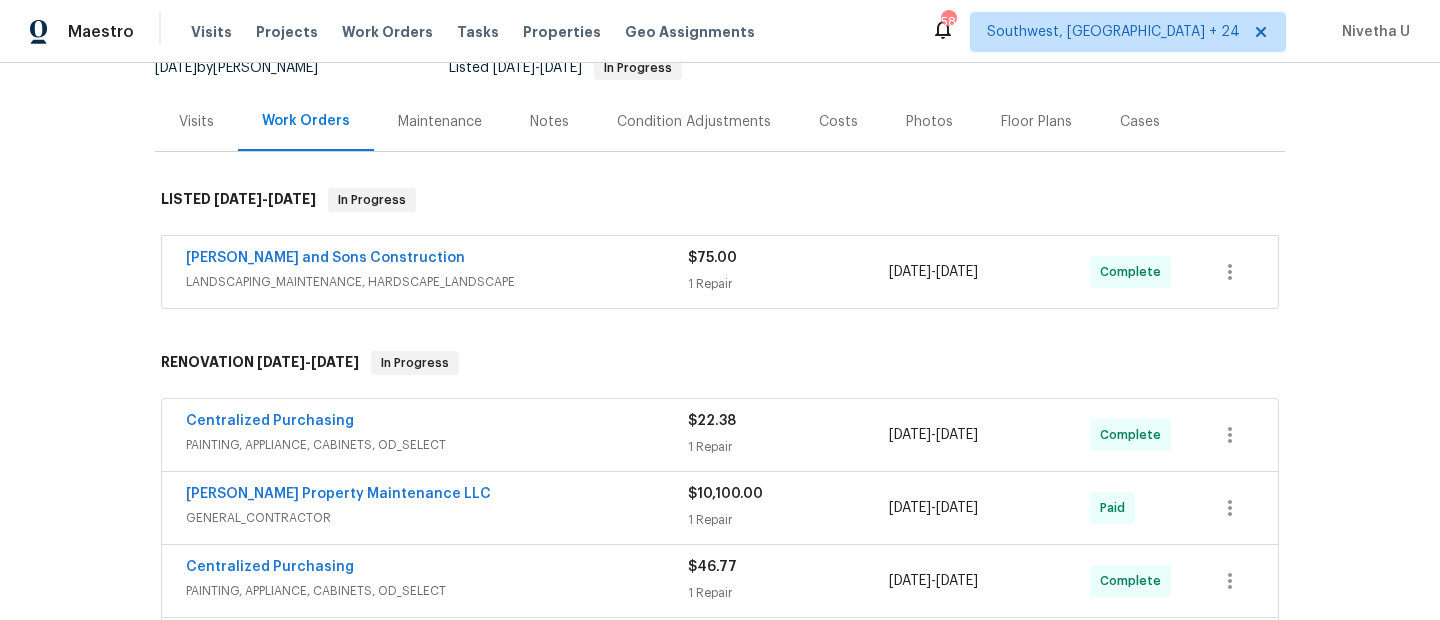 scroll, scrollTop: 0, scrollLeft: 0, axis: both 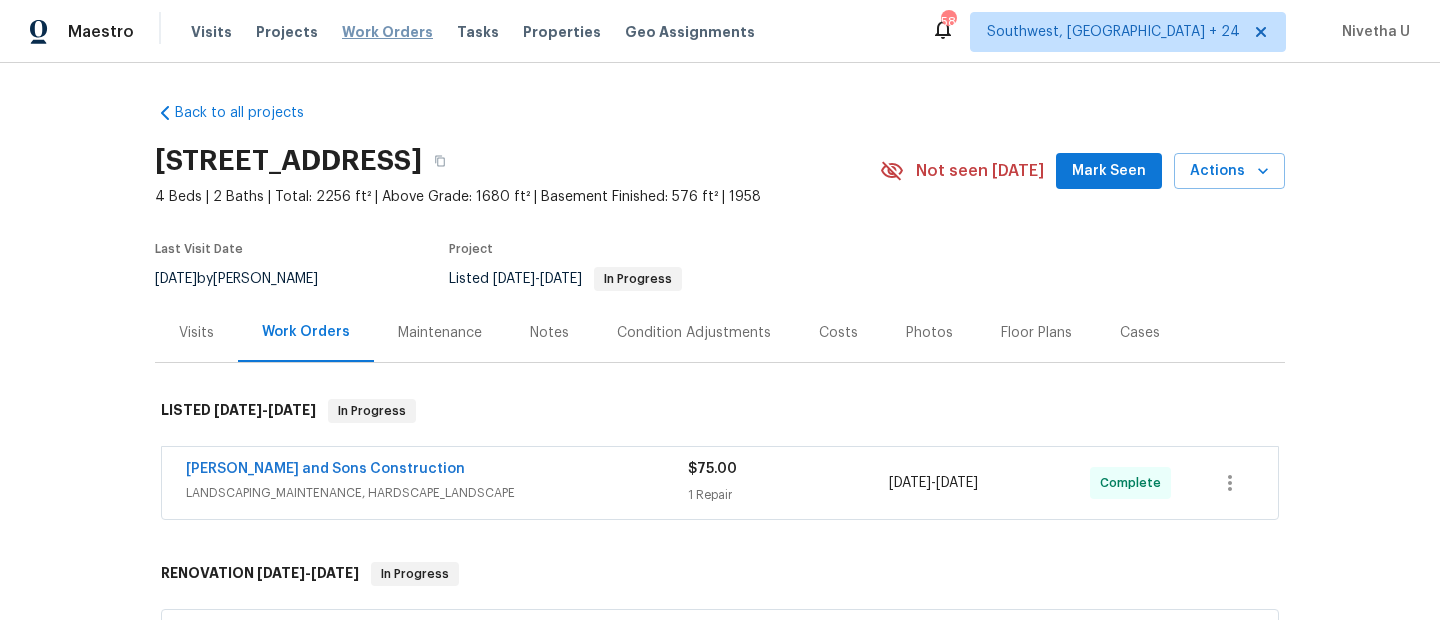click on "Work Orders" at bounding box center [387, 32] 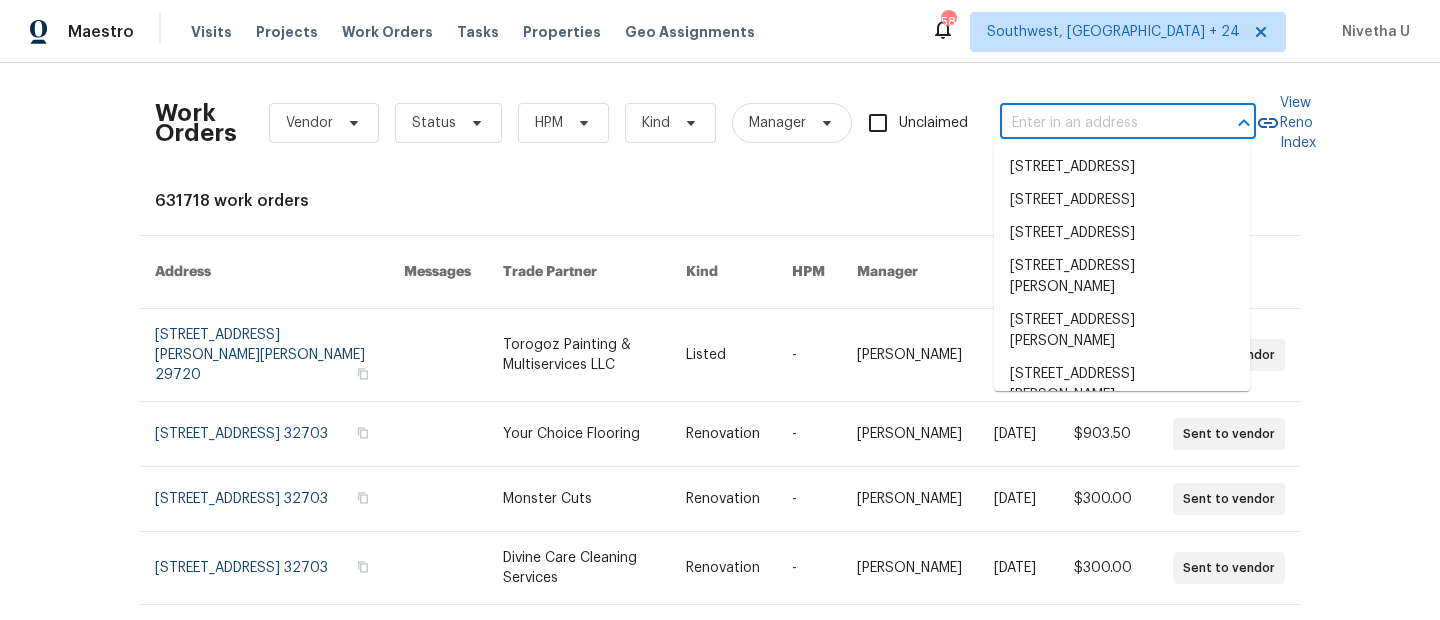 click at bounding box center (1100, 123) 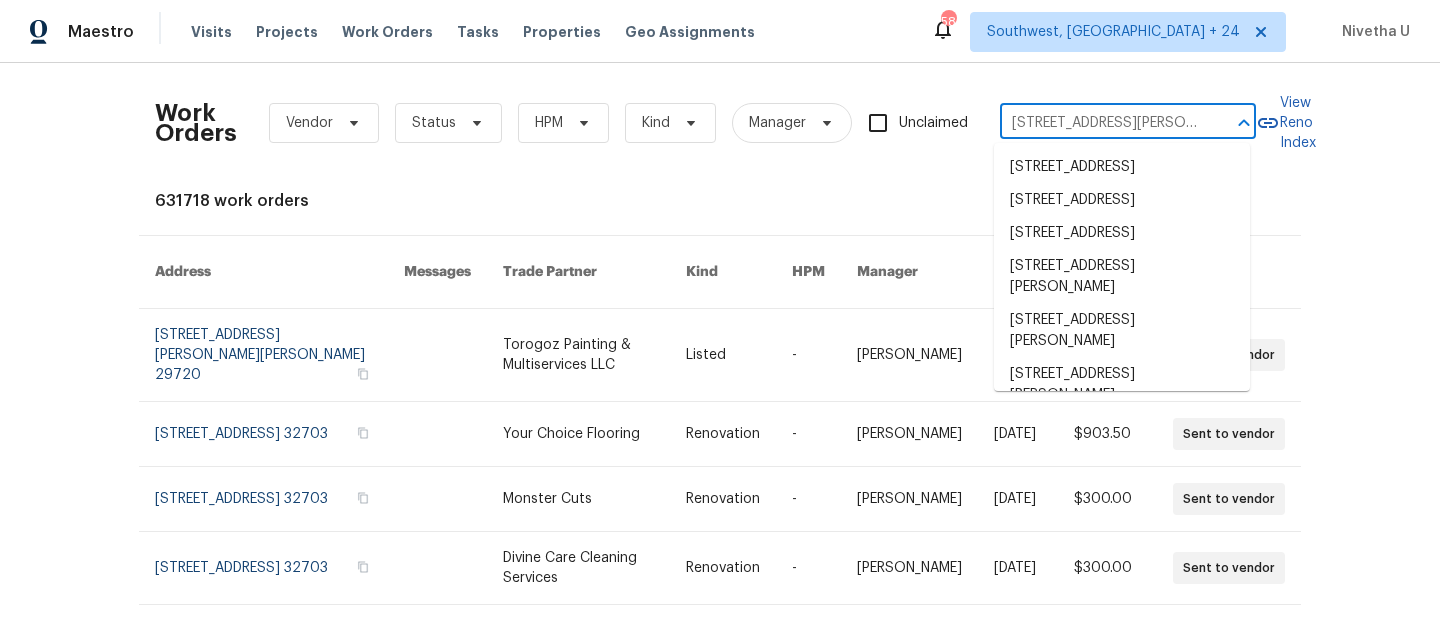 scroll, scrollTop: 0, scrollLeft: 70, axis: horizontal 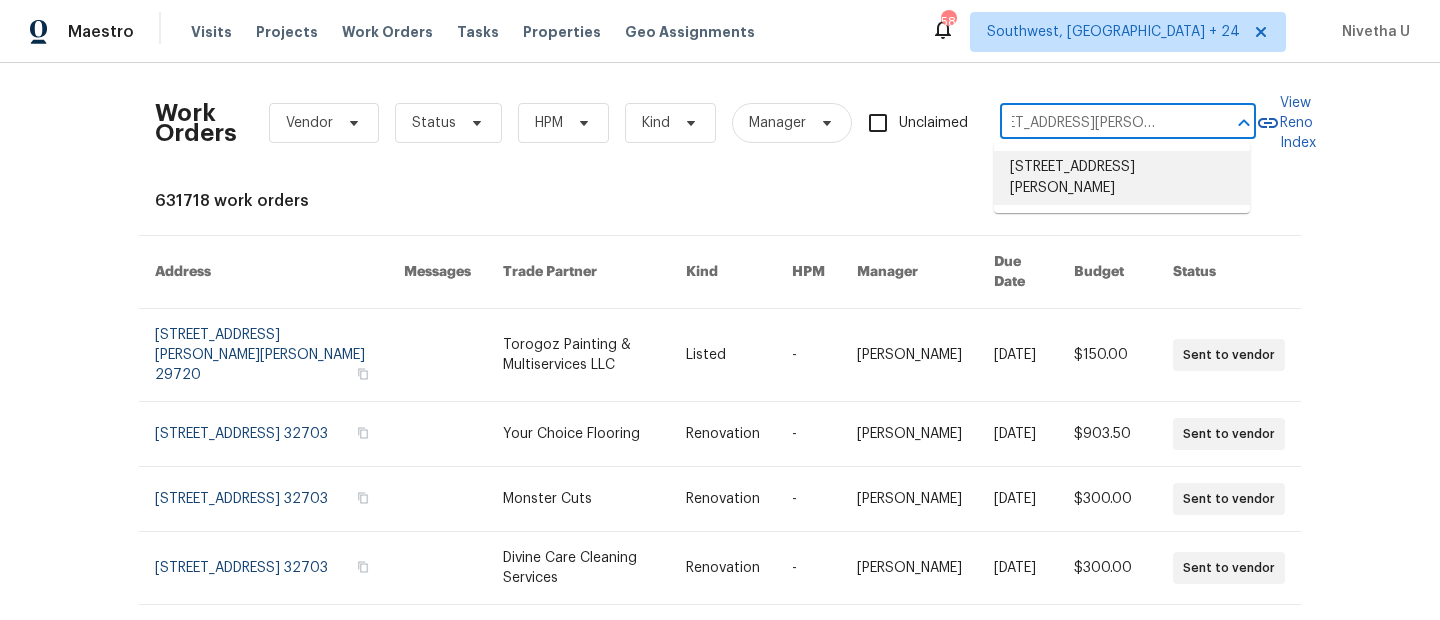 click on "[STREET_ADDRESS][PERSON_NAME]" at bounding box center [1122, 178] 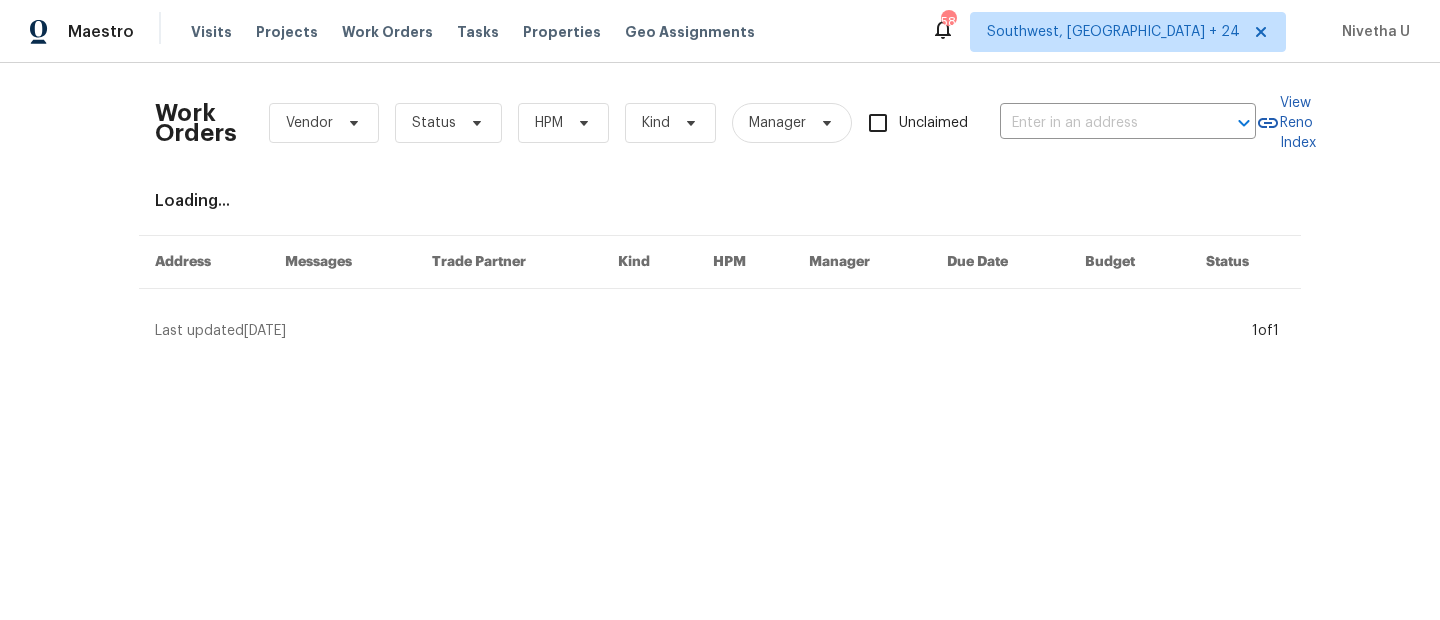 type on "[STREET_ADDRESS][PERSON_NAME]" 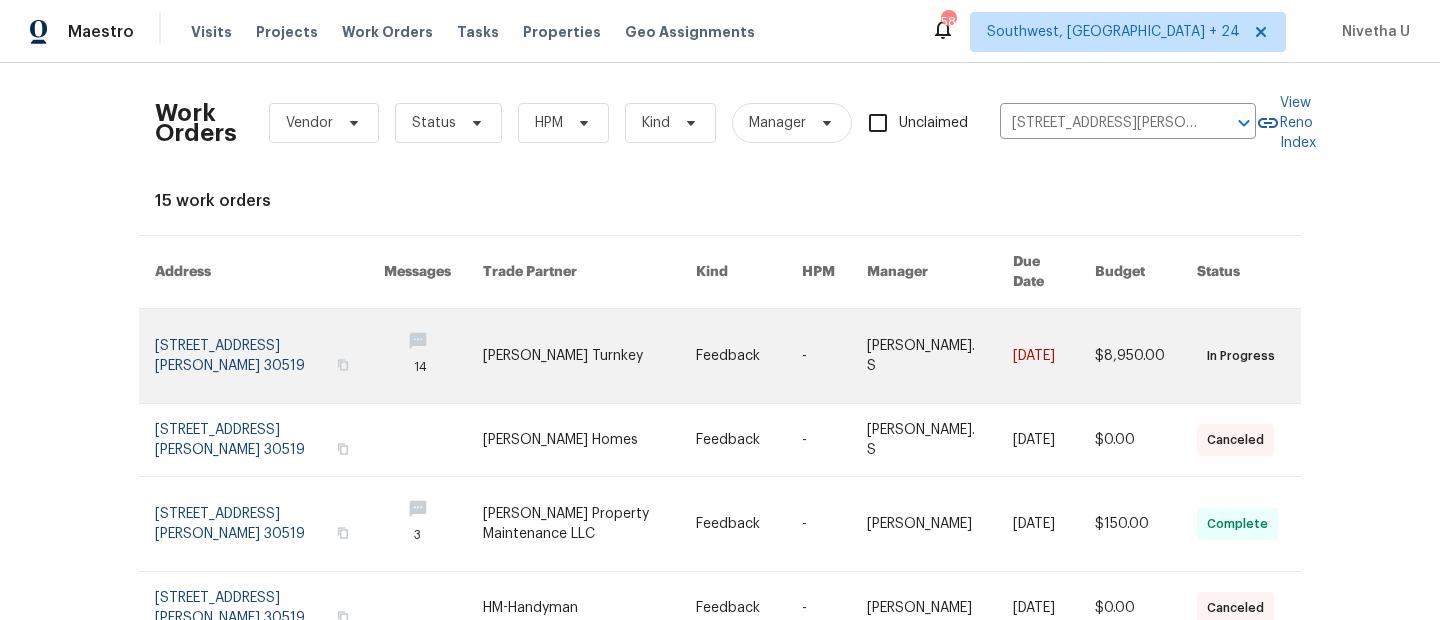 click at bounding box center (269, 356) 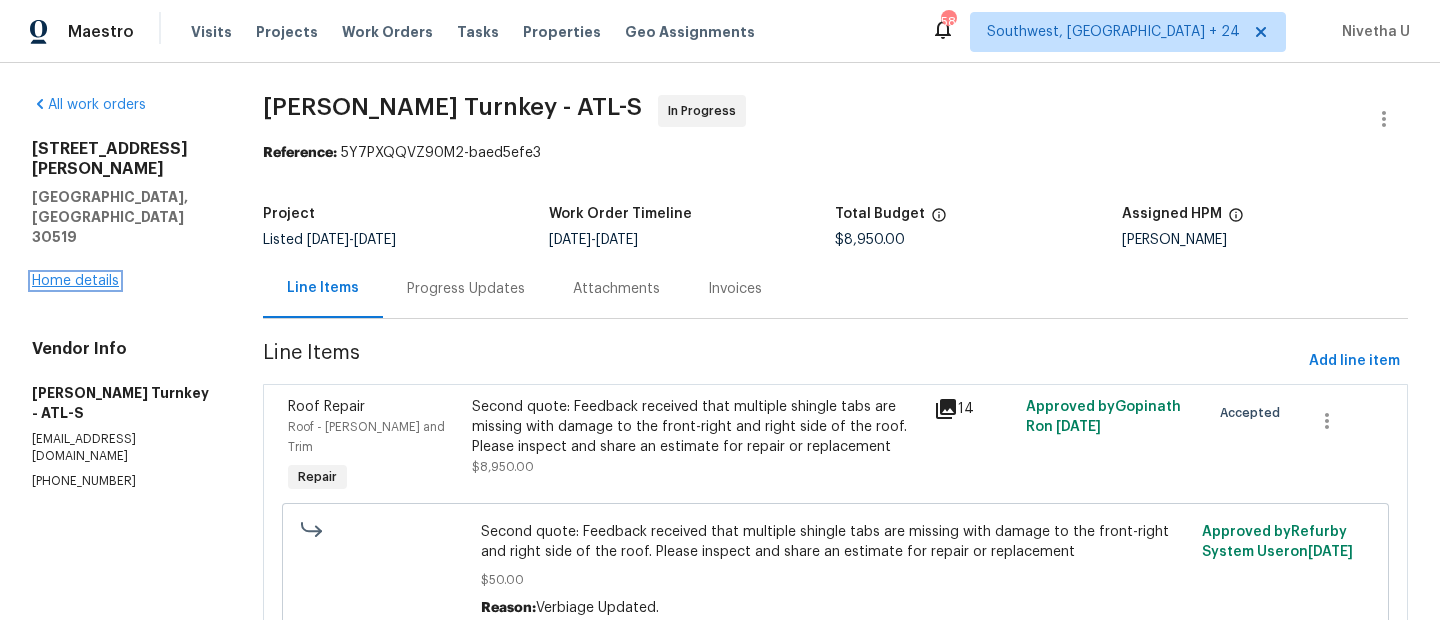 click on "Home details" at bounding box center (75, 281) 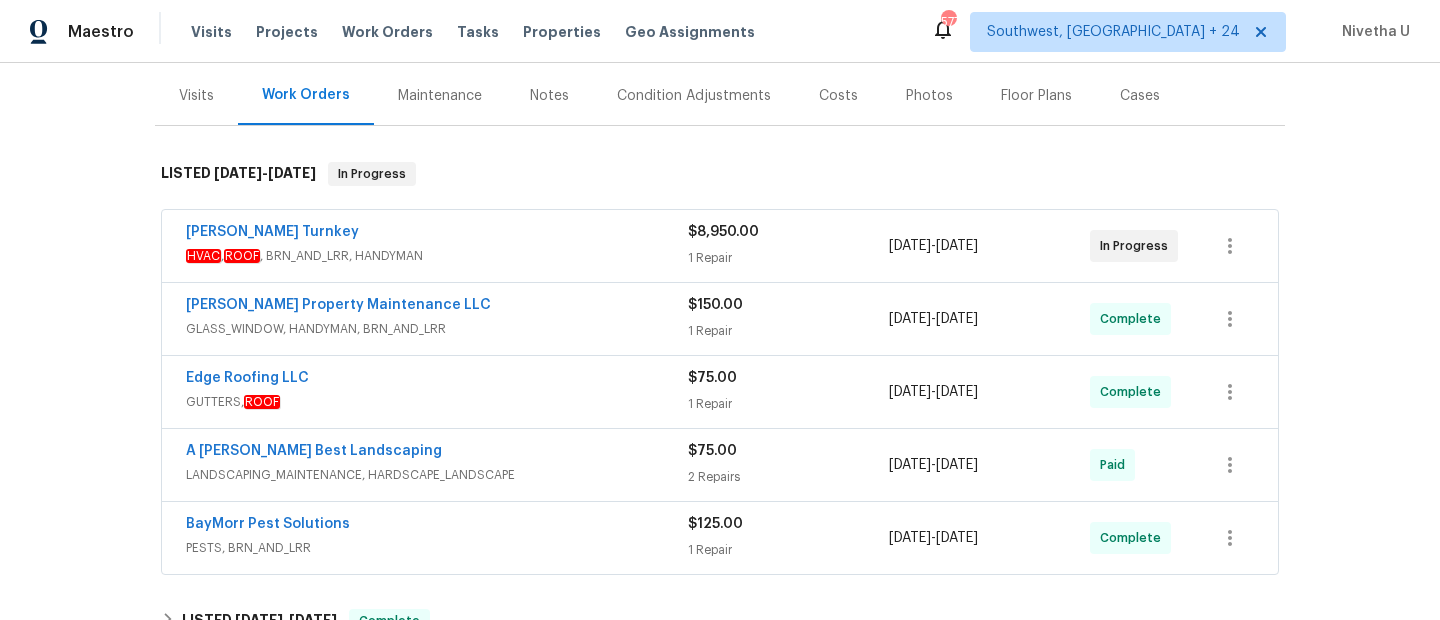 scroll, scrollTop: 235, scrollLeft: 0, axis: vertical 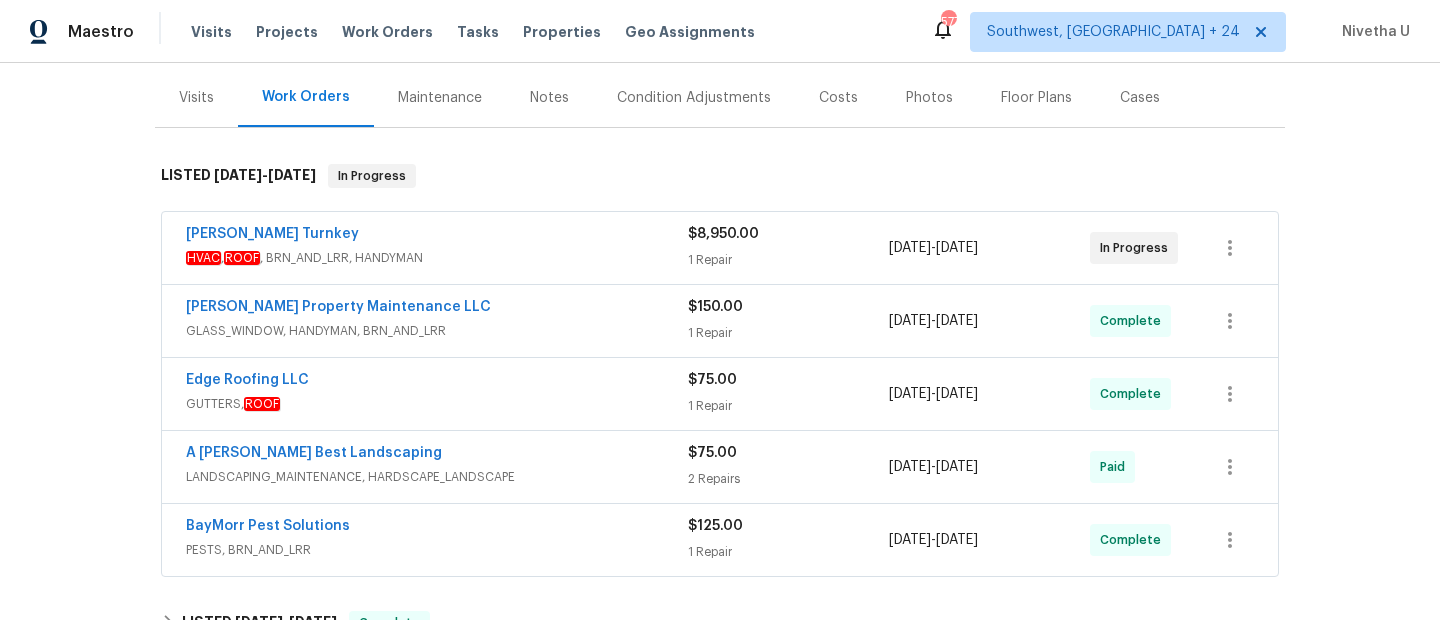 click on "BayMorr Pest Solutions" at bounding box center [437, 528] 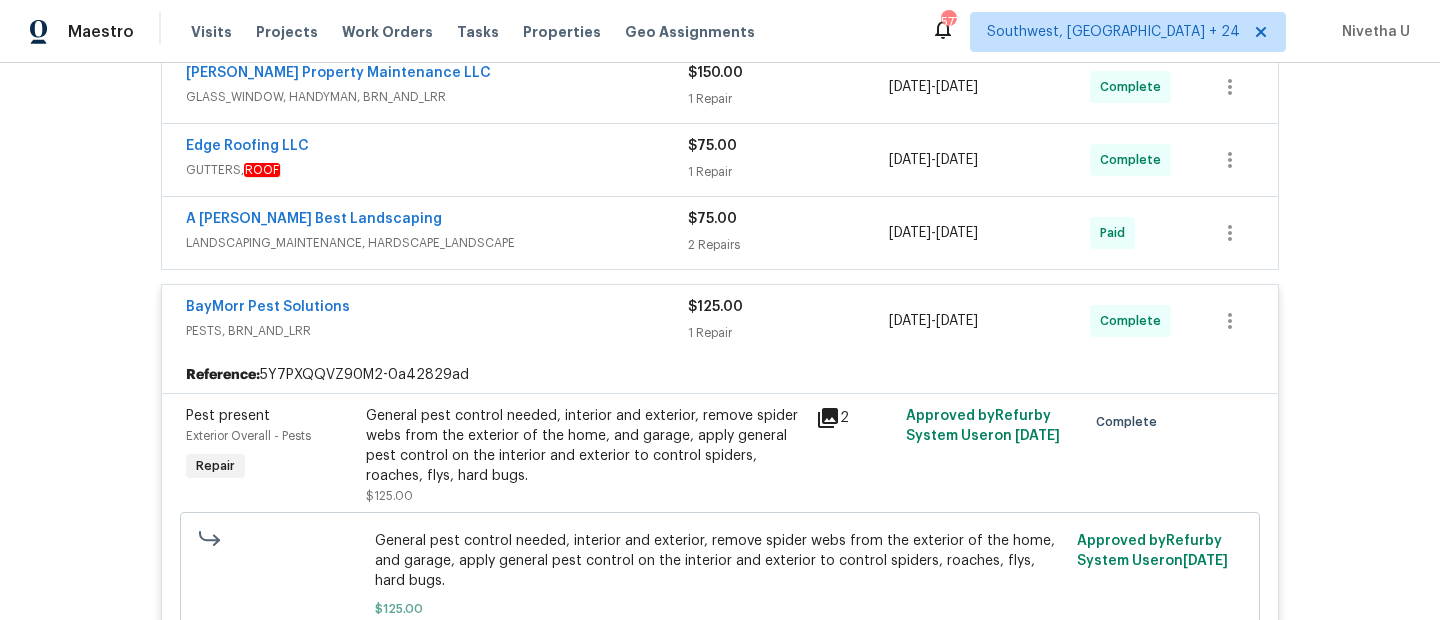 scroll, scrollTop: 434, scrollLeft: 0, axis: vertical 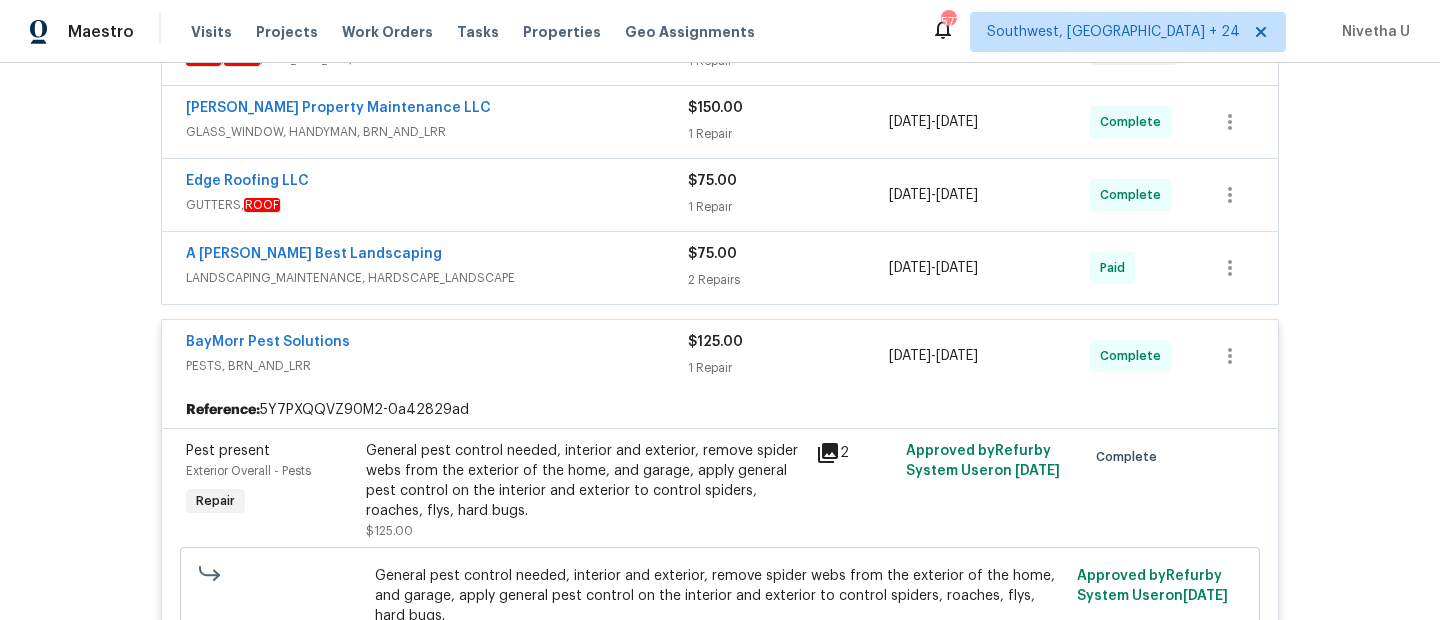click on "PESTS, BRN_AND_LRR" at bounding box center (437, 366) 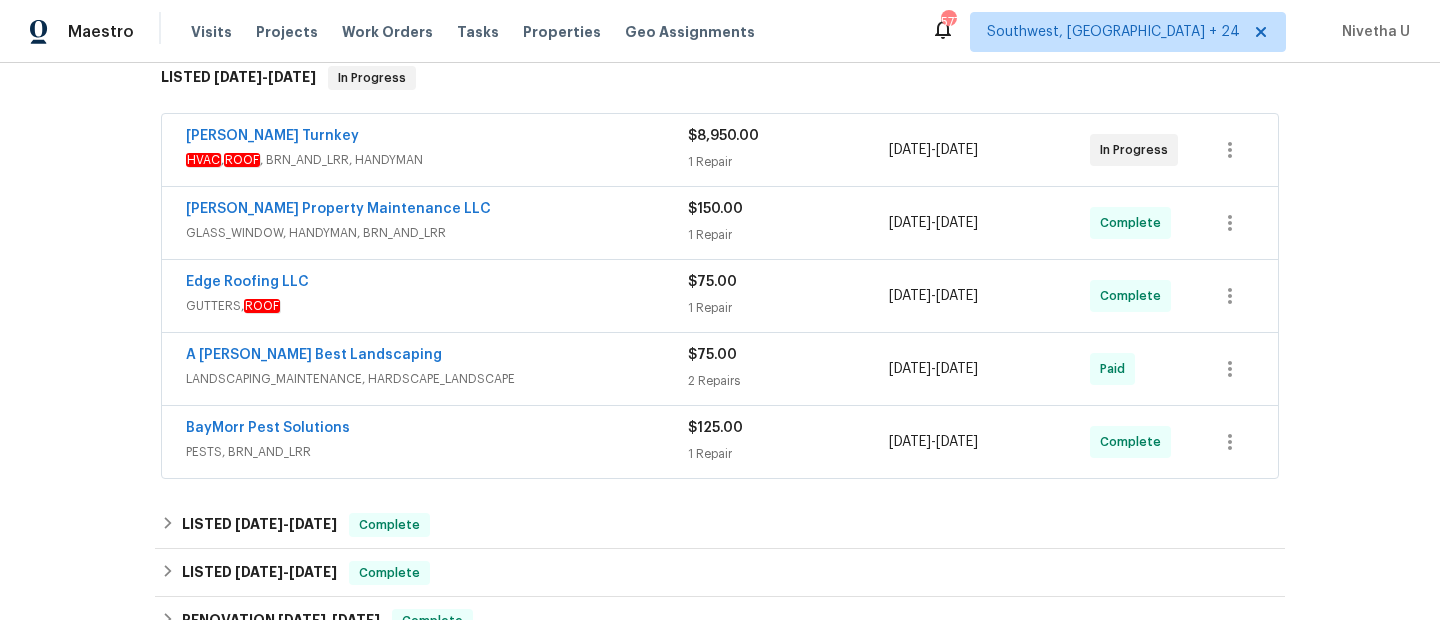 scroll, scrollTop: 332, scrollLeft: 0, axis: vertical 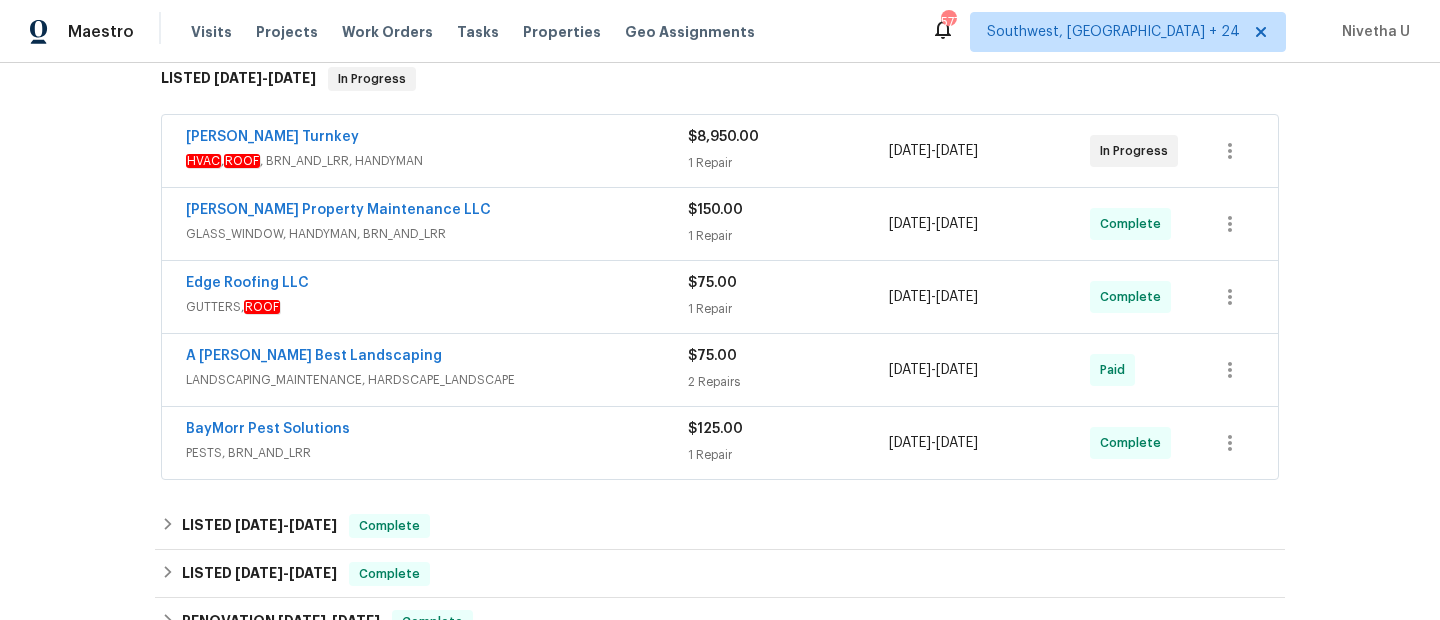 click on "HVAC ,  ROOF , BRN_AND_LRR, HANDYMAN" at bounding box center [437, 161] 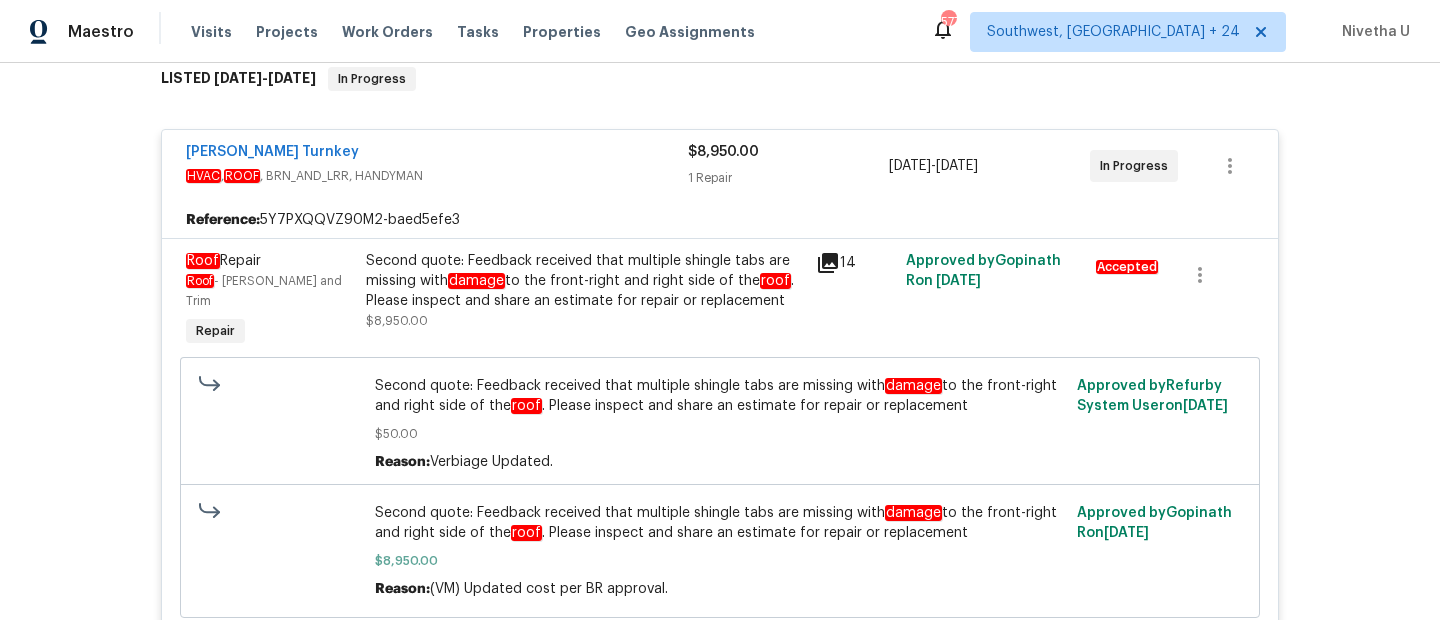 click on "HVAC ,  ROOF , BRN_AND_LRR, HANDYMAN" at bounding box center [437, 176] 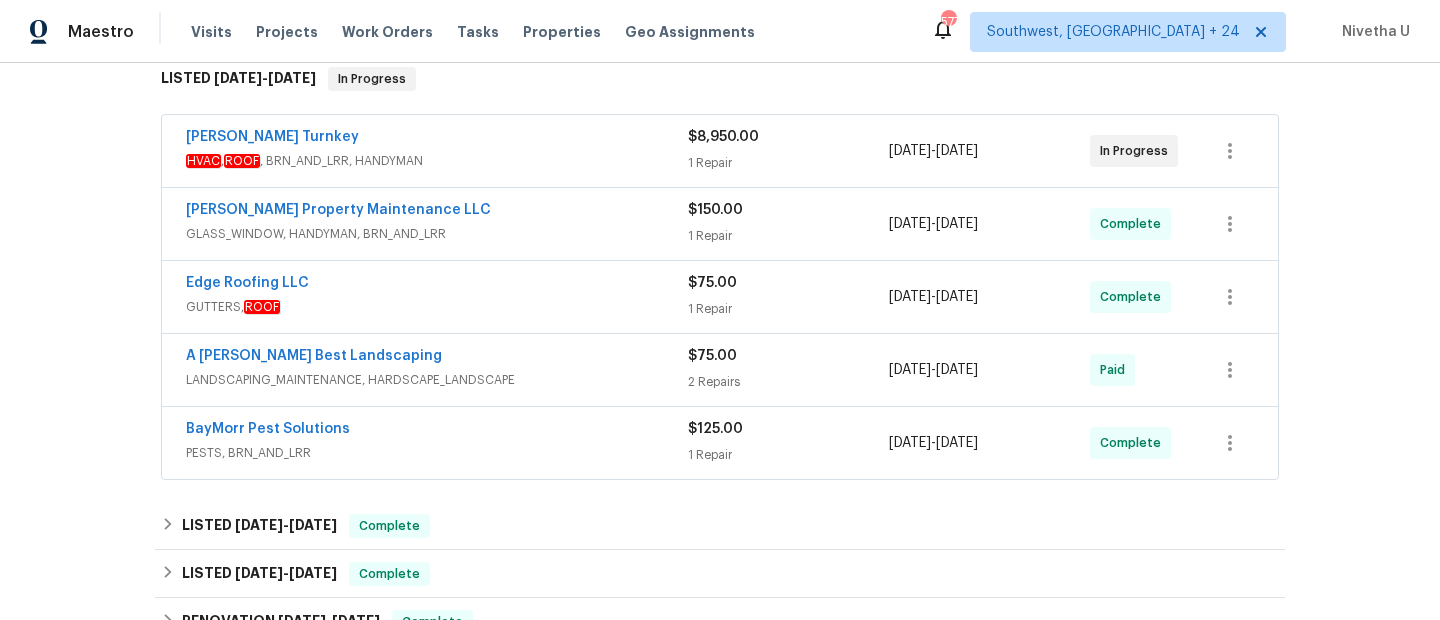 click on "GLASS_WINDOW, HANDYMAN, BRN_AND_LRR" at bounding box center [437, 234] 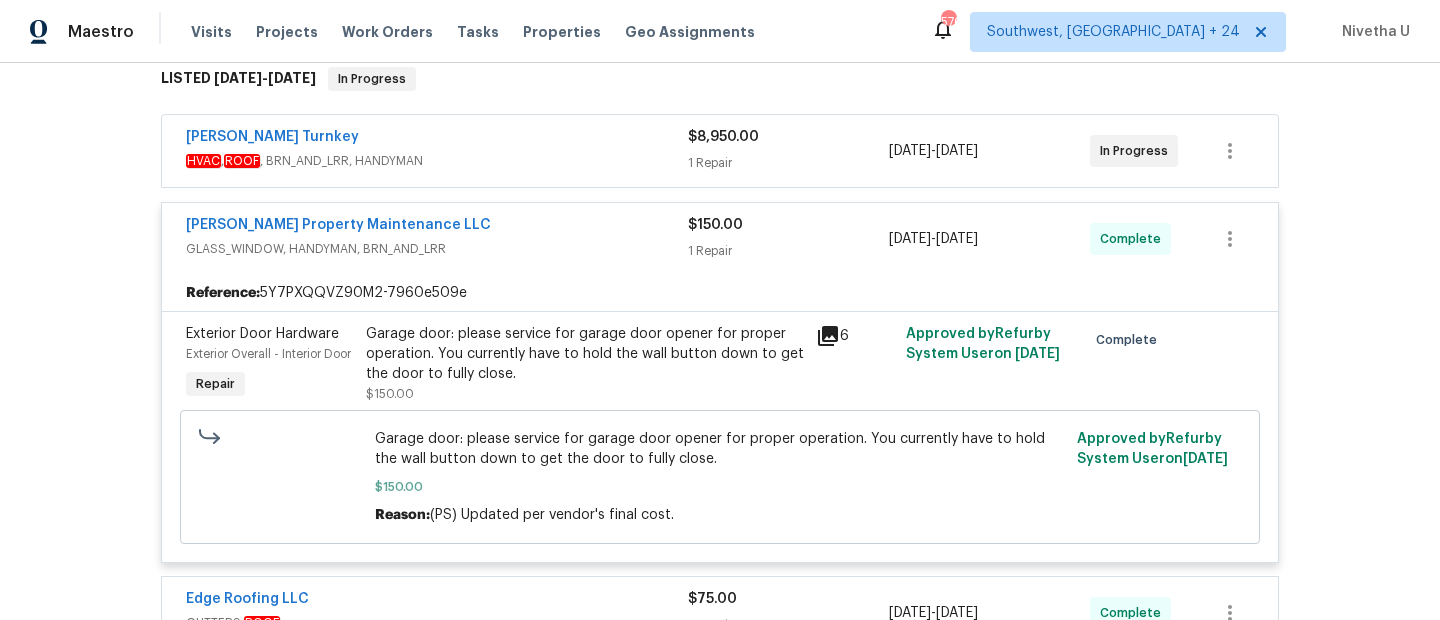 click on "GLASS_WINDOW, HANDYMAN, BRN_AND_LRR" at bounding box center (437, 249) 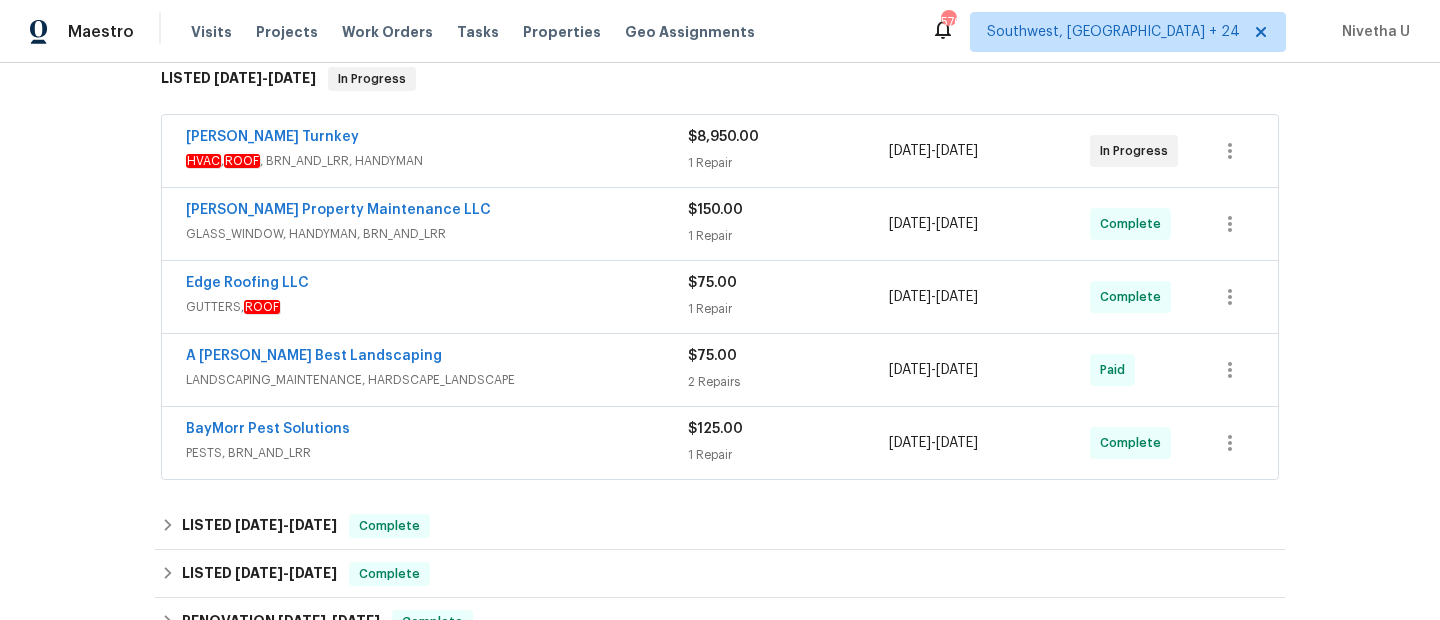 click on "Edge Roofing LLC" at bounding box center [437, 285] 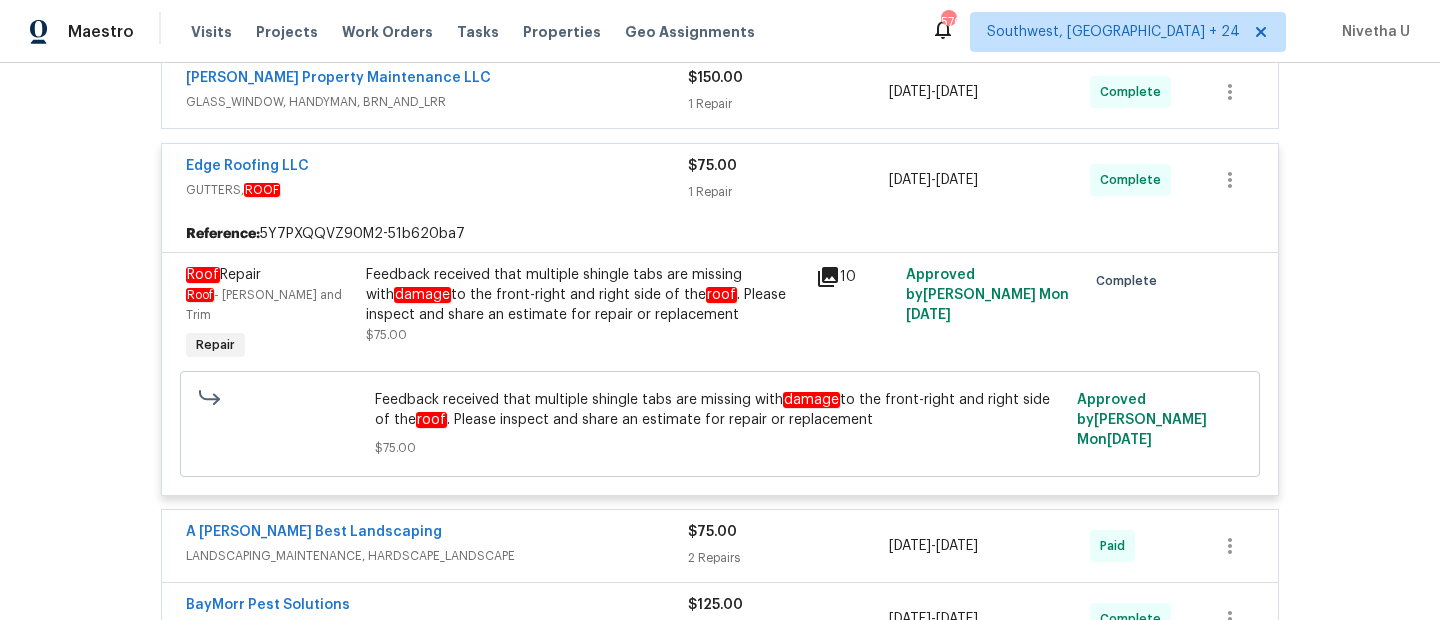 scroll, scrollTop: 467, scrollLeft: 0, axis: vertical 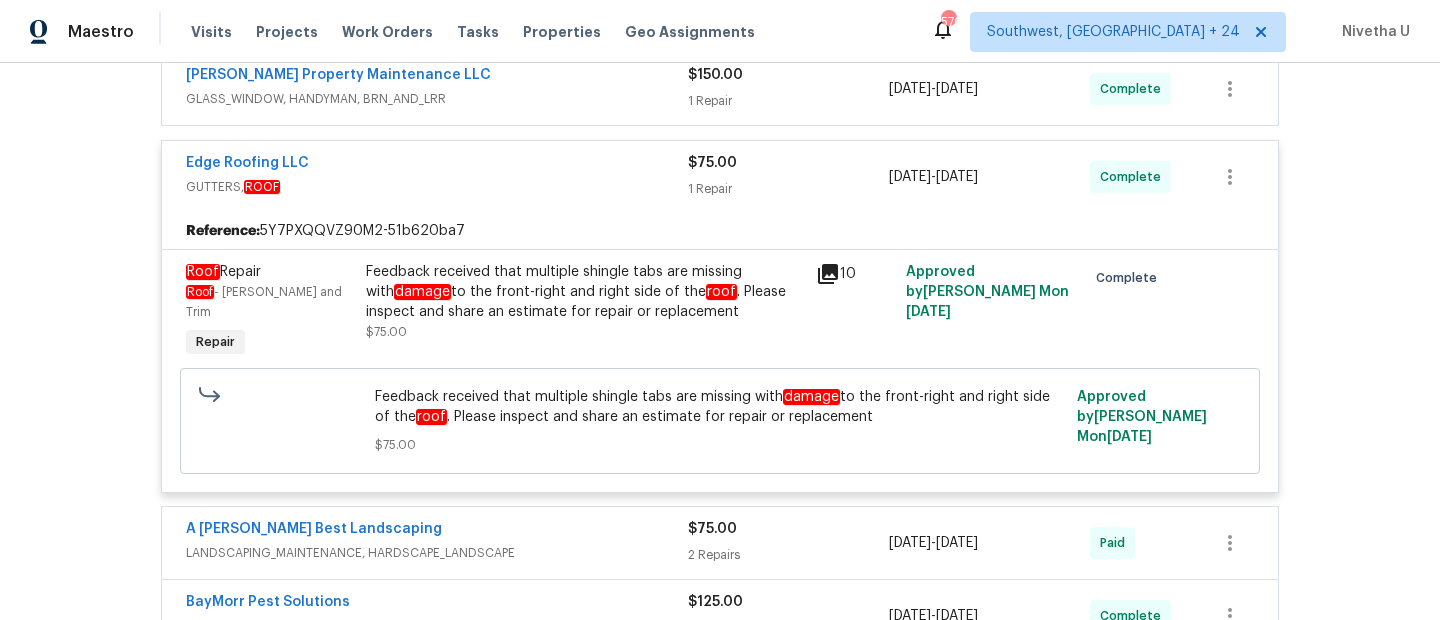 click on "Edge Roofing LLC" at bounding box center (437, 165) 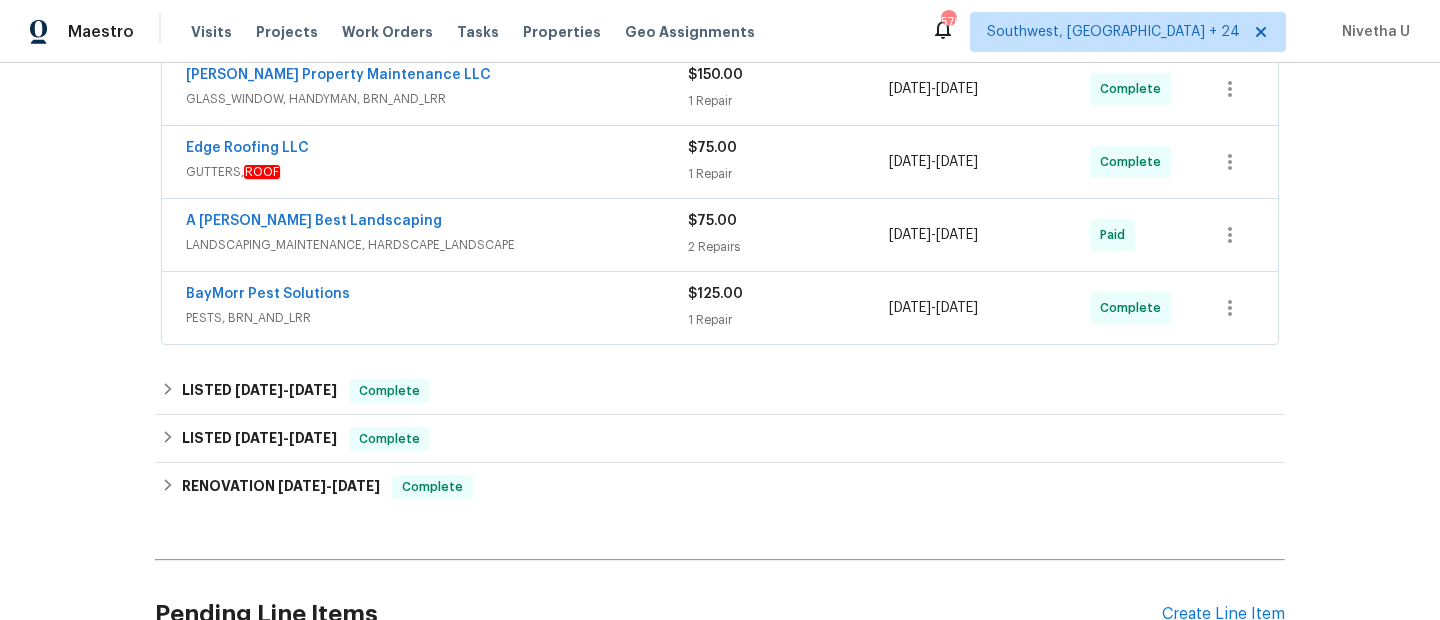 click on "A [PERSON_NAME] Best Landscaping" at bounding box center [437, 223] 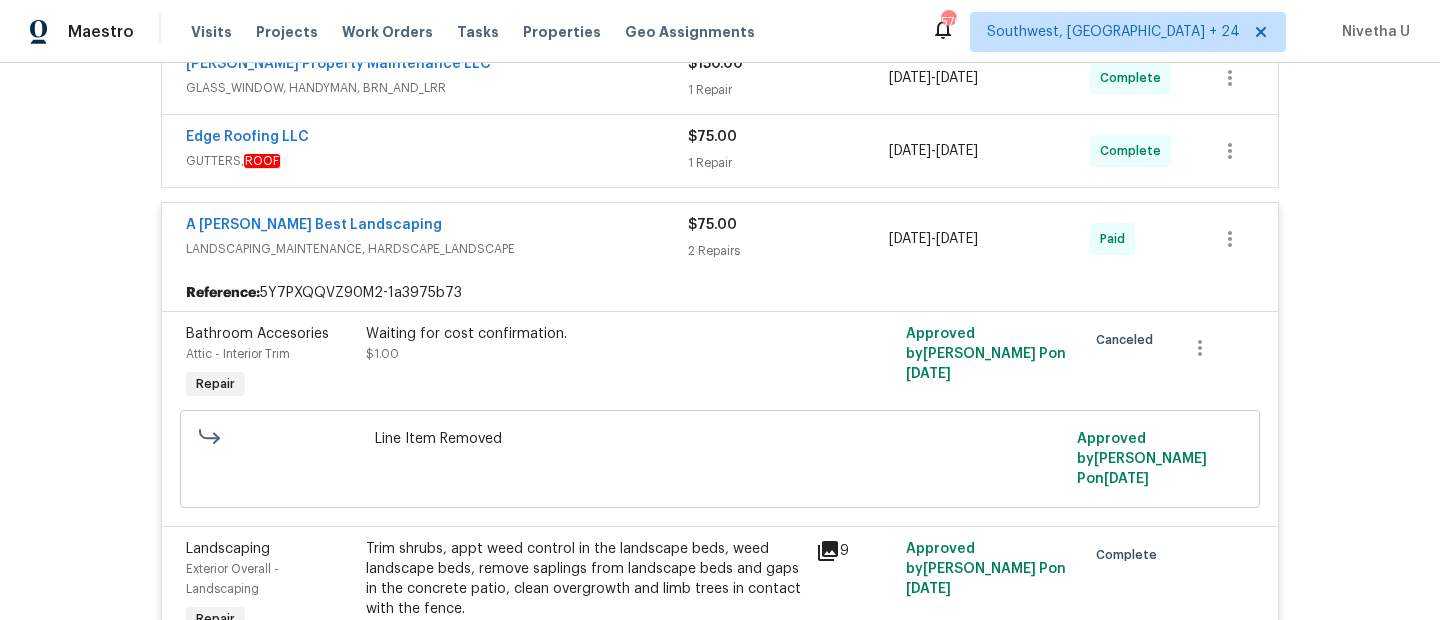 scroll, scrollTop: 477, scrollLeft: 0, axis: vertical 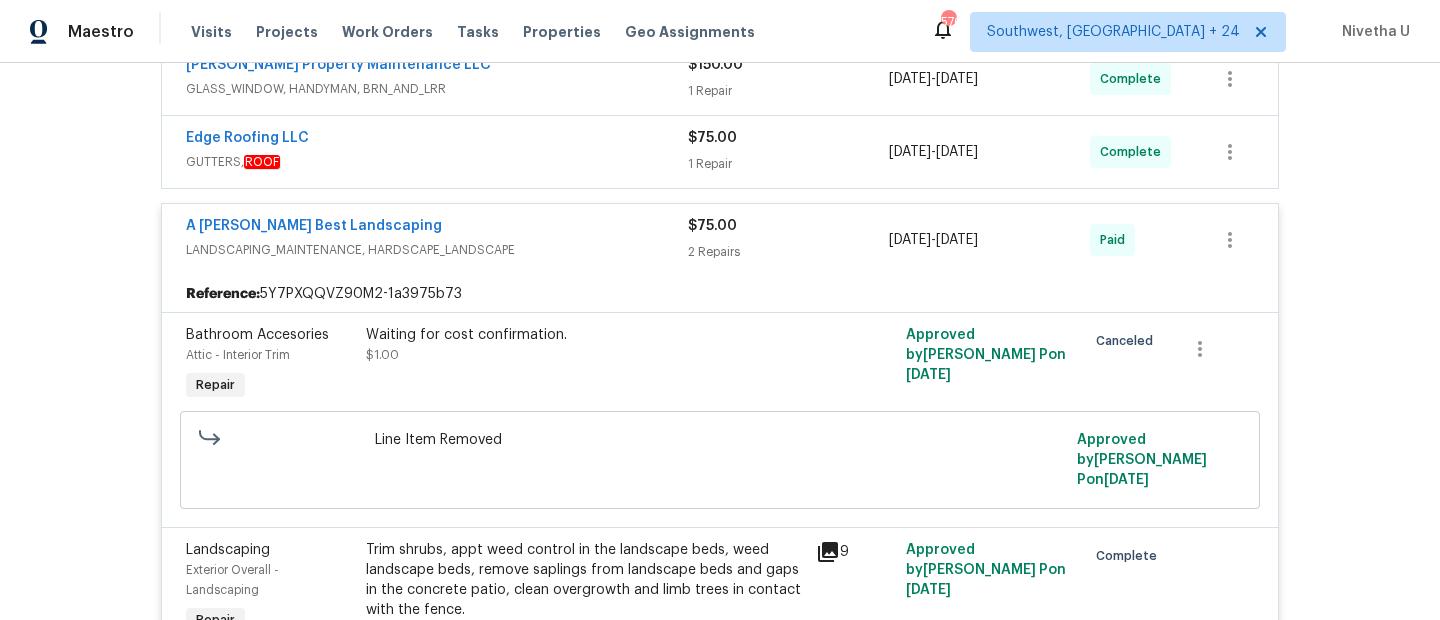 click on "A [PERSON_NAME] Best Landscaping" at bounding box center [437, 228] 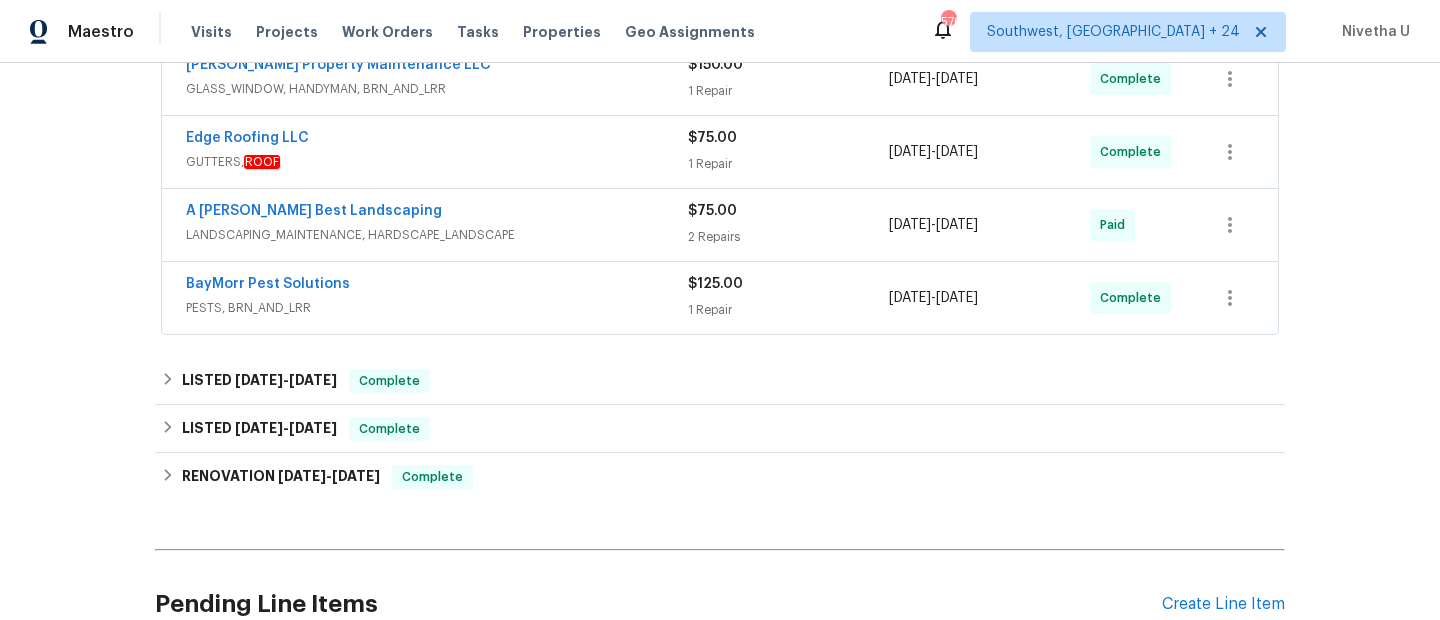 click on "PESTS, BRN_AND_LRR" at bounding box center [437, 308] 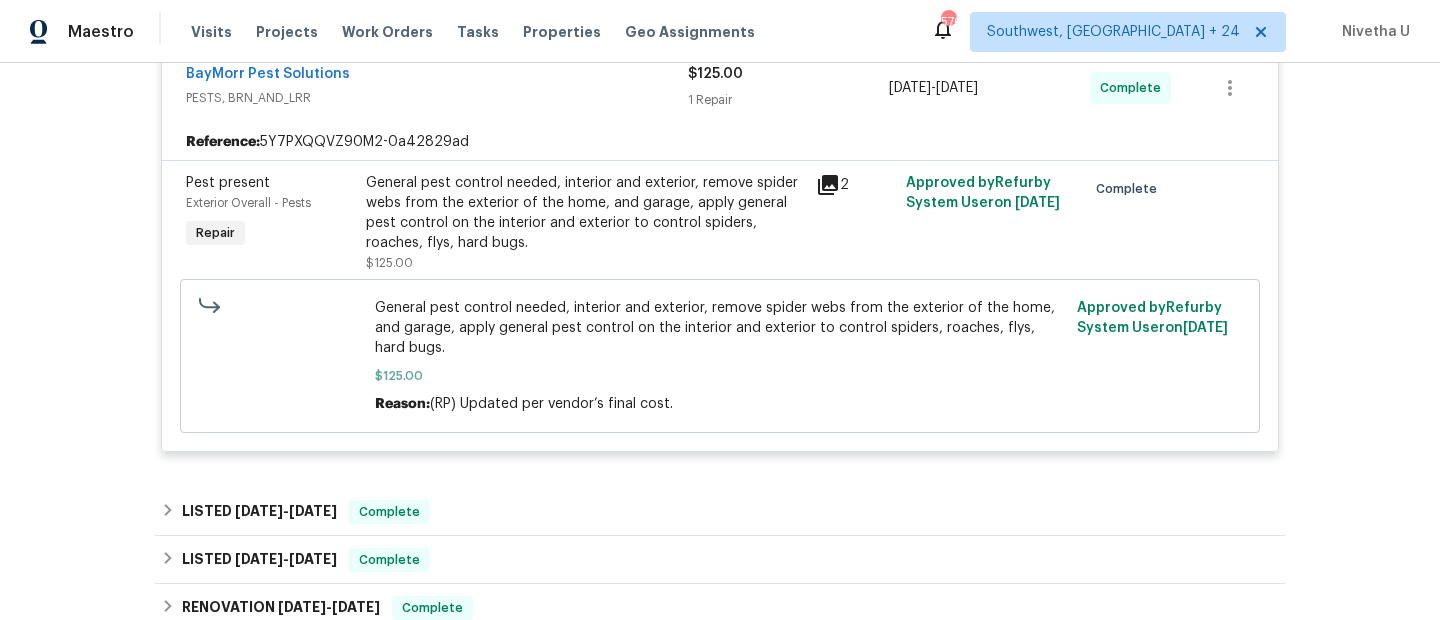 scroll, scrollTop: 703, scrollLeft: 0, axis: vertical 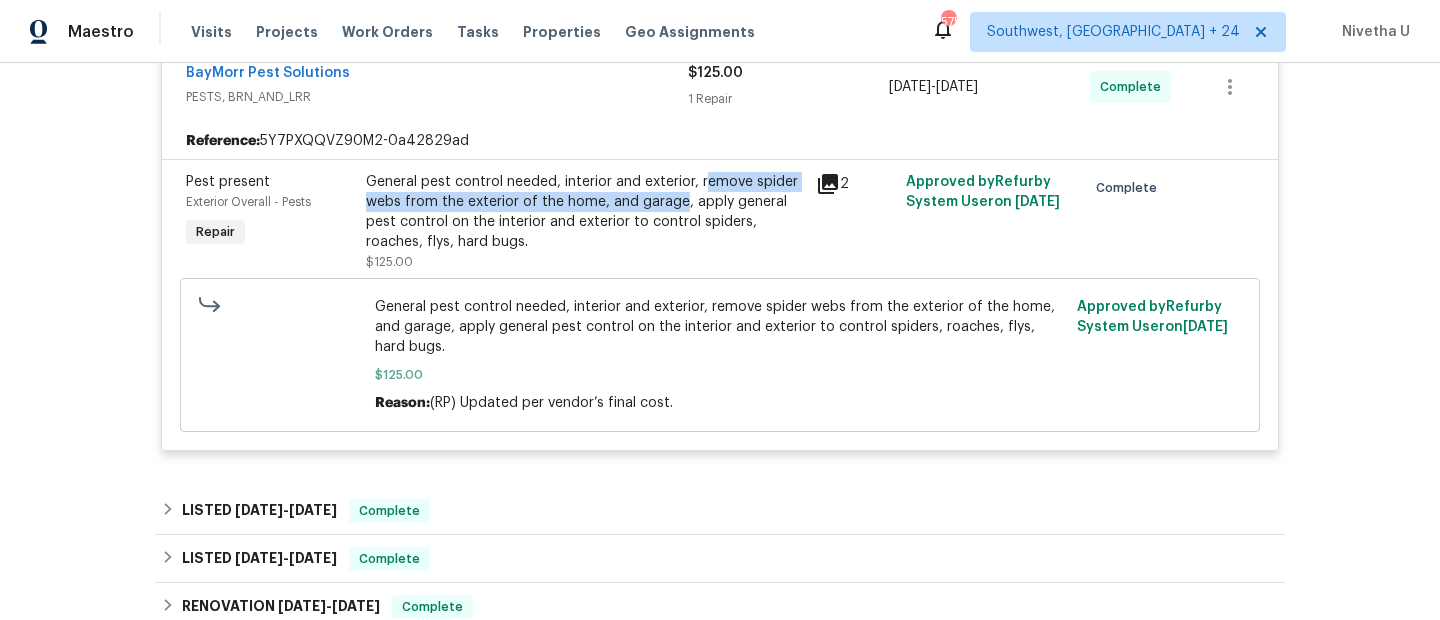 drag, startPoint x: 695, startPoint y: 186, endPoint x: 671, endPoint y: 204, distance: 30 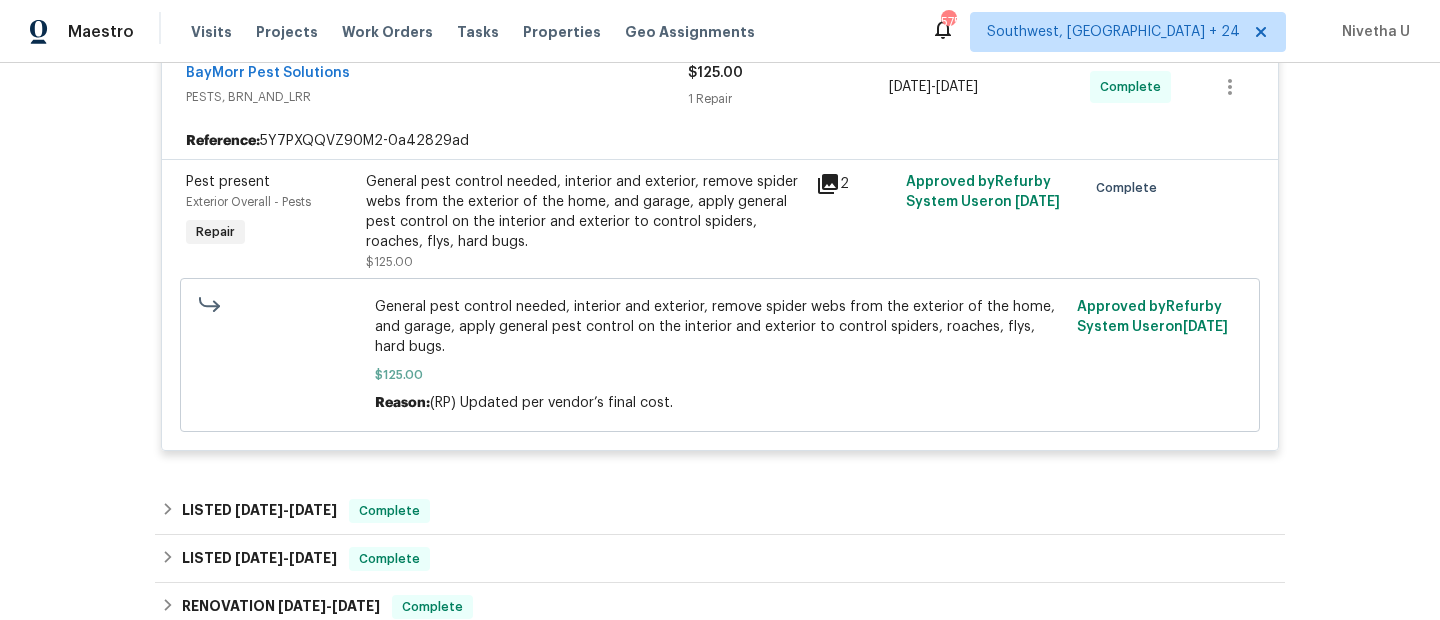 click on "General pest control needed, interior and exterior, remove spider webs from the exterior of the home, and garage, apply general pest control on the interior and exterior to control spiders, roaches, flys, hard bugs. $125.00" at bounding box center [585, 222] 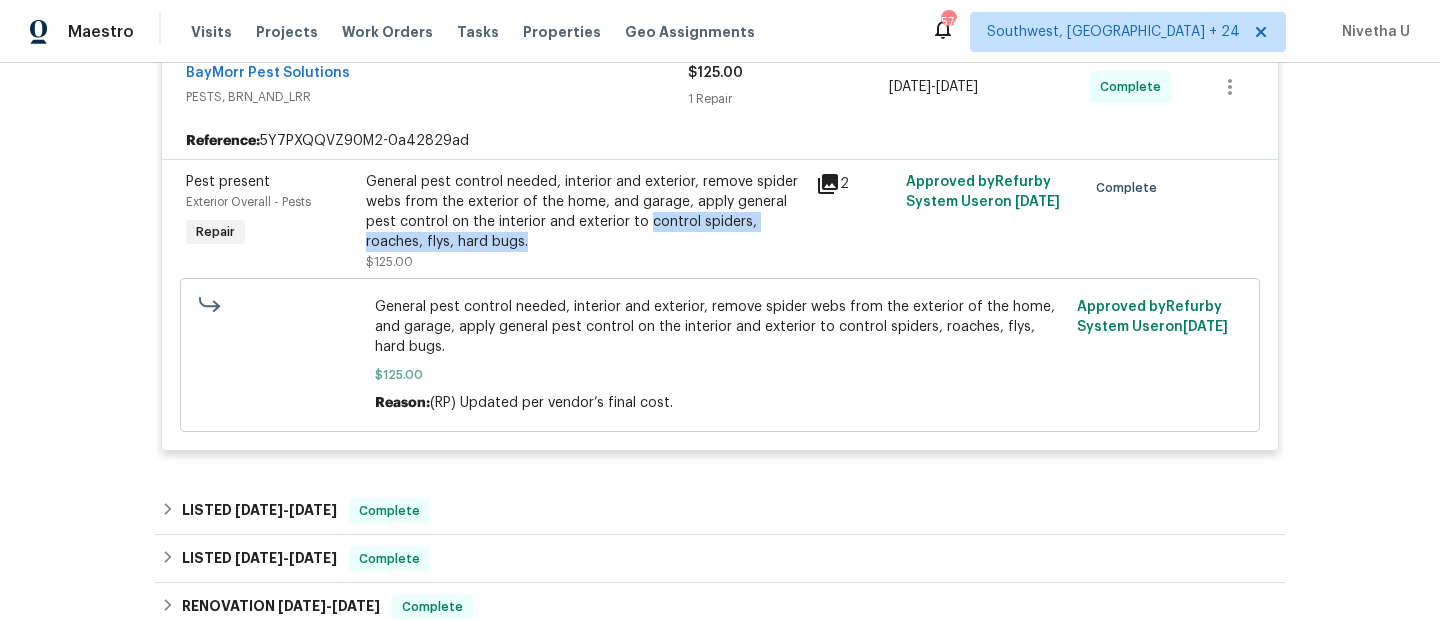 drag, startPoint x: 641, startPoint y: 227, endPoint x: 734, endPoint y: 233, distance: 93.193344 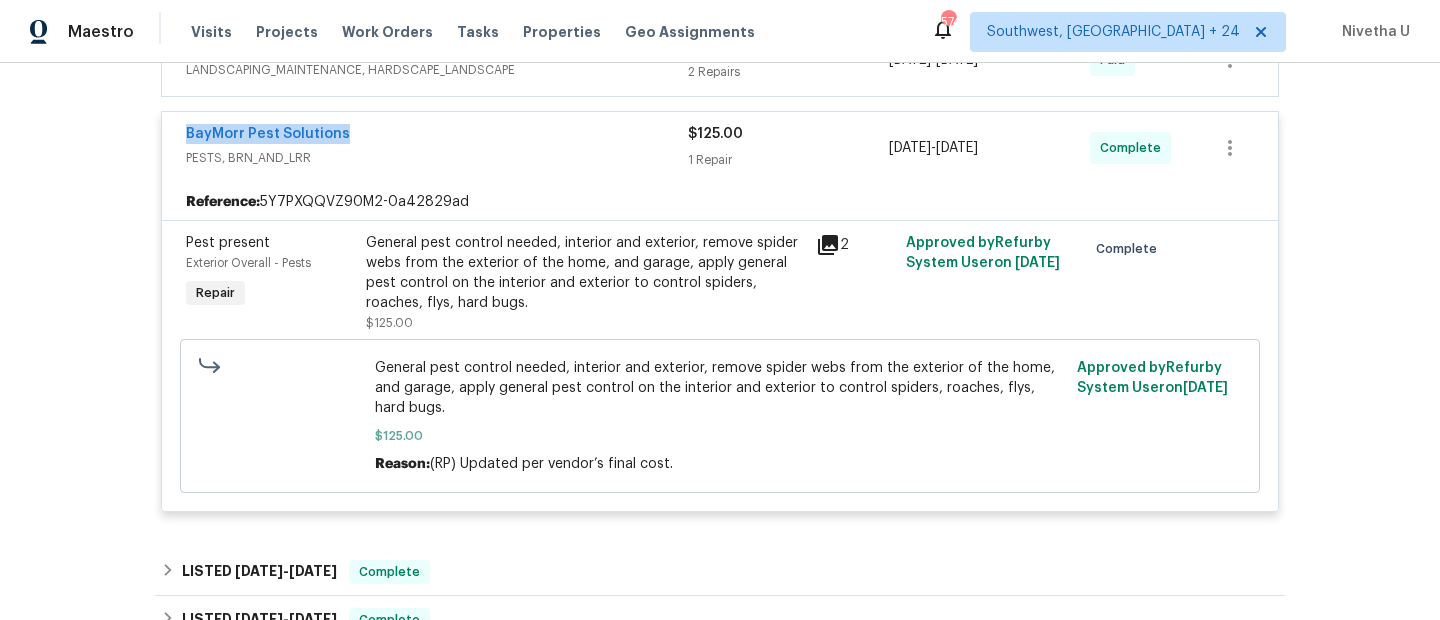drag, startPoint x: 369, startPoint y: 134, endPoint x: 111, endPoint y: 134, distance: 258 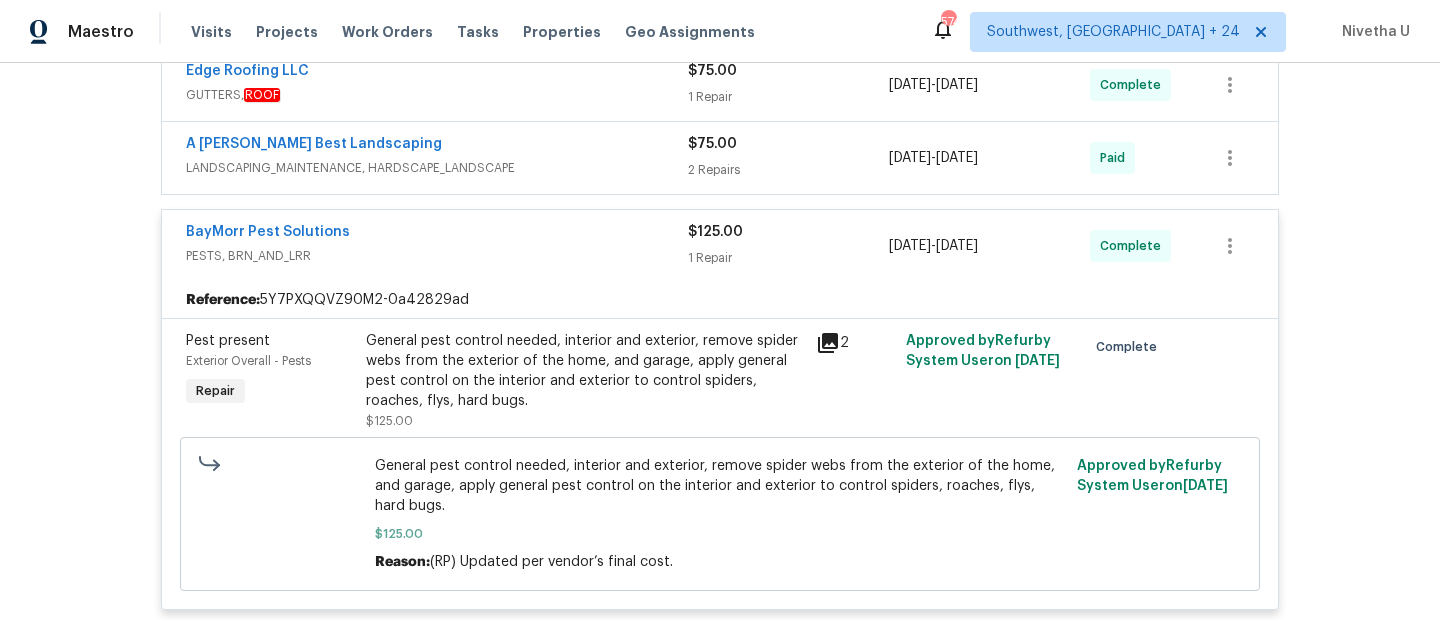 click on "BayMorr Pest Solutions" at bounding box center [437, 234] 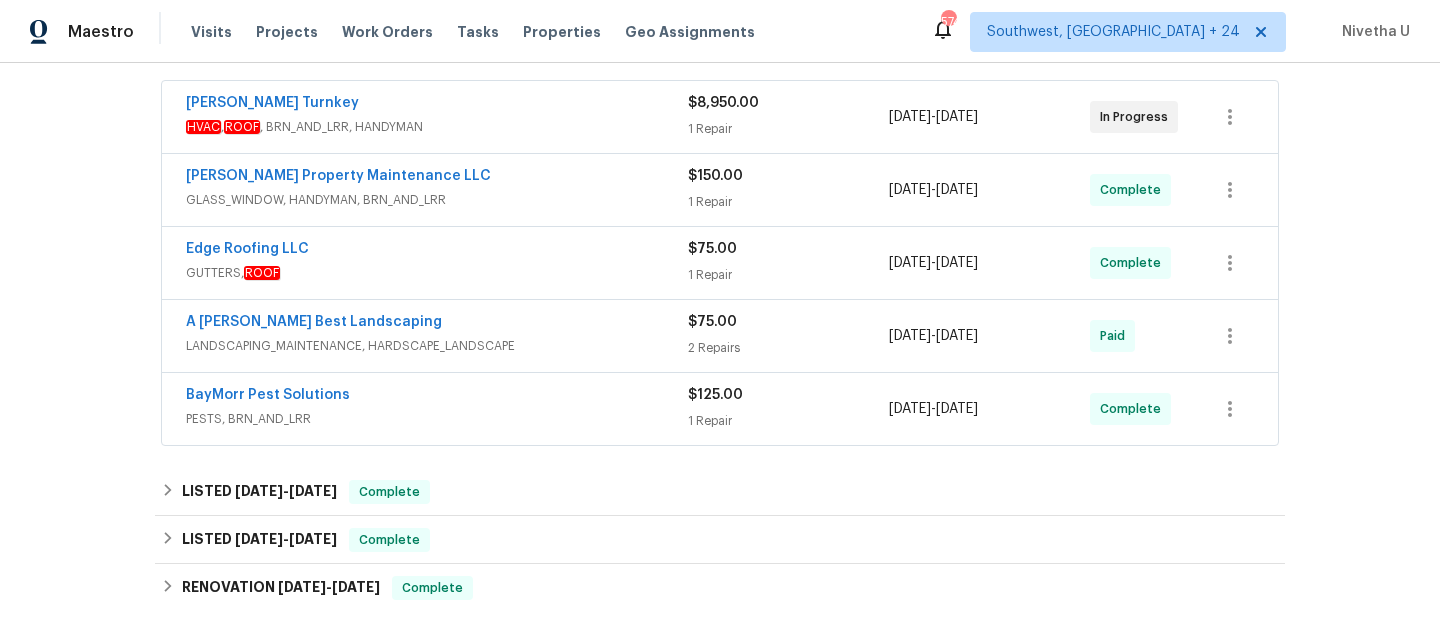 scroll, scrollTop: 365, scrollLeft: 0, axis: vertical 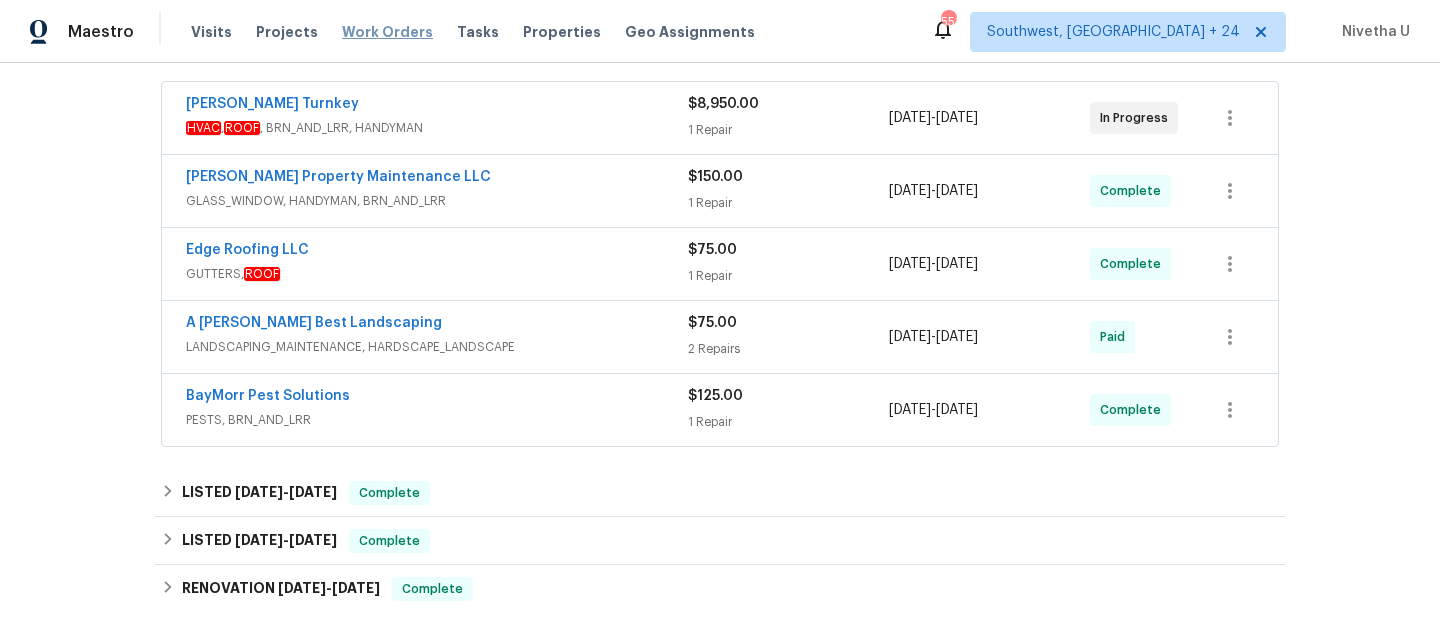 click on "Work Orders" at bounding box center (387, 32) 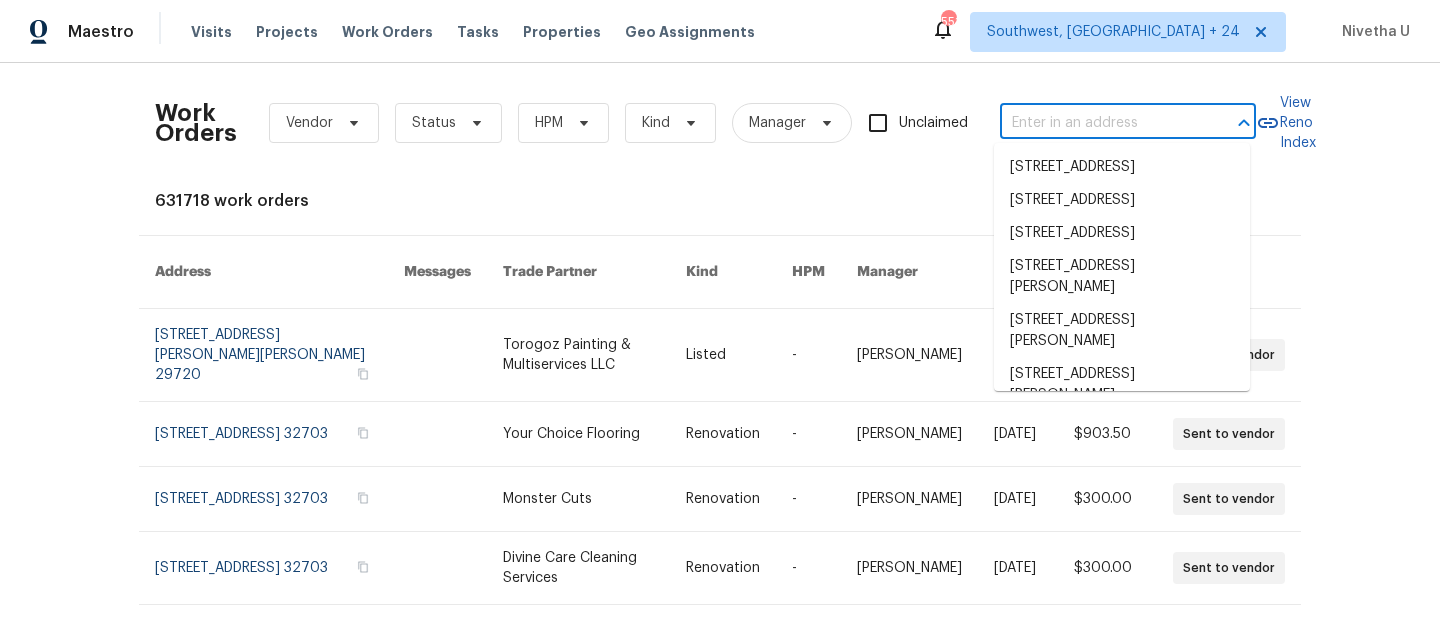 click at bounding box center [1100, 123] 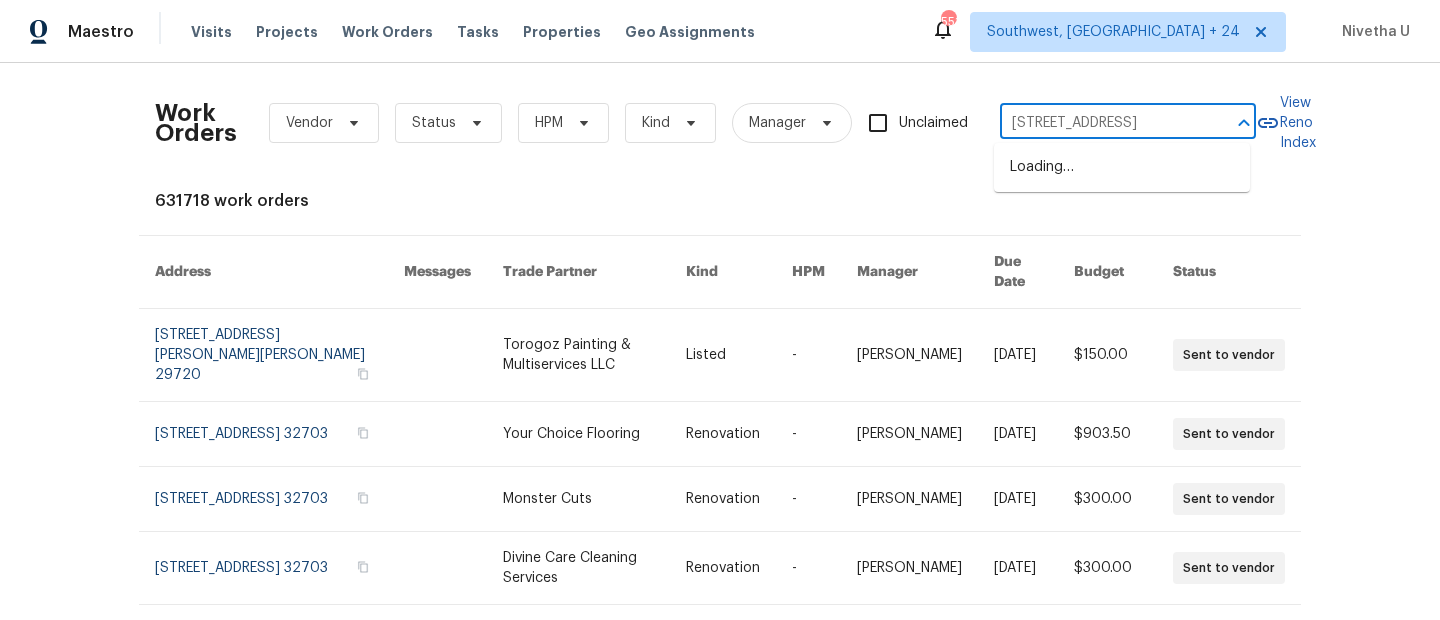 scroll, scrollTop: 0, scrollLeft: 93, axis: horizontal 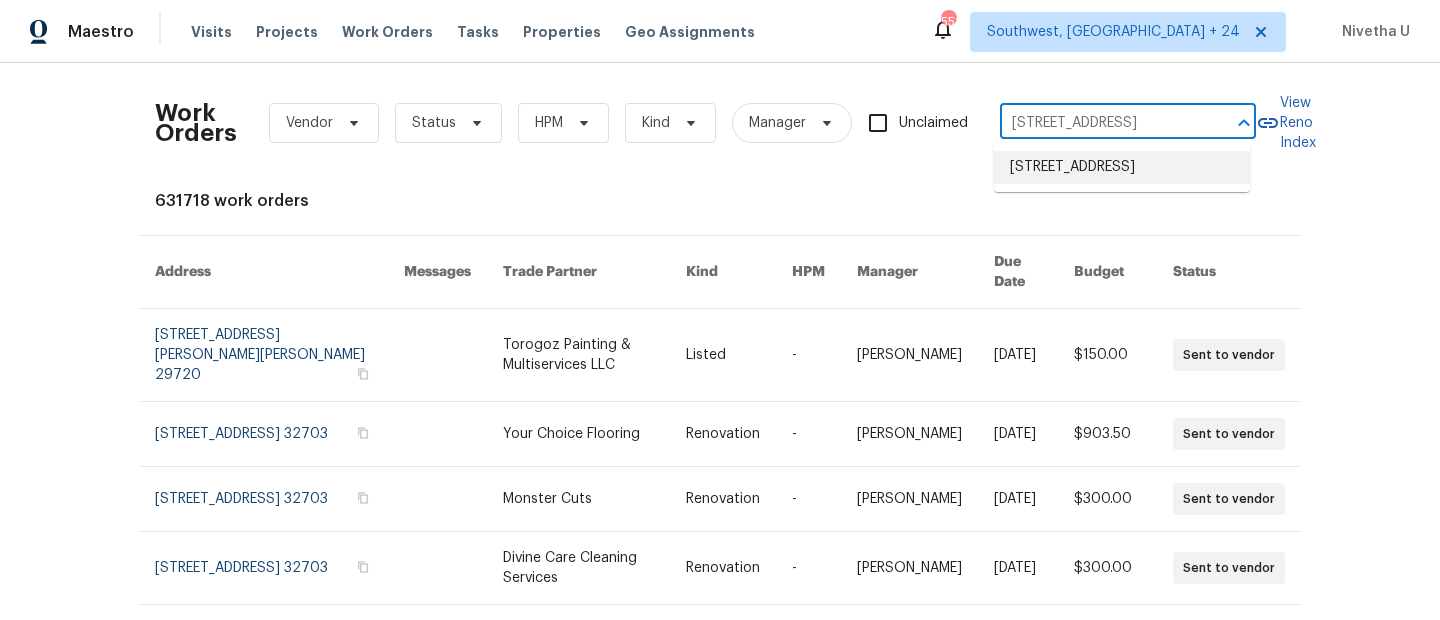 click on "[STREET_ADDRESS]" at bounding box center (1122, 167) 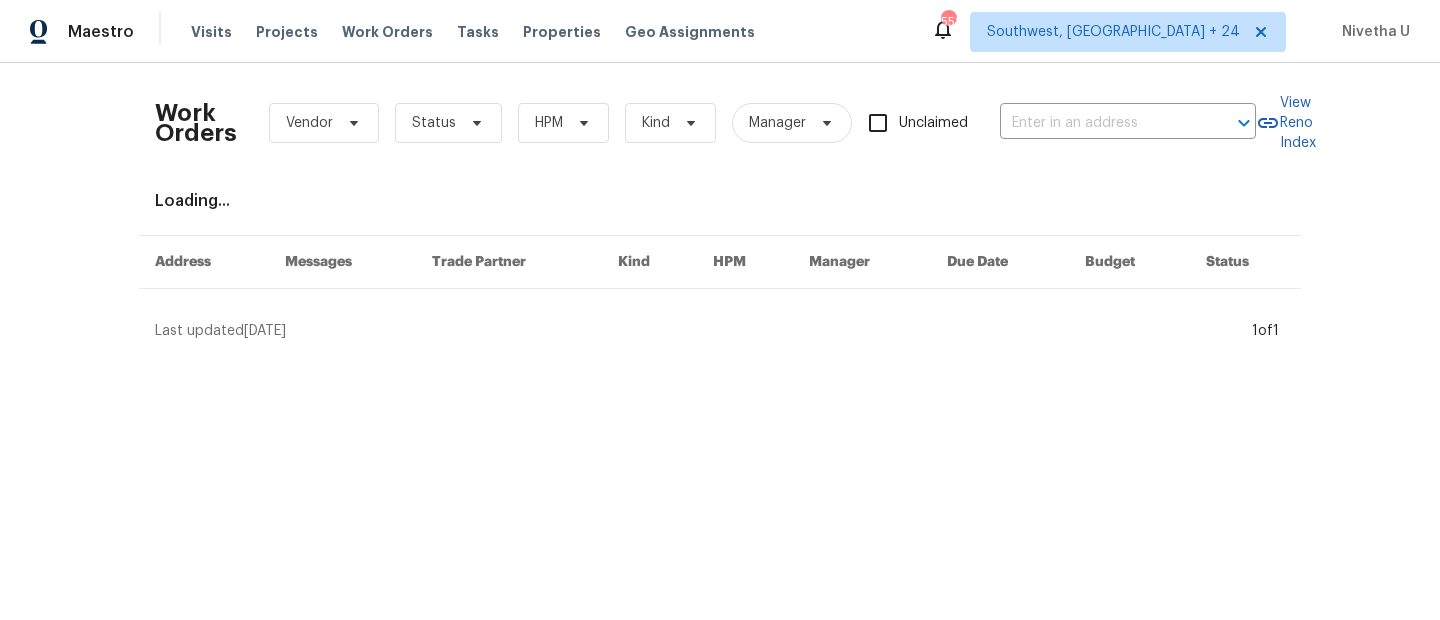 type on "[STREET_ADDRESS]" 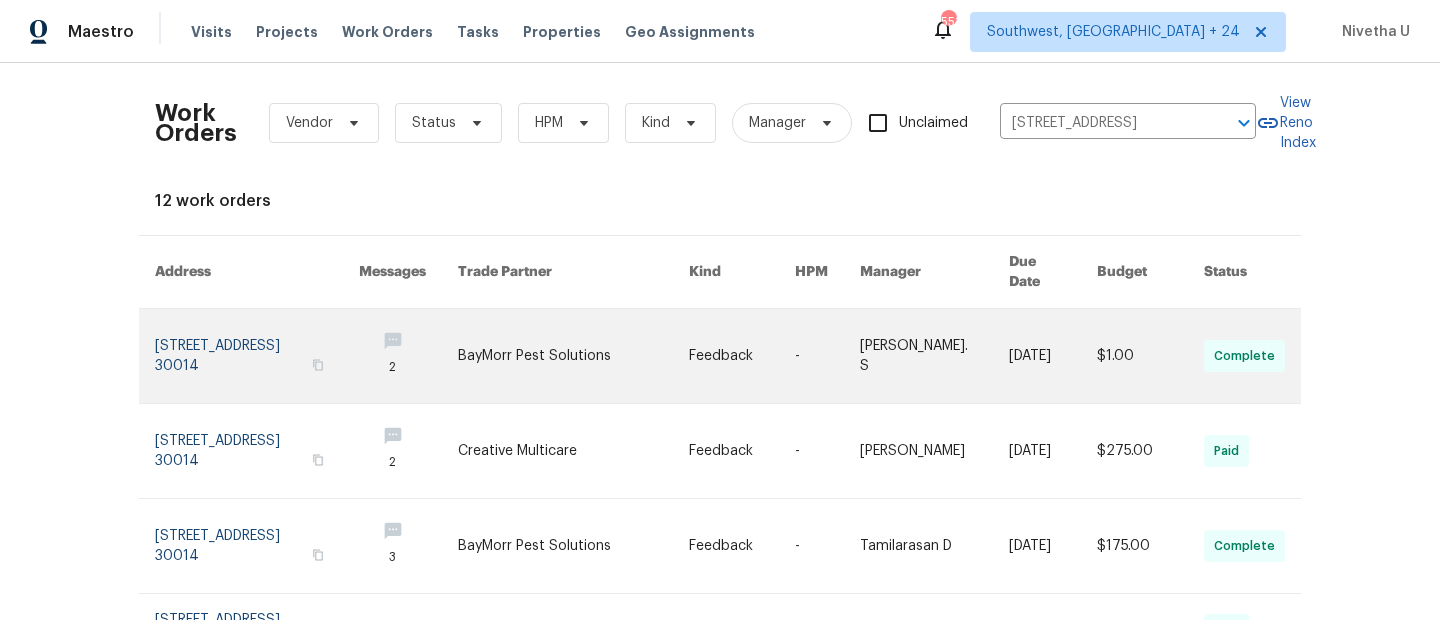 click at bounding box center (257, 356) 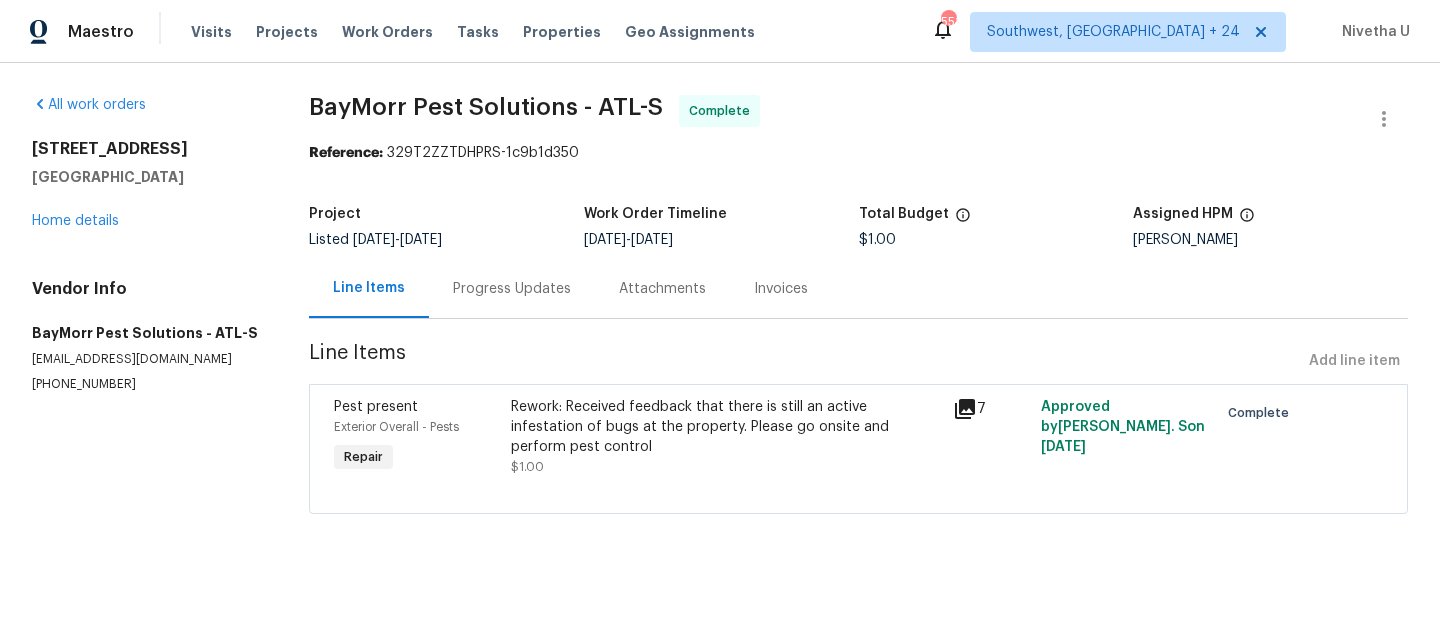 click on "[STREET_ADDRESS] Home details" at bounding box center [146, 185] 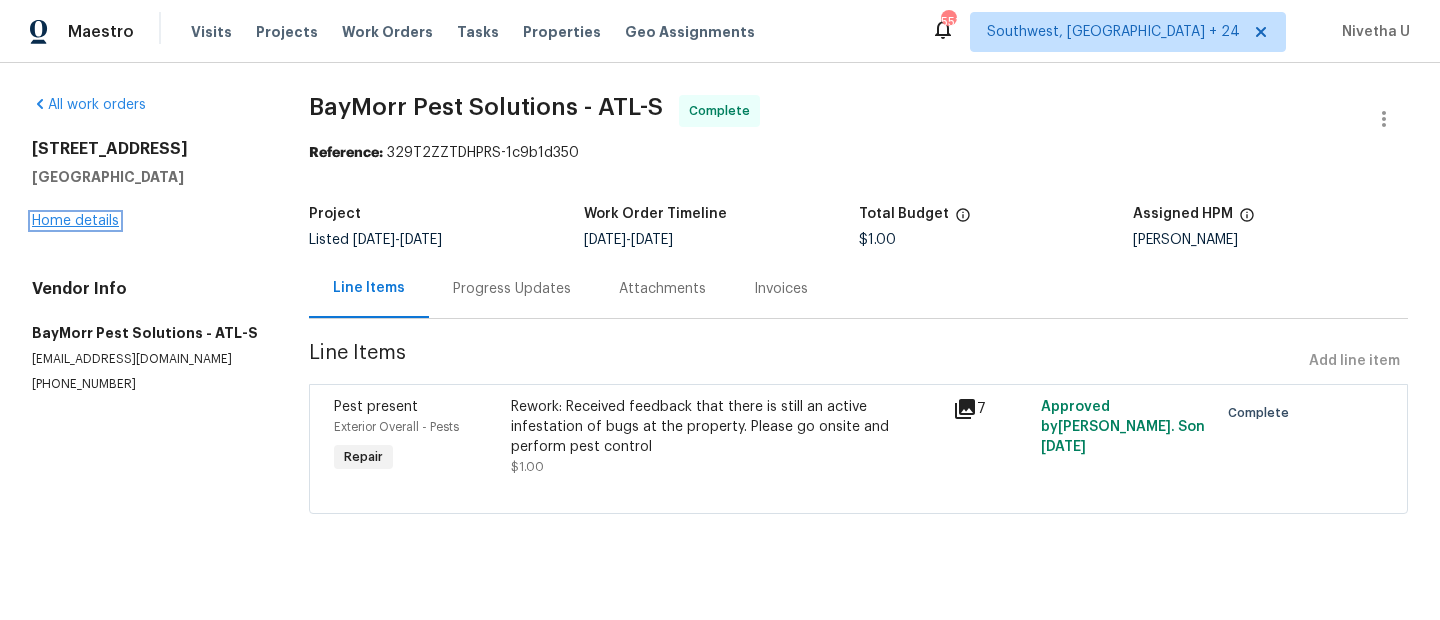 click on "Home details" at bounding box center [75, 221] 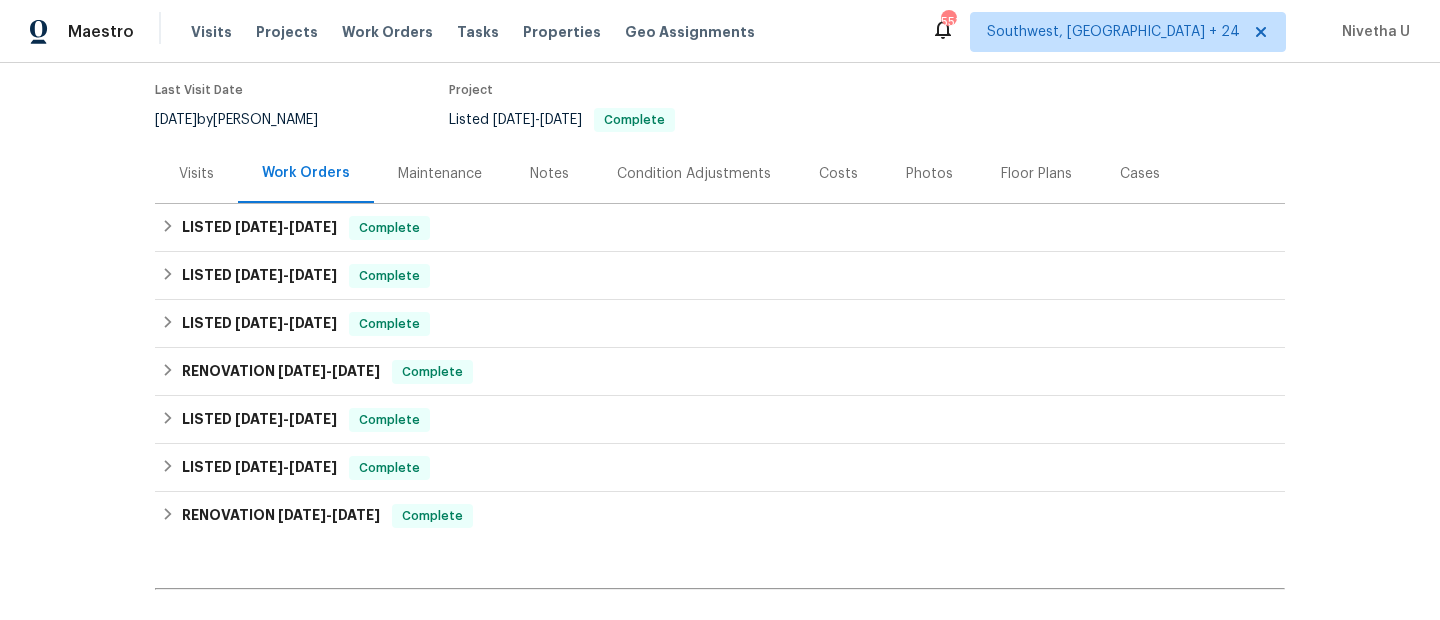 scroll, scrollTop: 161, scrollLeft: 0, axis: vertical 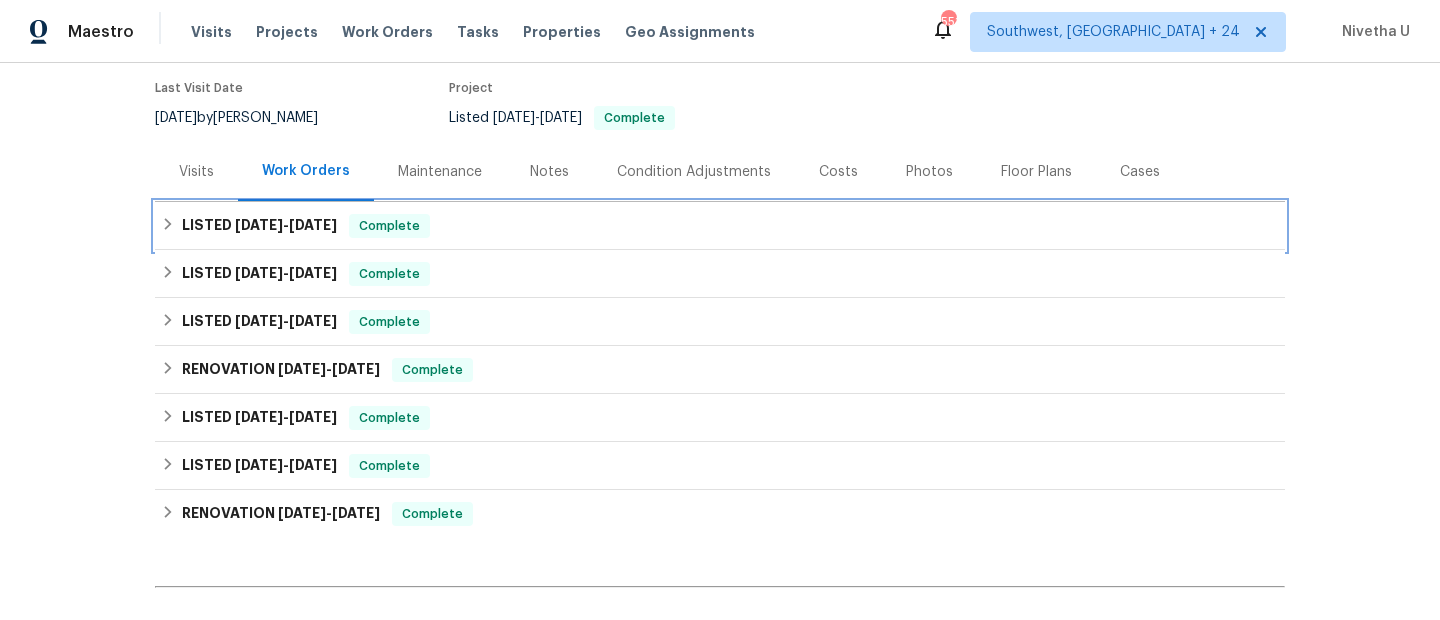 click on "Complete" at bounding box center (389, 226) 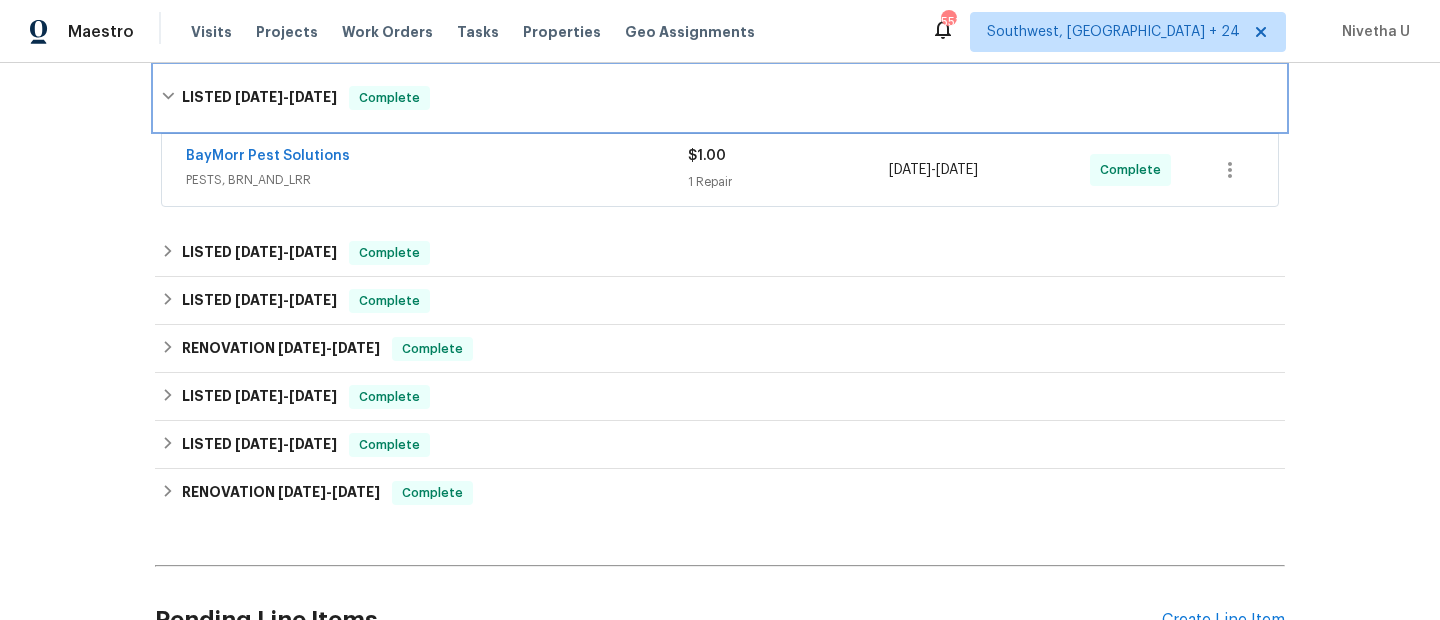 scroll, scrollTop: 322, scrollLeft: 0, axis: vertical 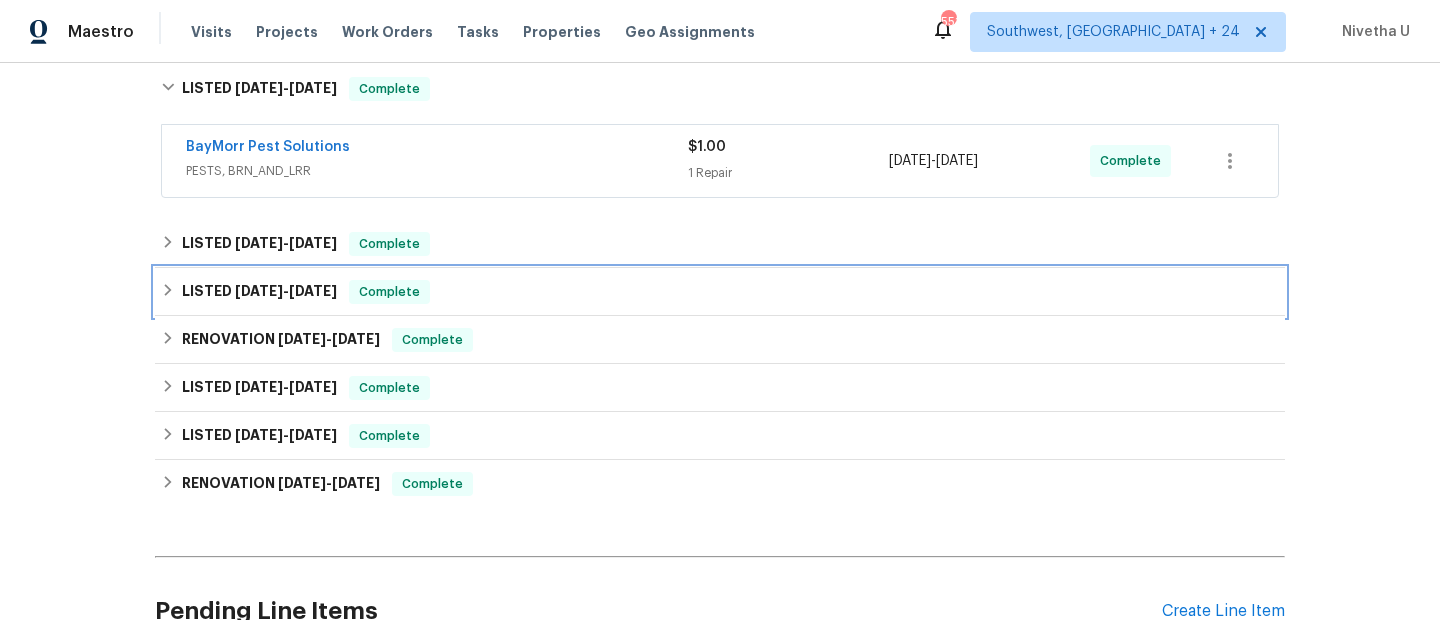 drag, startPoint x: 375, startPoint y: 293, endPoint x: 333, endPoint y: 219, distance: 85.08819 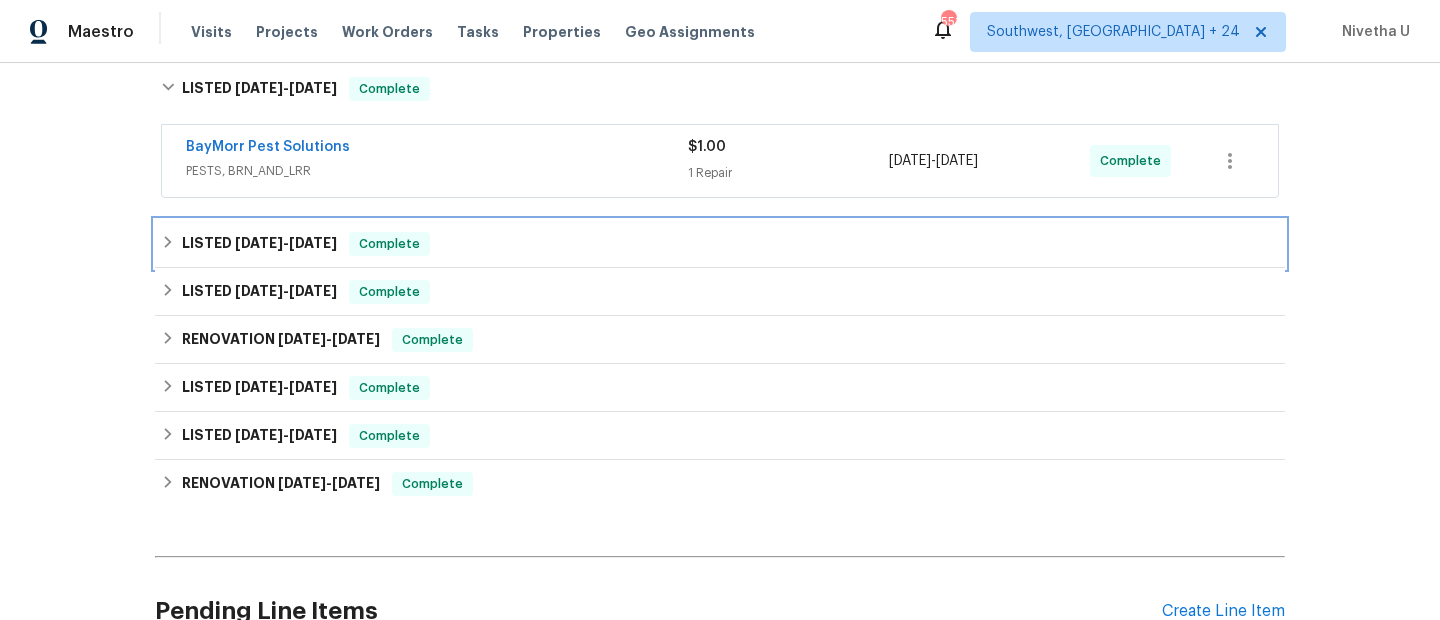 click on "Complete" at bounding box center [389, 244] 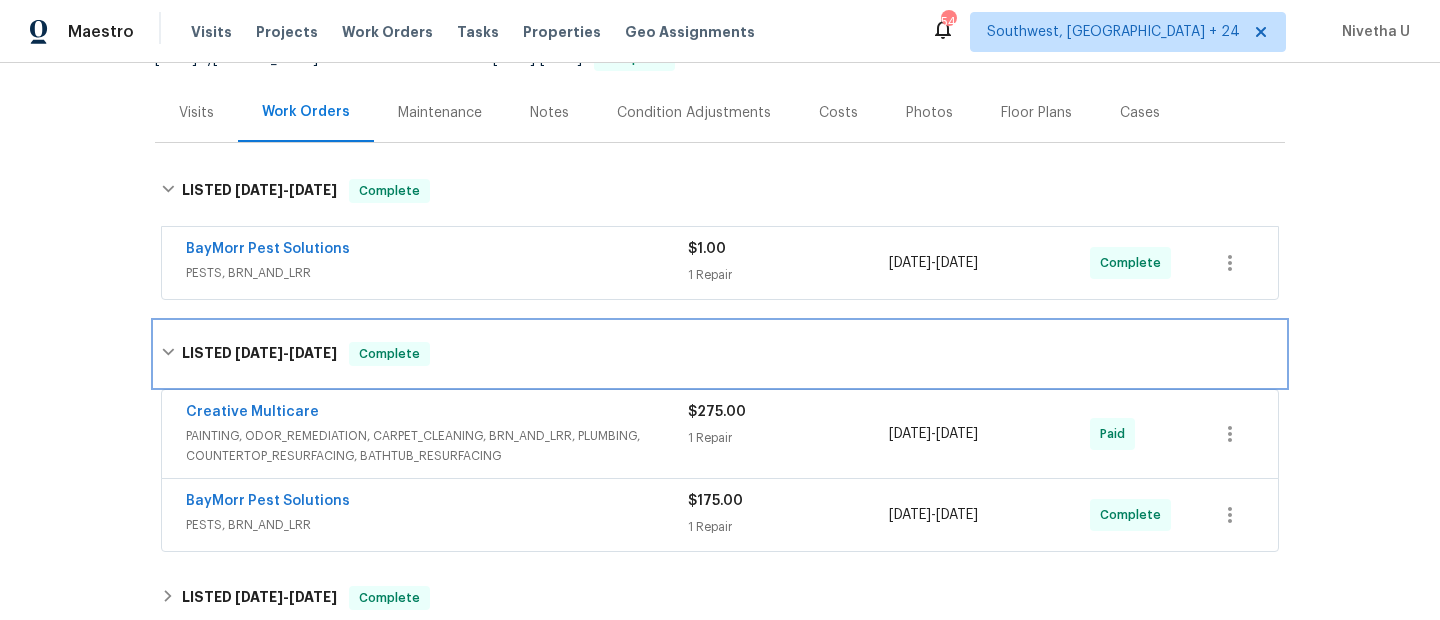 scroll, scrollTop: 219, scrollLeft: 0, axis: vertical 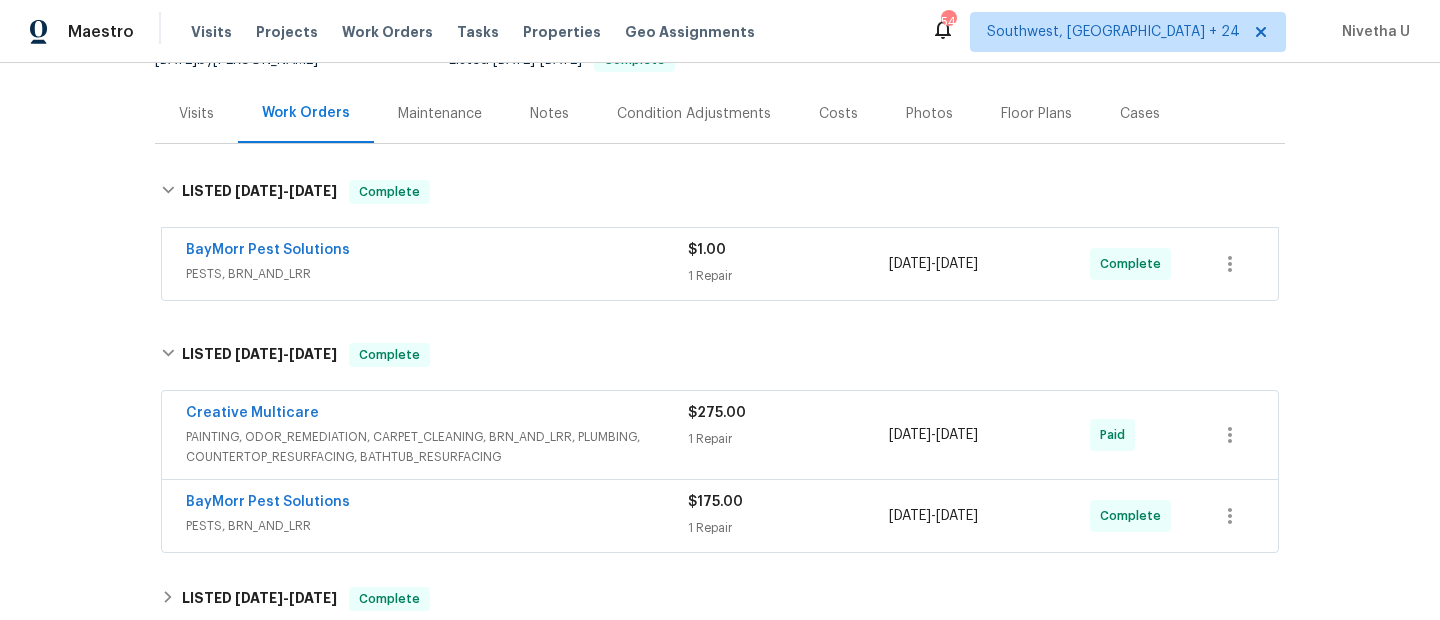 click on "PESTS, BRN_AND_LRR" at bounding box center [437, 526] 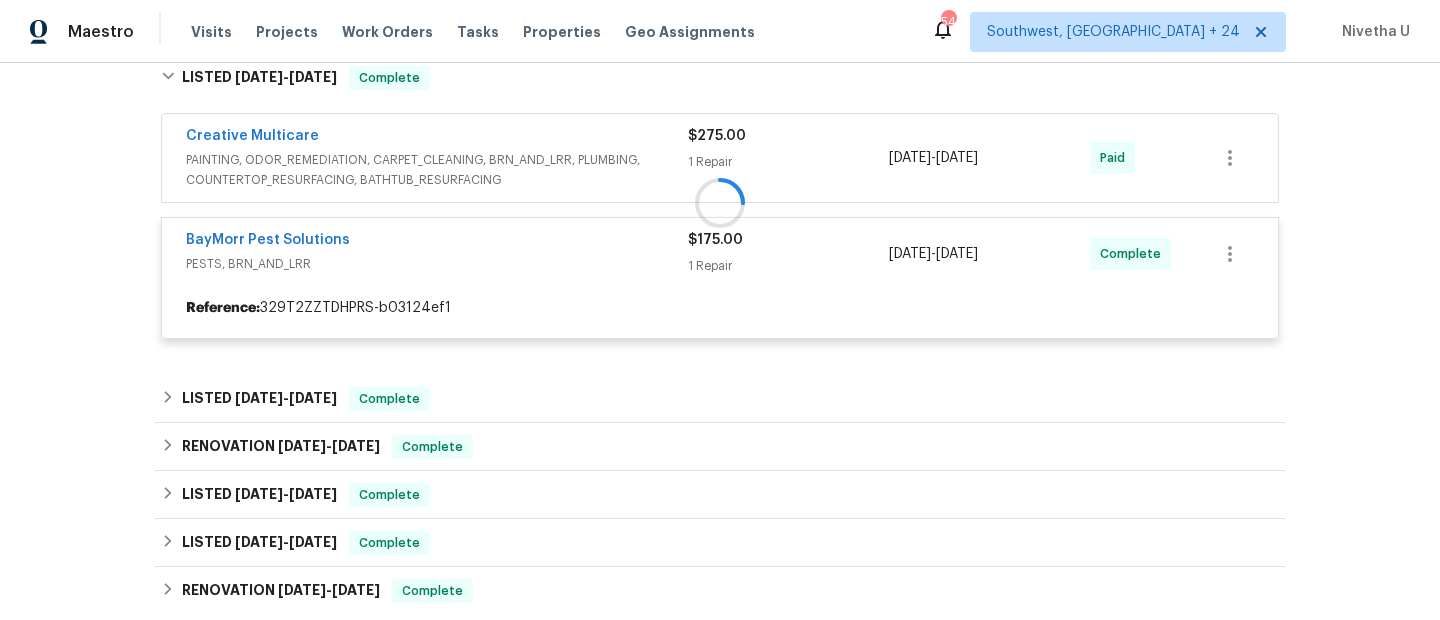 scroll, scrollTop: 498, scrollLeft: 0, axis: vertical 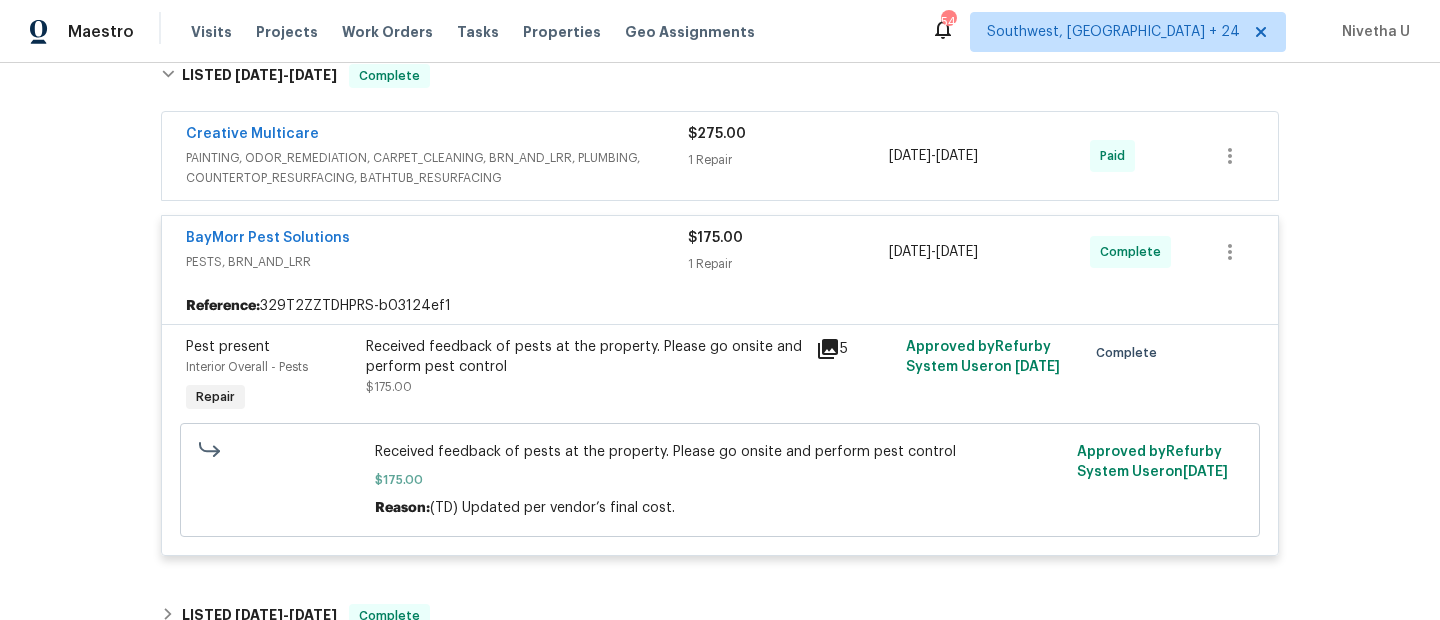 click on "BayMorr Pest Solutions" at bounding box center [437, 240] 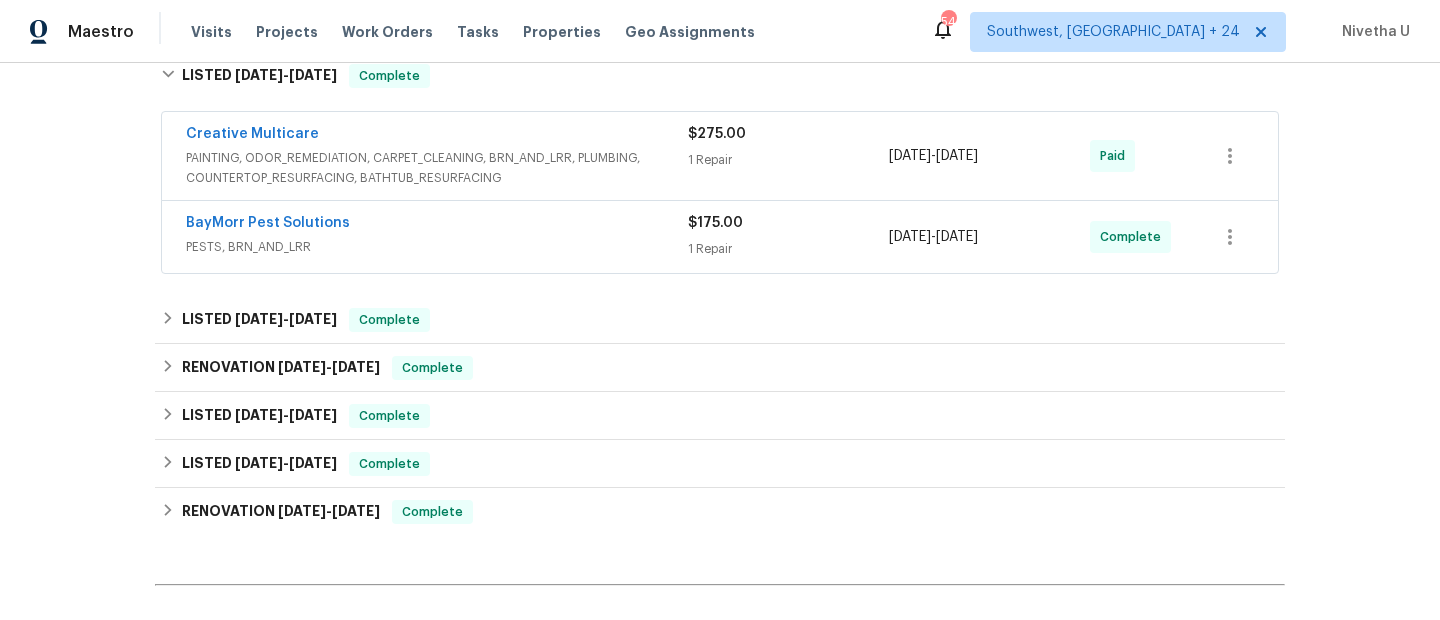 click on "PAINTING, ODOR_REMEDIATION, CARPET_CLEANING, BRN_AND_LRR, PLUMBING, COUNTERTOP_RESURFACING, BATHTUB_RESURFACING" at bounding box center [437, 168] 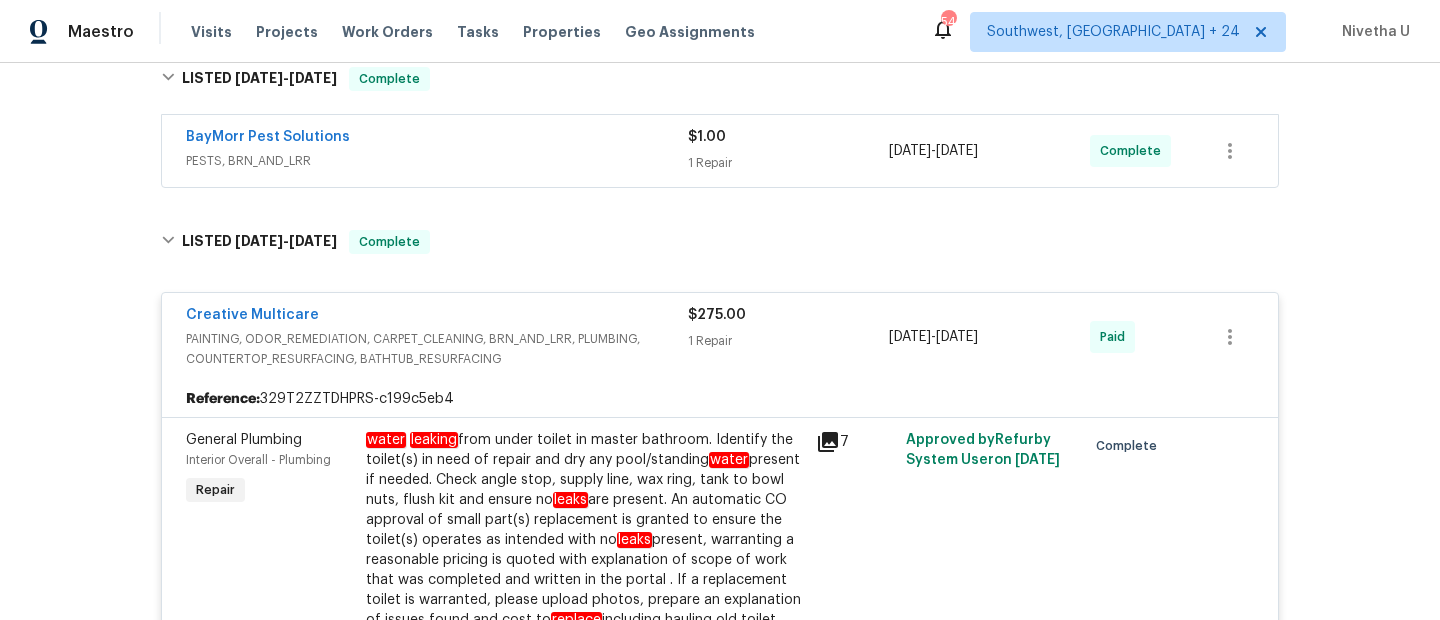scroll, scrollTop: 331, scrollLeft: 0, axis: vertical 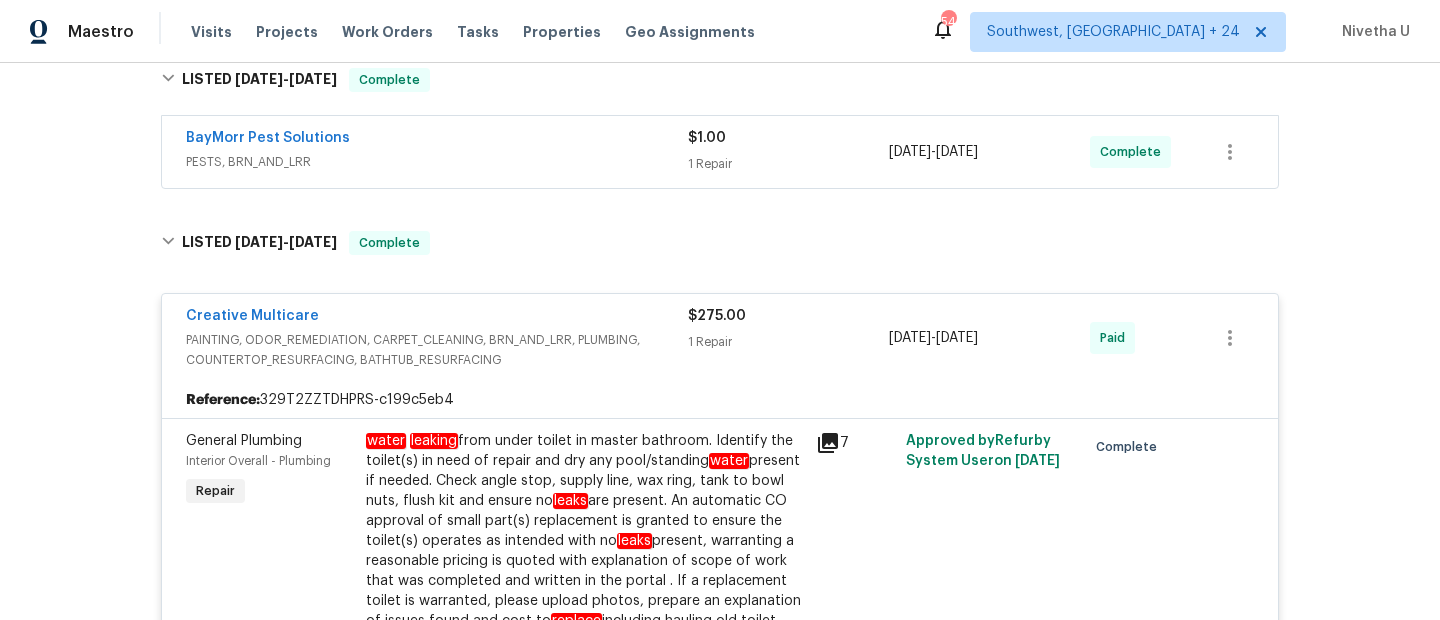 click on "Creative Multicare" at bounding box center (437, 318) 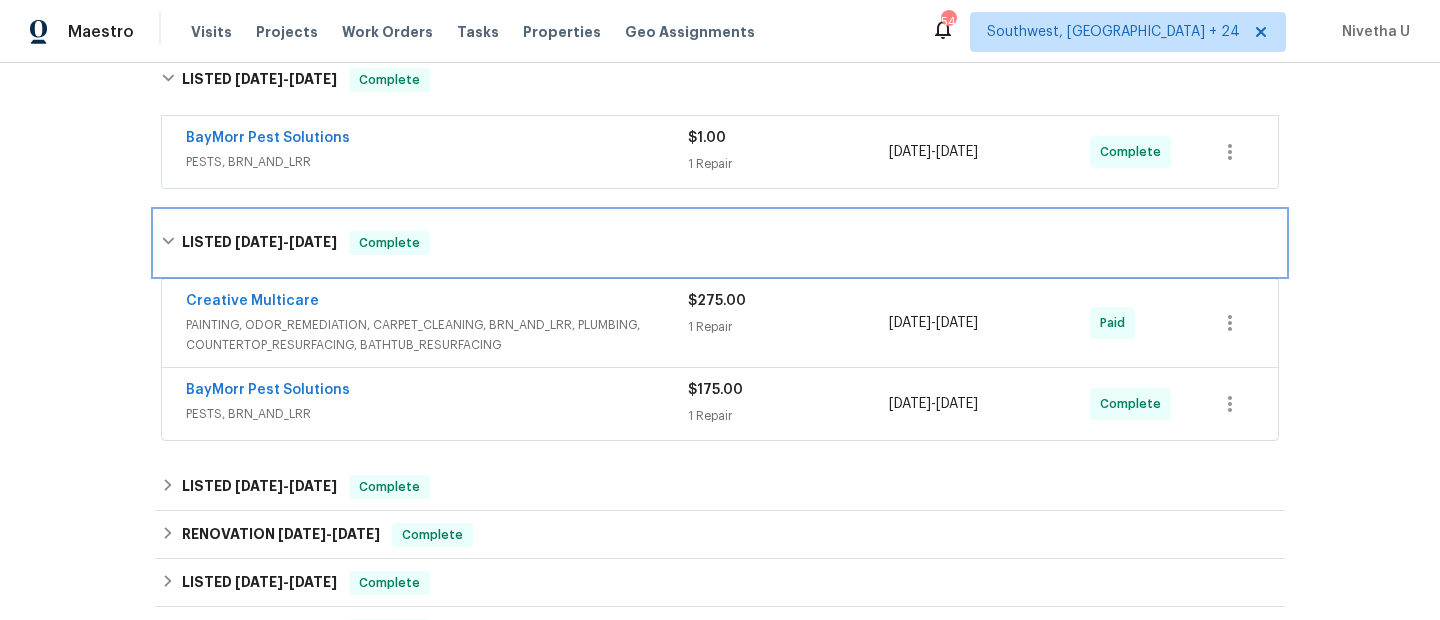 click on "LISTED   [DATE]  -  [DATE] Complete" at bounding box center (720, 243) 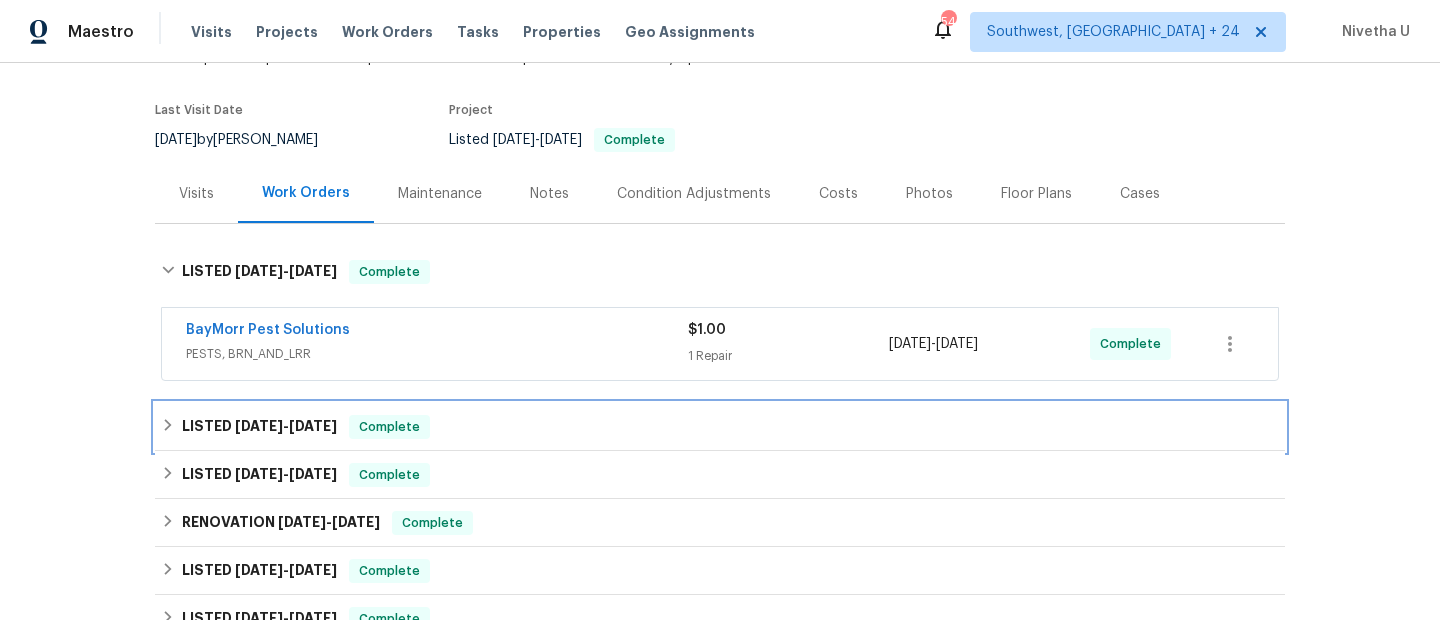 scroll, scrollTop: 135, scrollLeft: 0, axis: vertical 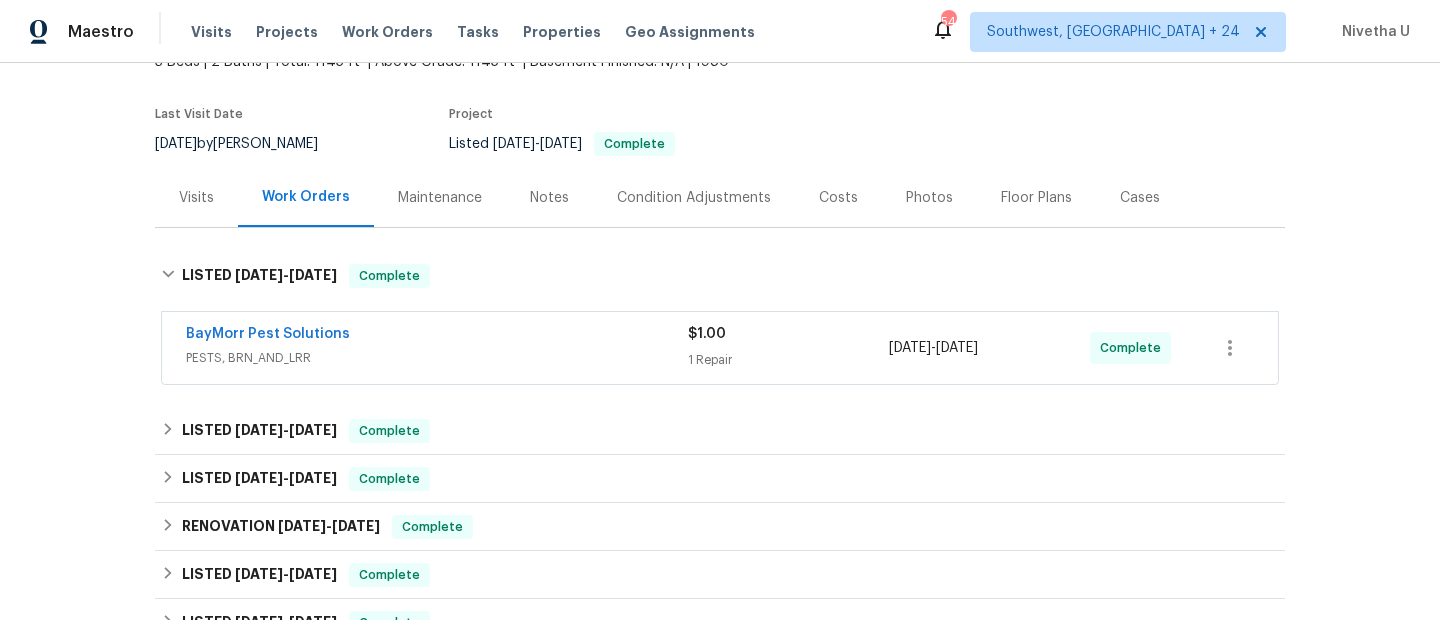 click on "BayMorr Pest Solutions" at bounding box center (437, 336) 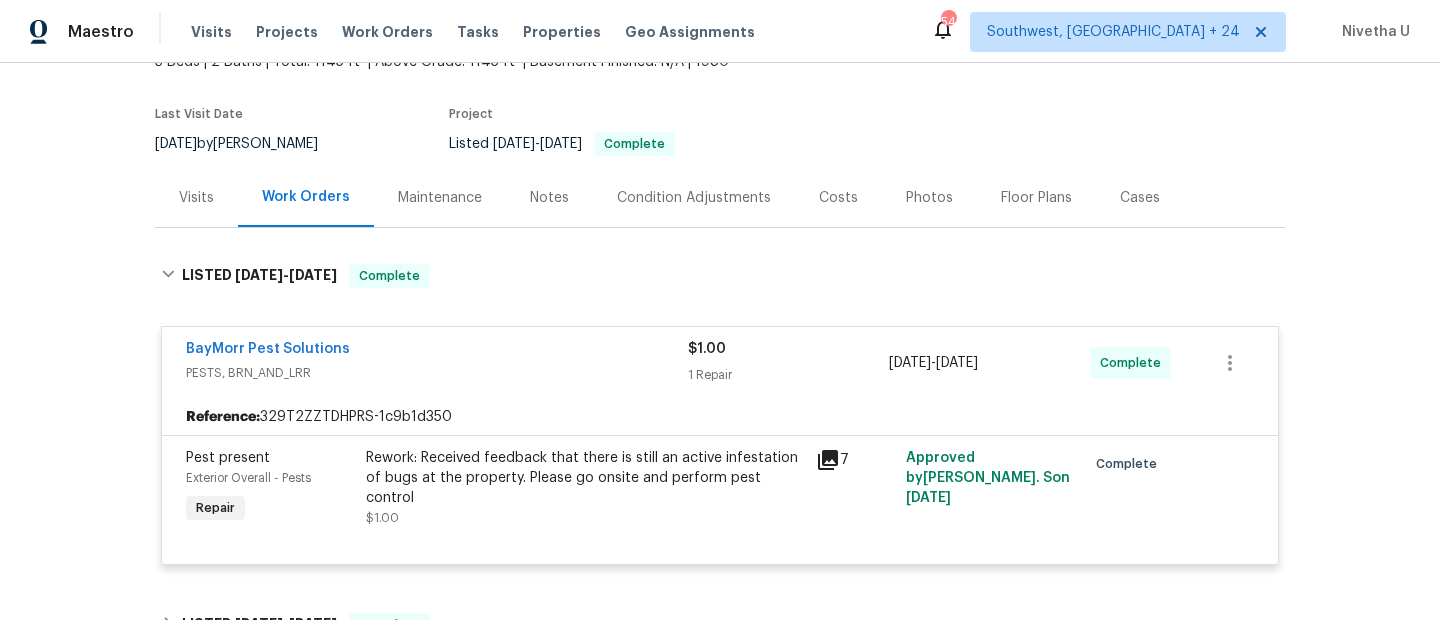 scroll, scrollTop: 323, scrollLeft: 0, axis: vertical 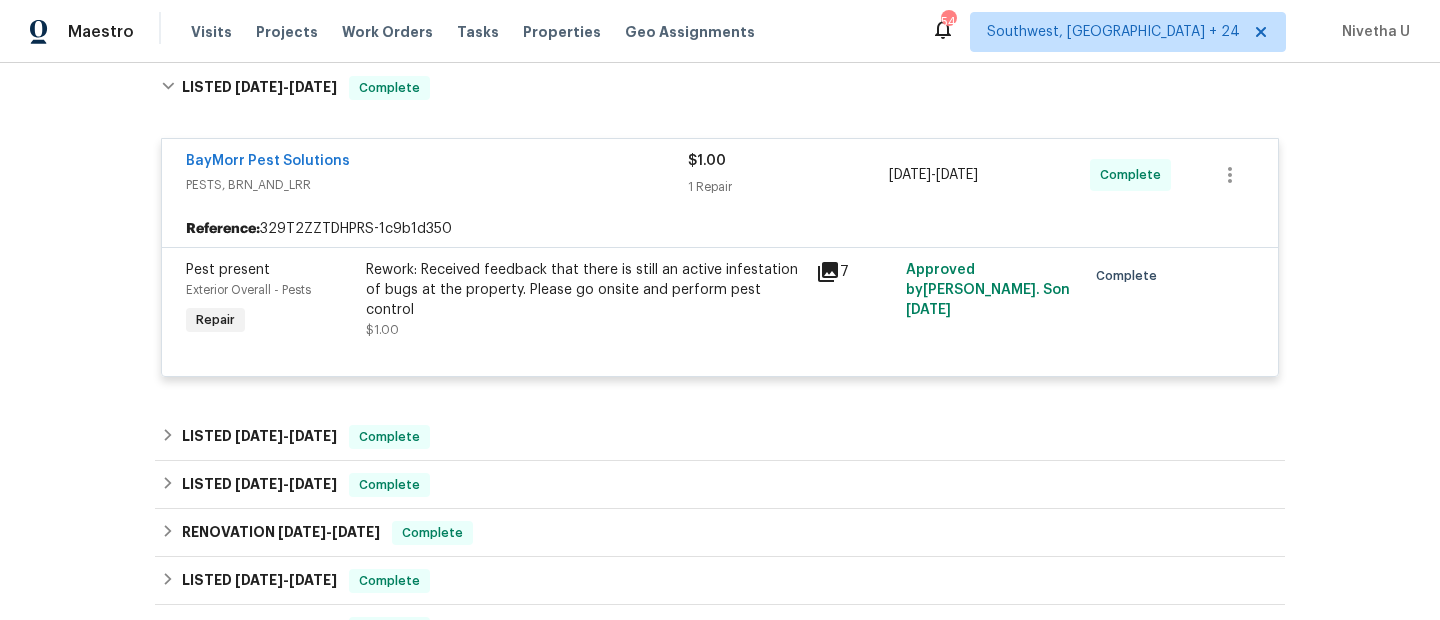 click on "Back to all projects [STREET_ADDRESS] 3 Beds | 2 Baths | Total: 1145 ft² | Above Grade: 1145 ft² | Basement Finished: N/A | 1980 Not seen [DATE] Mark Seen Actions Last Visit Date [DATE]  by  [PERSON_NAME]   Project Listed   [DATE]  -  [DATE] Complete Visits Work Orders Maintenance Notes Condition Adjustments Costs Photos Floor Plans Cases LISTED   [DATE]  -  [DATE] Complete BayMorr Pest Solutions PESTS, BRN_AND_LRR $1.00 1 Repair [DATE]  -  [DATE] Complete Reference:  329T2ZZTDHPRS-1c9b1d350 Pest present Exterior Overall - Pests Repair Rework: Received feedback that there is still an active infestation of bugs at the property. Please go onsite and perform pest control $1.00   7 Approved by  [PERSON_NAME]. S  on   [DATE] Complete LISTED   [DATE]  -  [DATE] Complete Creative Multicare PAINTING, ODOR_REMEDIATION, CARPET_CLEANING, BRN_AND_LRR, PLUMBING, COUNTERTOP_RESURFACING, BATHTUB_RESURFACING $275.00 1 Repair [DATE]  -  [DATE] Paid BayMorr Pest Solutions  -" at bounding box center (720, 325) 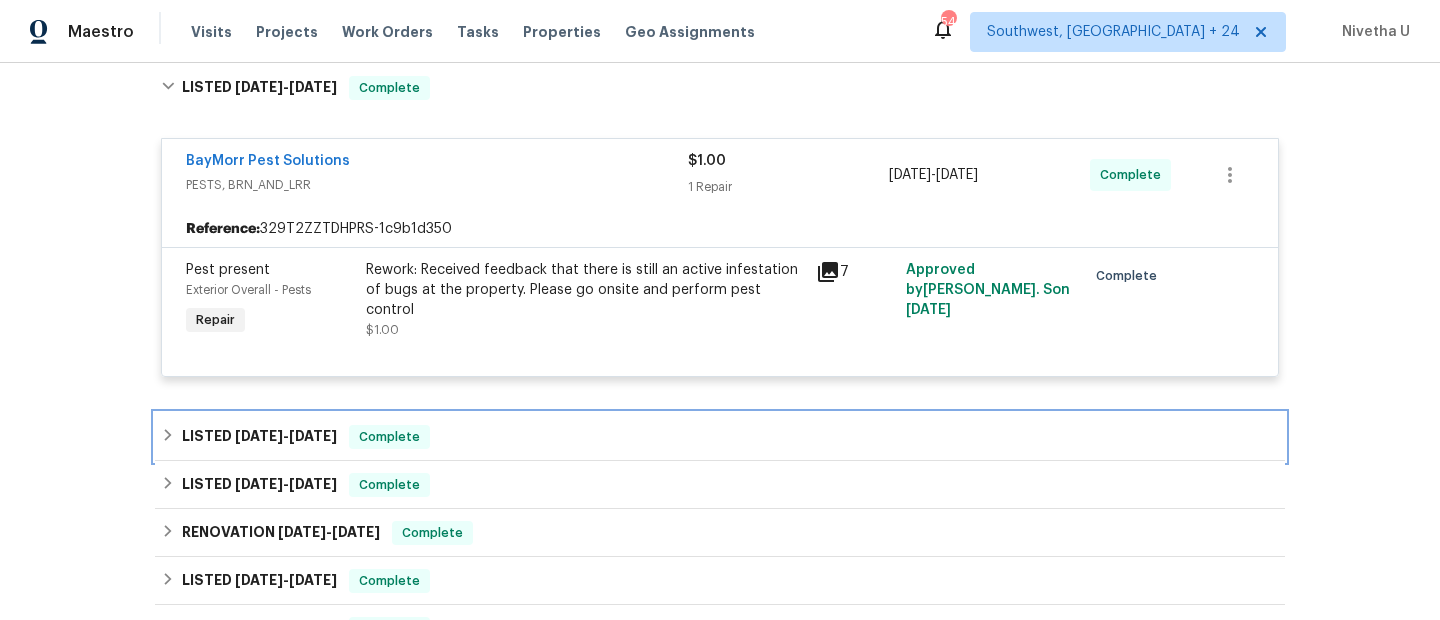 click on "LISTED   [DATE]  -  [DATE] Complete" at bounding box center (720, 437) 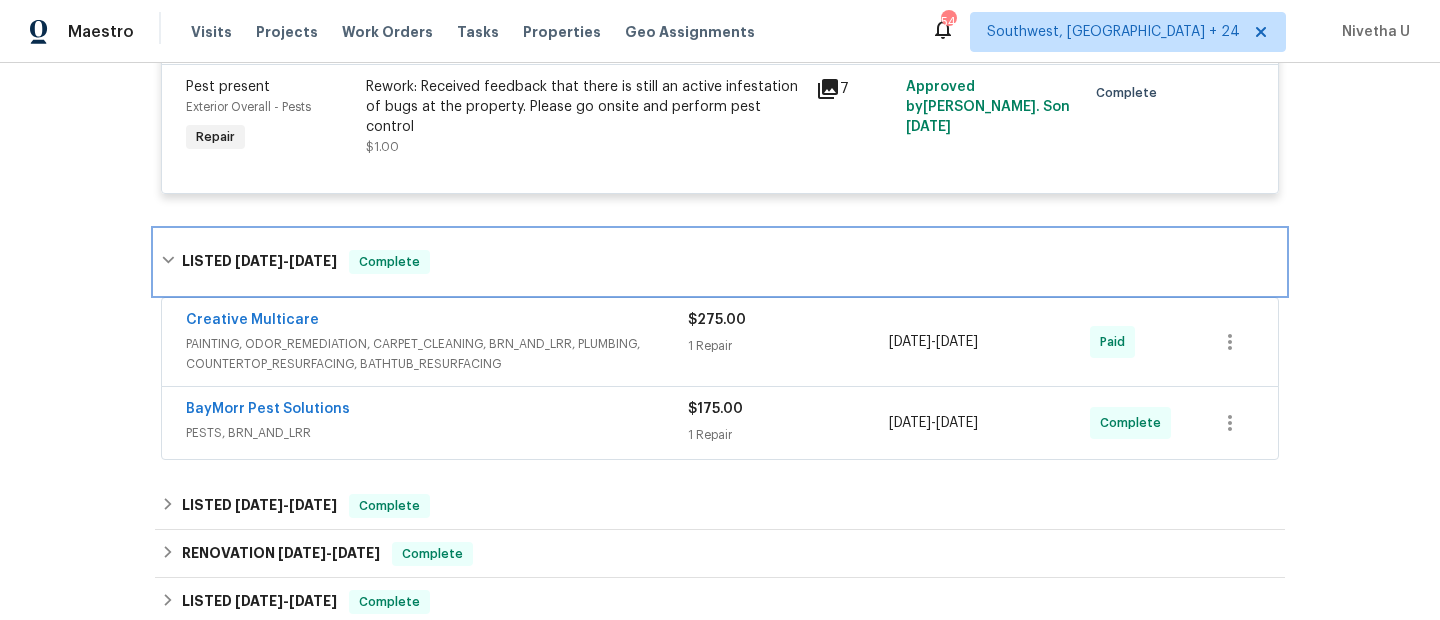 scroll, scrollTop: 507, scrollLeft: 0, axis: vertical 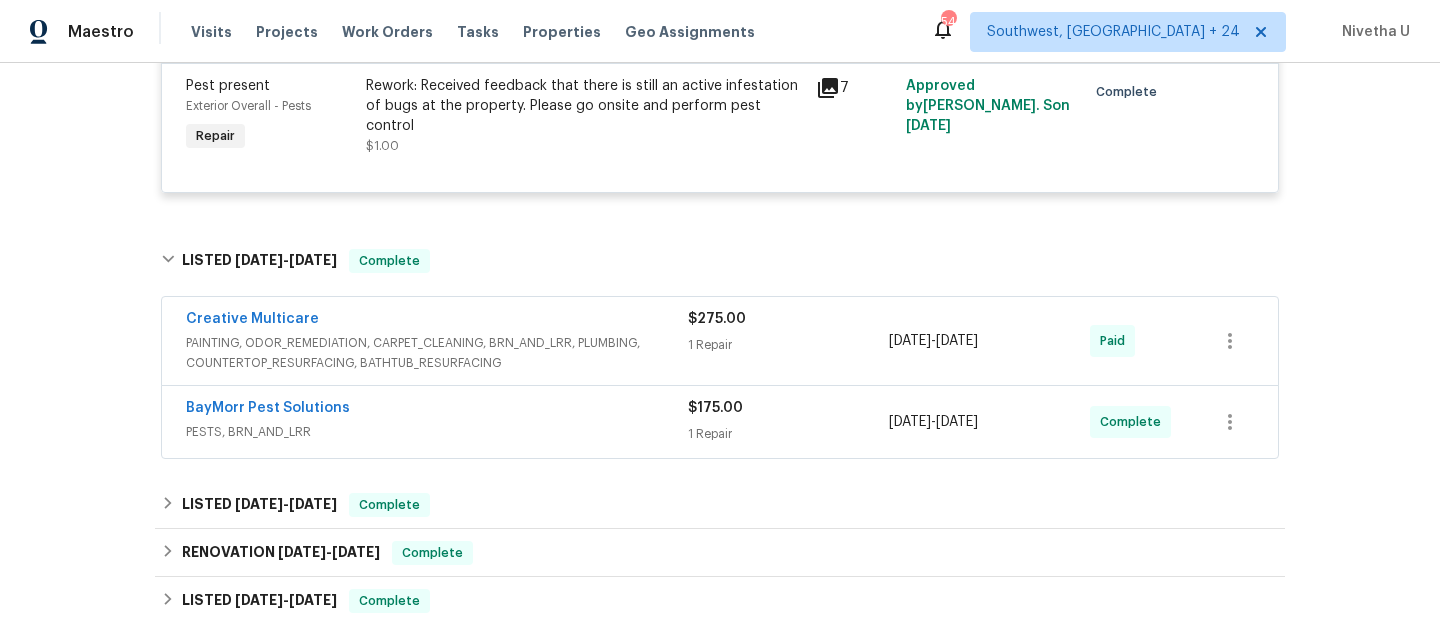 click on "BayMorr Pest Solutions" at bounding box center (437, 410) 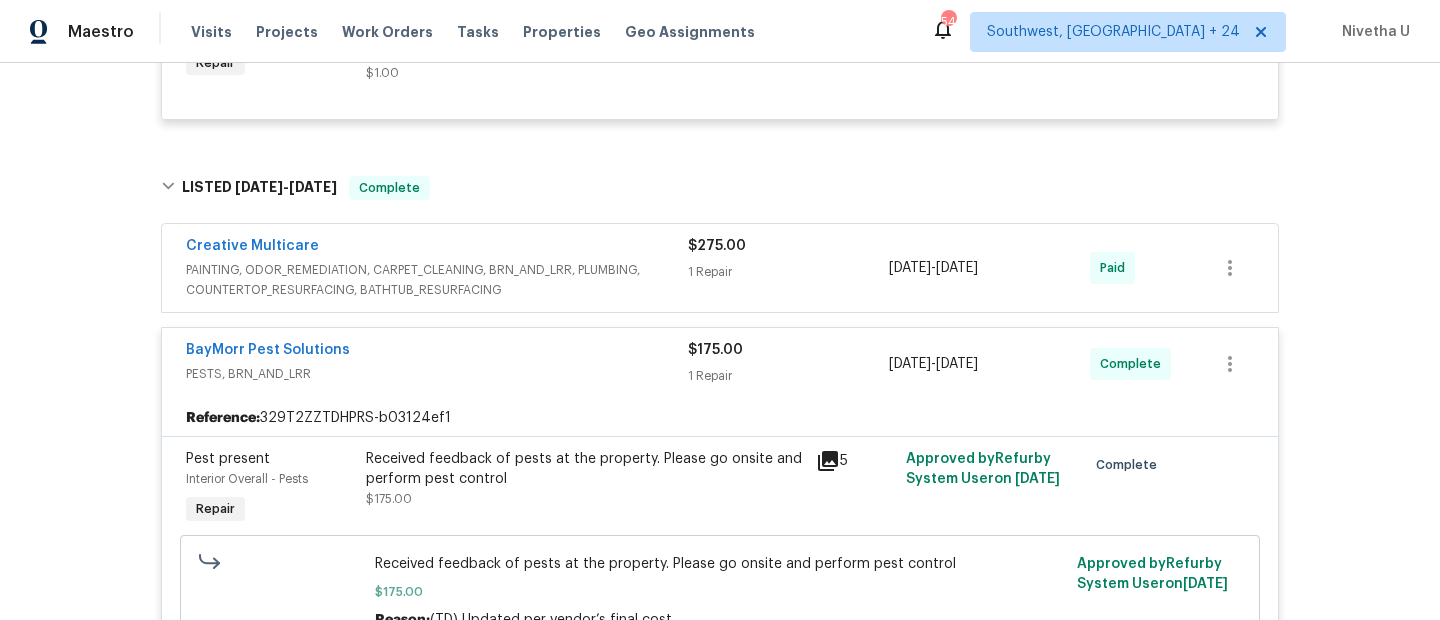 scroll, scrollTop: 578, scrollLeft: 0, axis: vertical 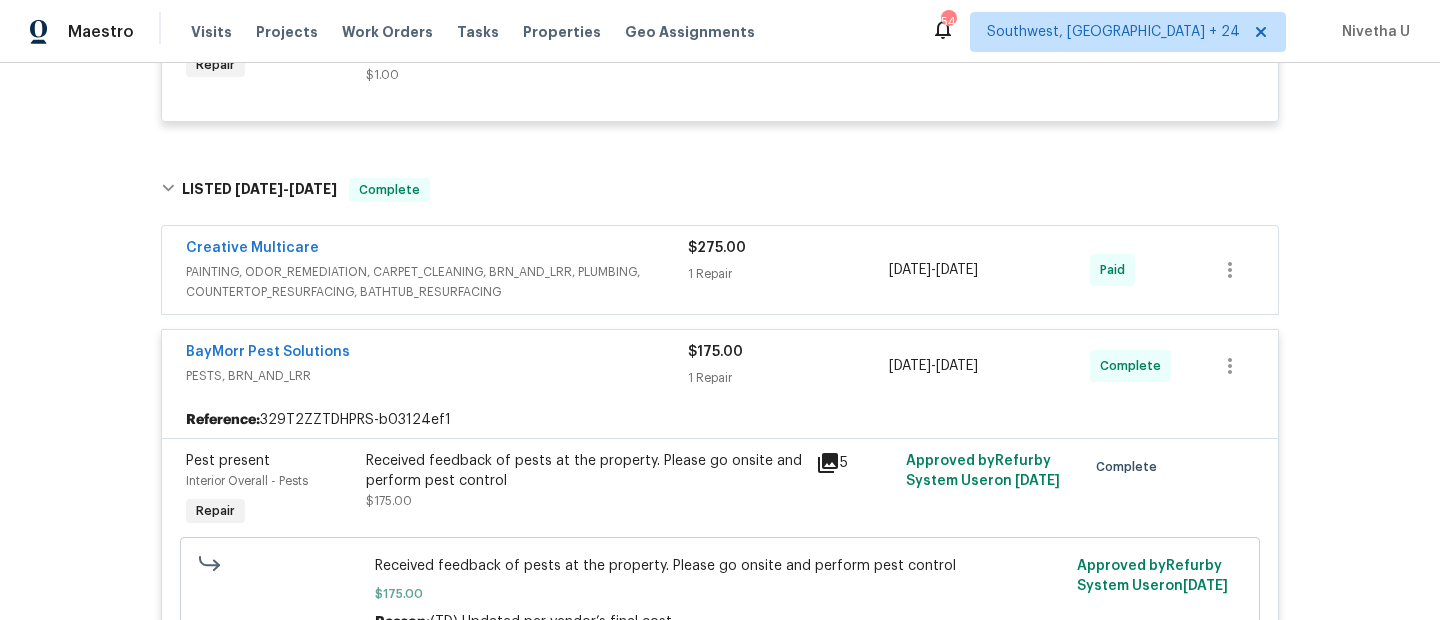 click on "PESTS, BRN_AND_LRR" at bounding box center [437, 376] 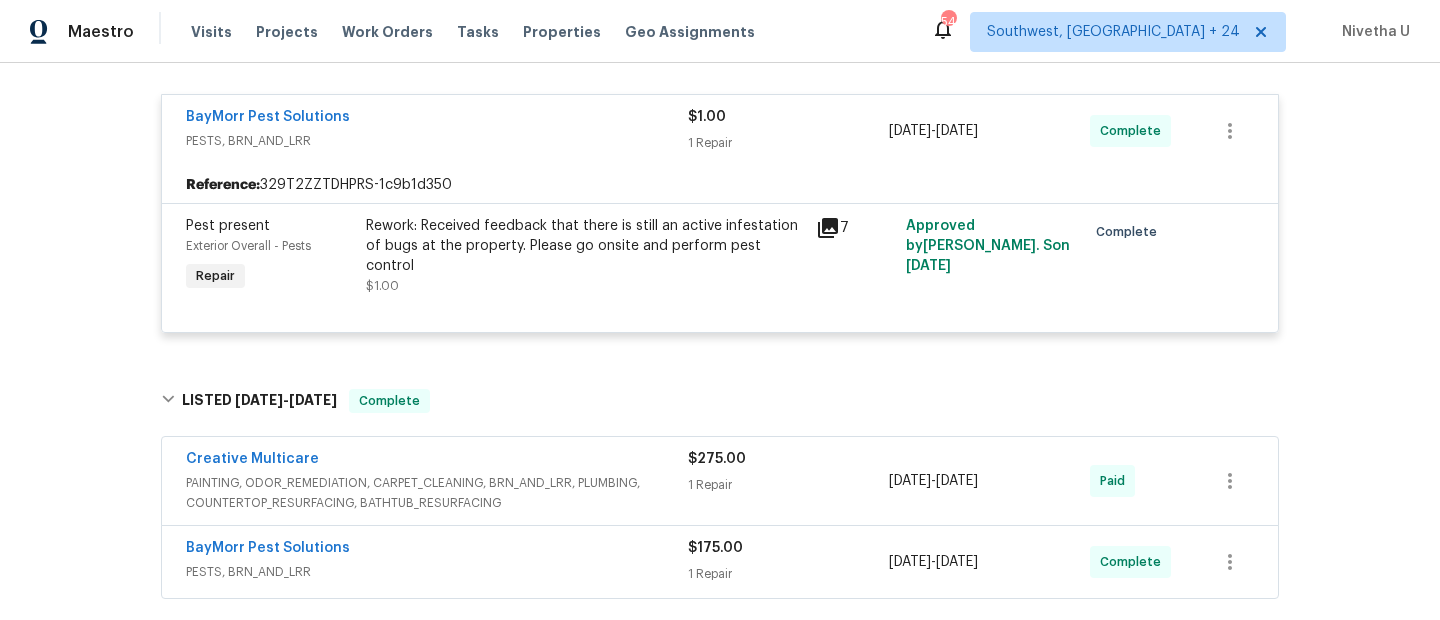 scroll, scrollTop: 237, scrollLeft: 0, axis: vertical 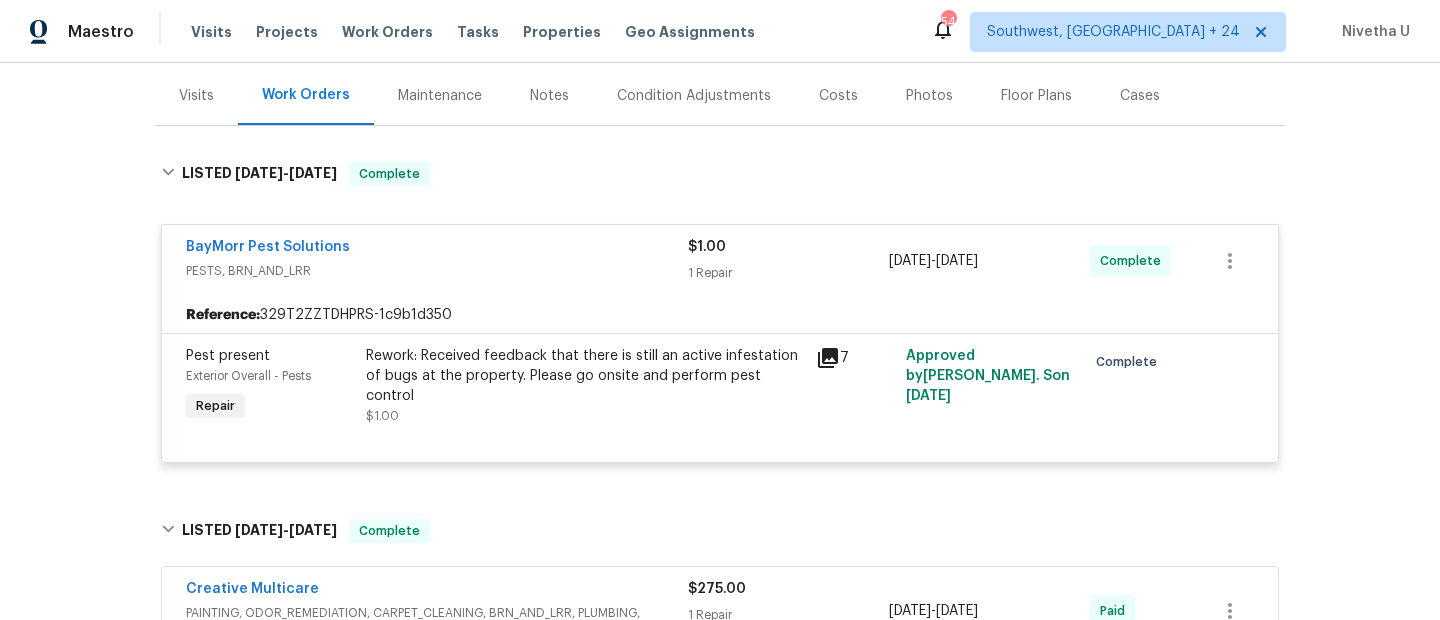 click on "BayMorr Pest Solutions" at bounding box center [437, 249] 